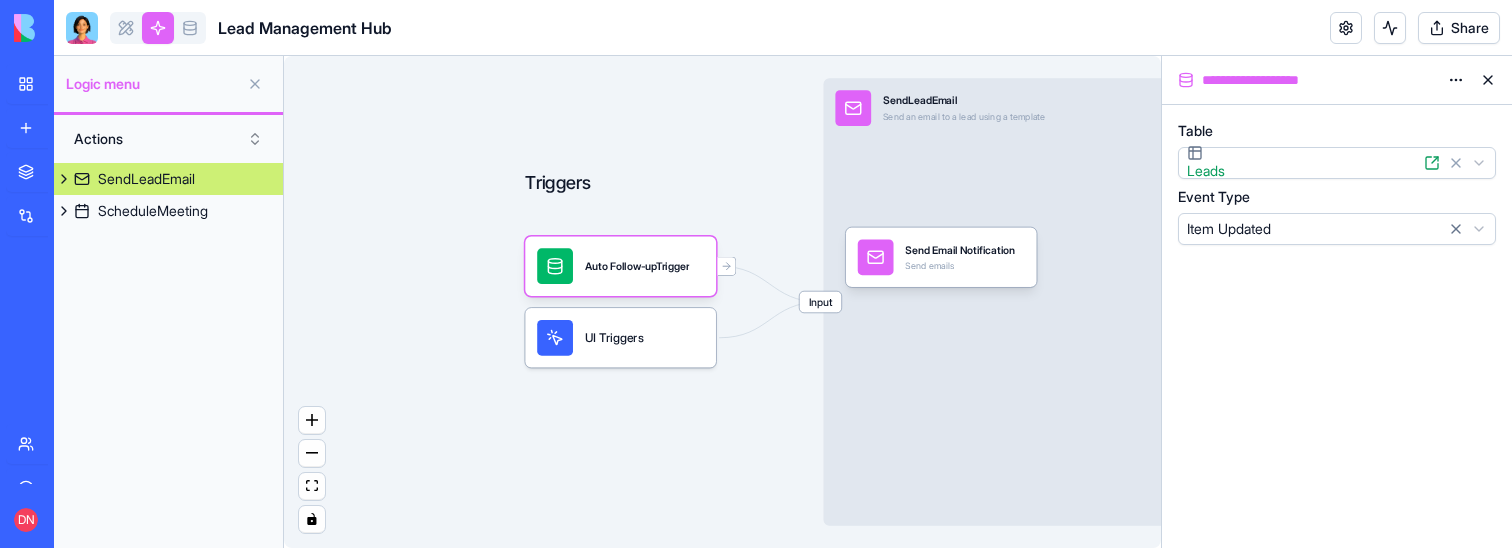 scroll, scrollTop: 0, scrollLeft: 0, axis: both 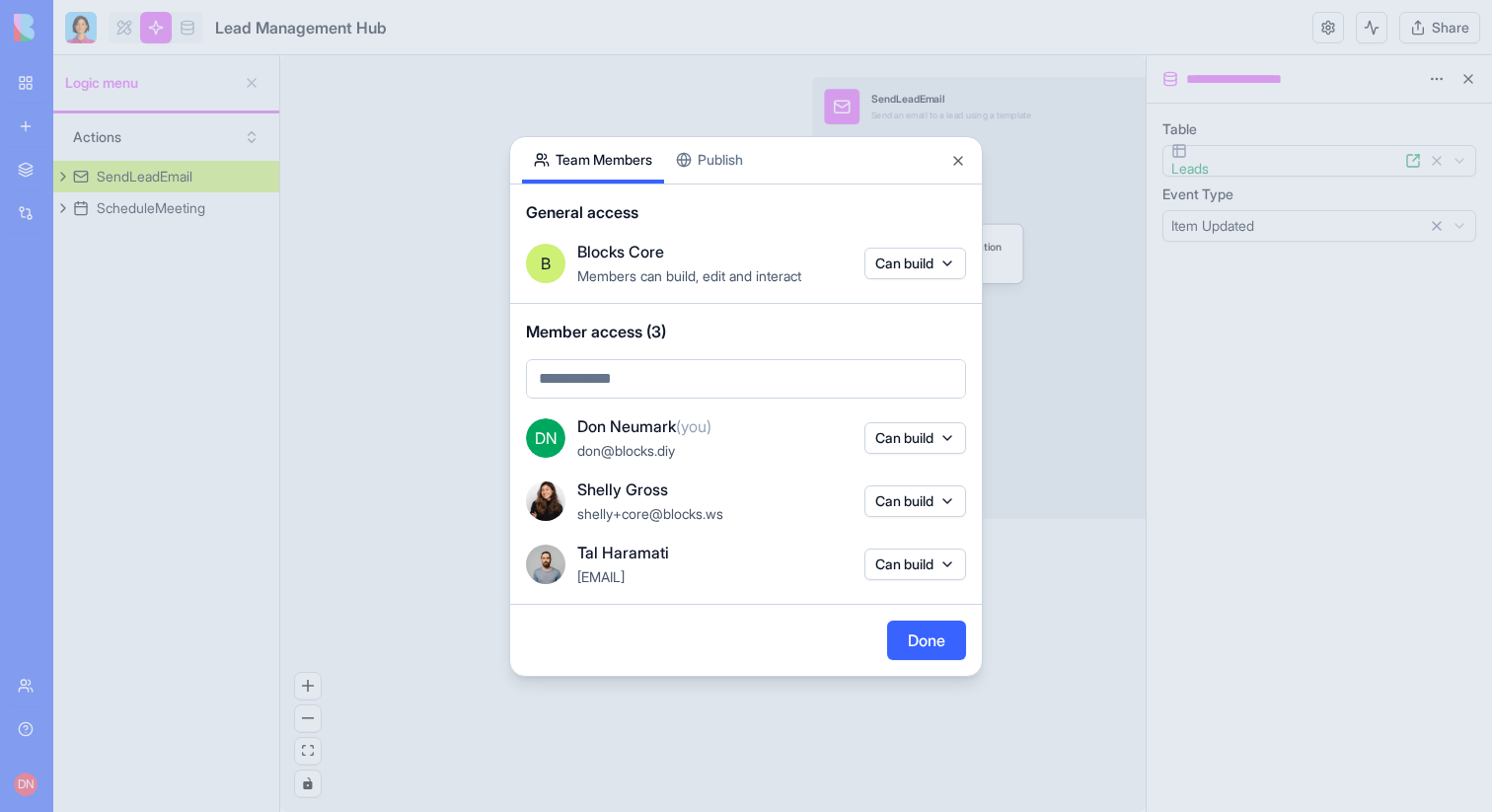type 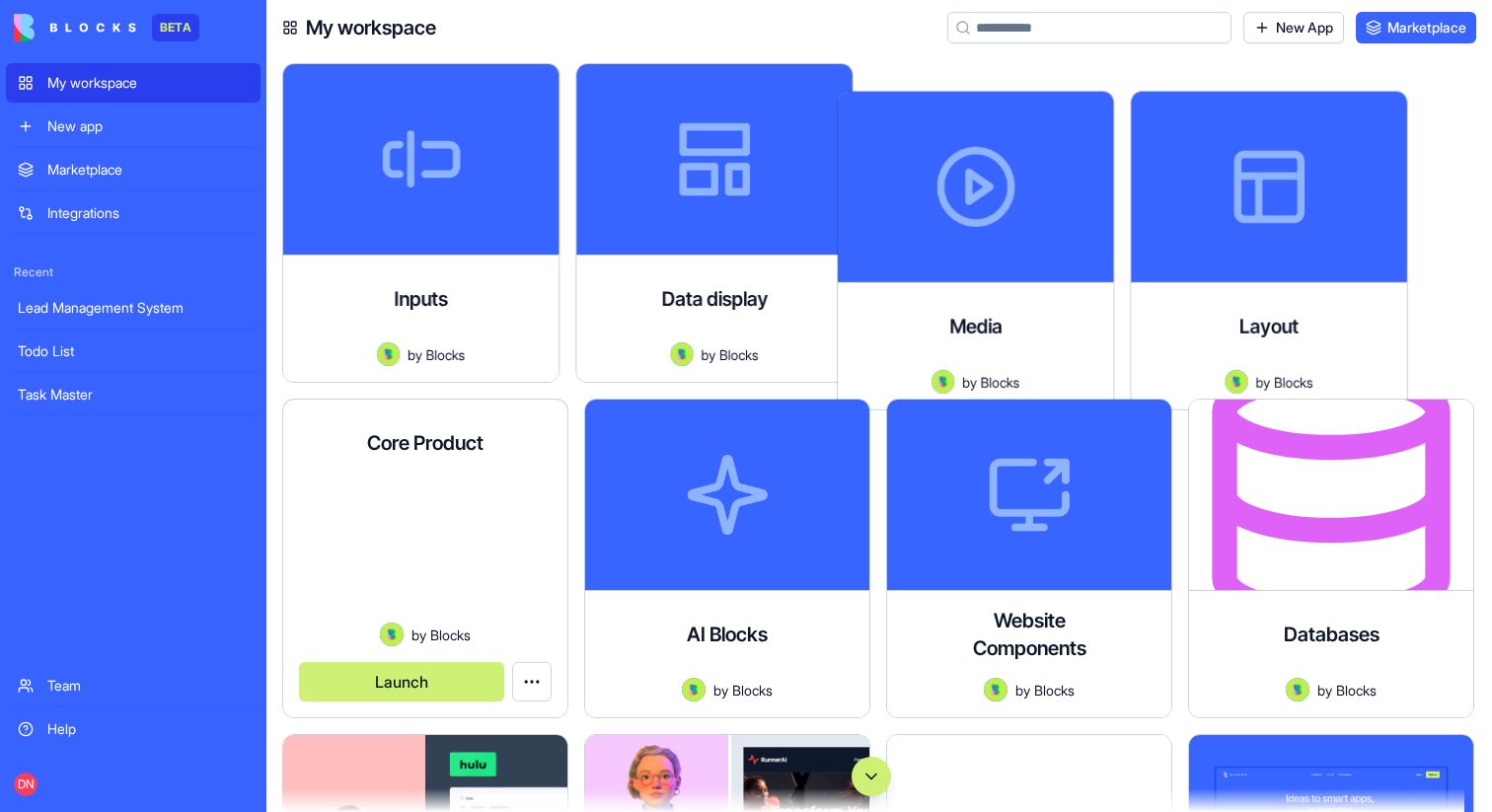 scroll, scrollTop: 0, scrollLeft: 0, axis: both 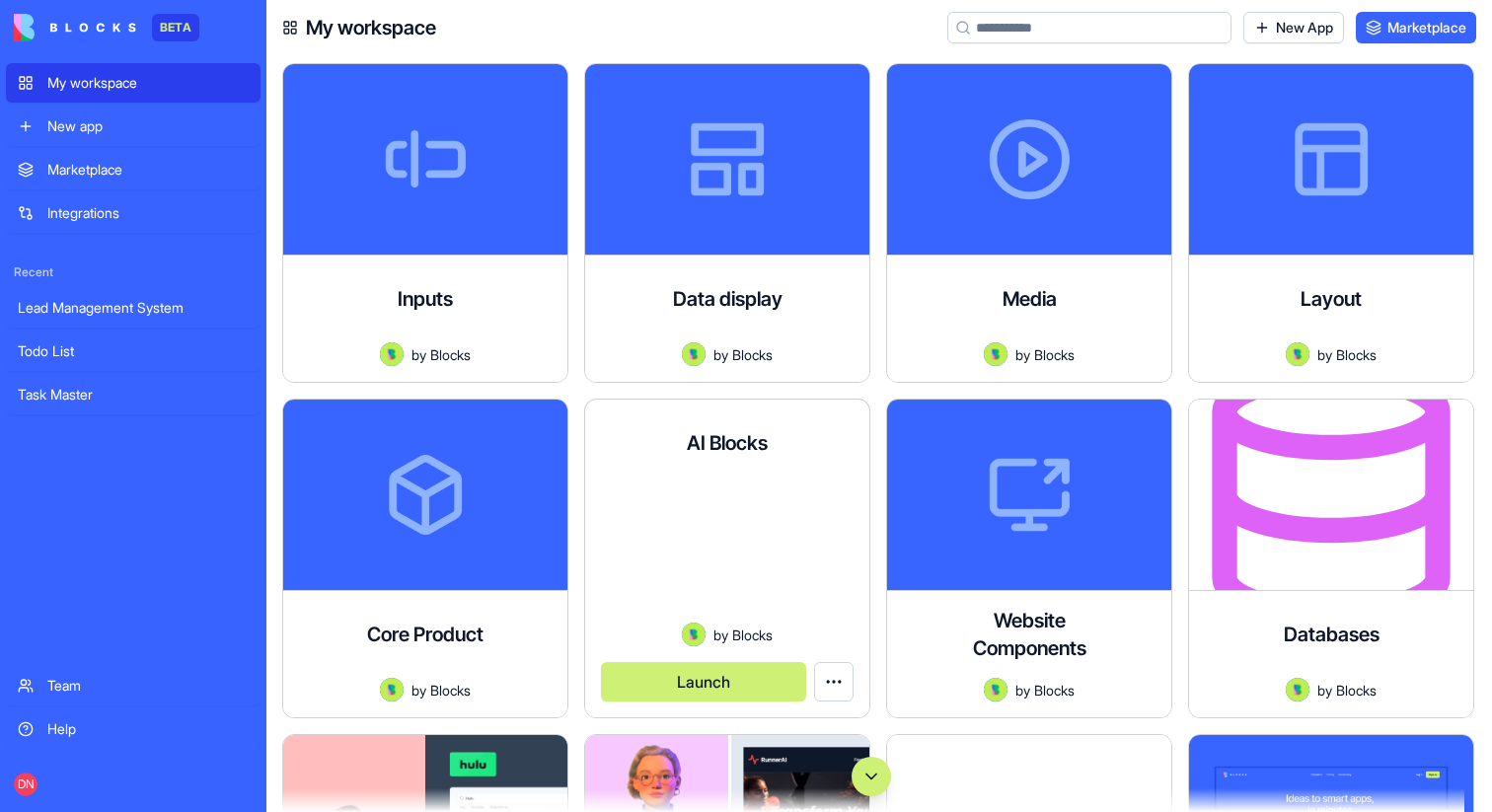 click on "AI Blocks" at bounding box center (727, 443) 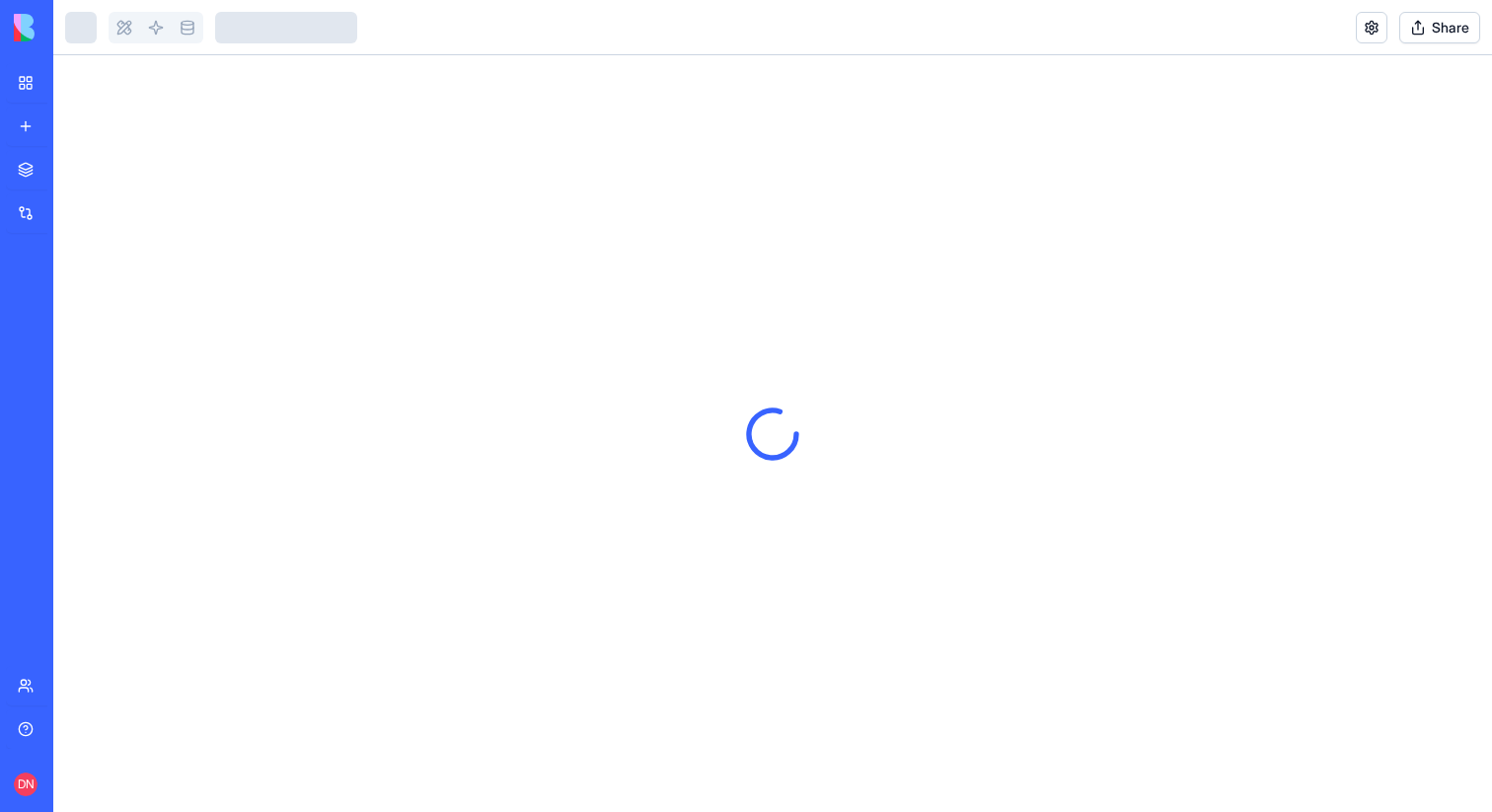 scroll, scrollTop: 0, scrollLeft: 0, axis: both 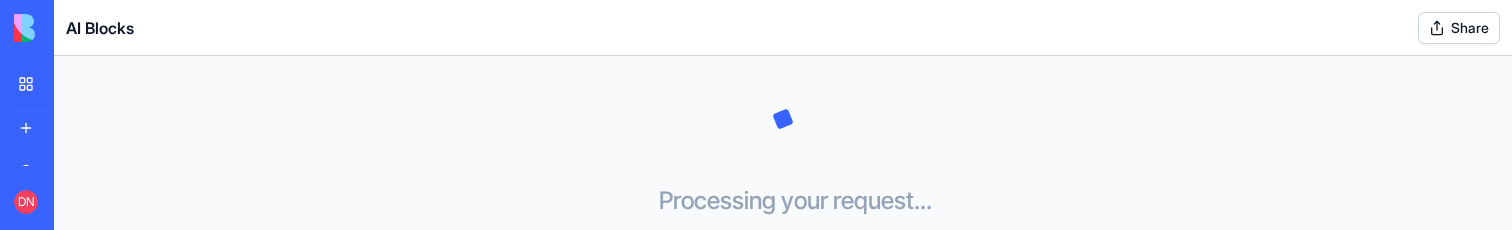 click on "My workspace" at bounding box center [61, 84] 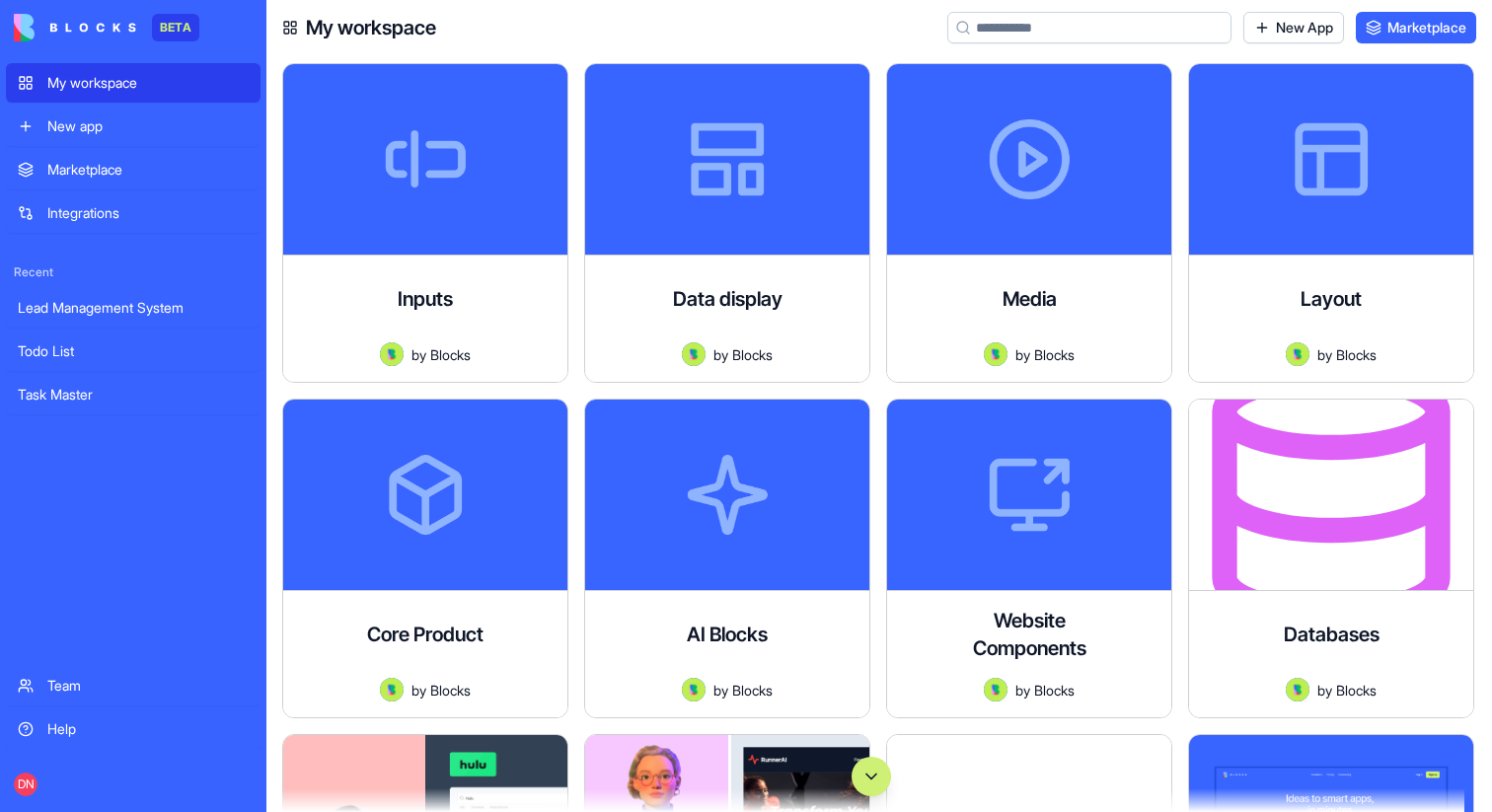 click at bounding box center (871, 776) 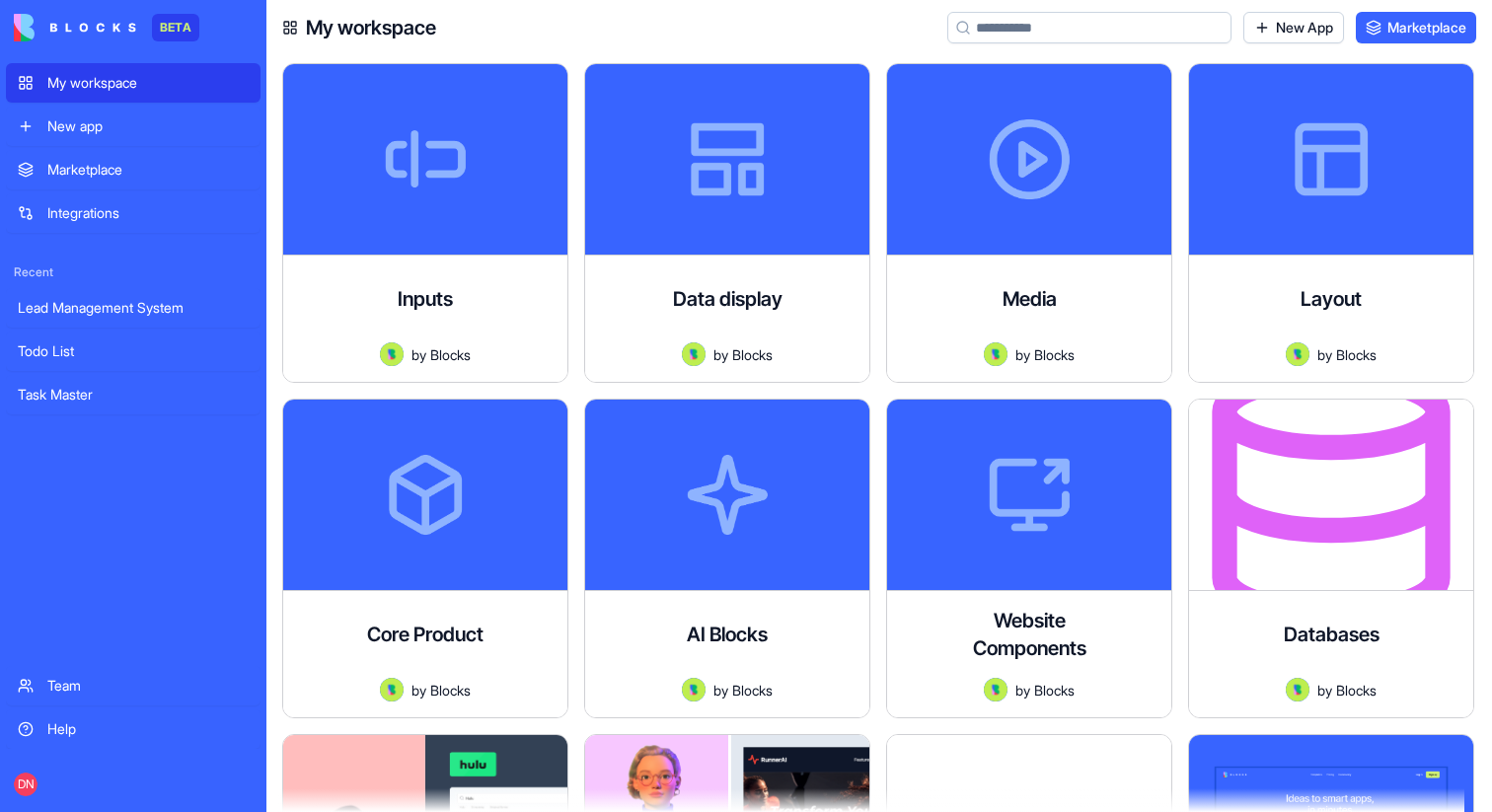 scroll, scrollTop: 126724, scrollLeft: 0, axis: vertical 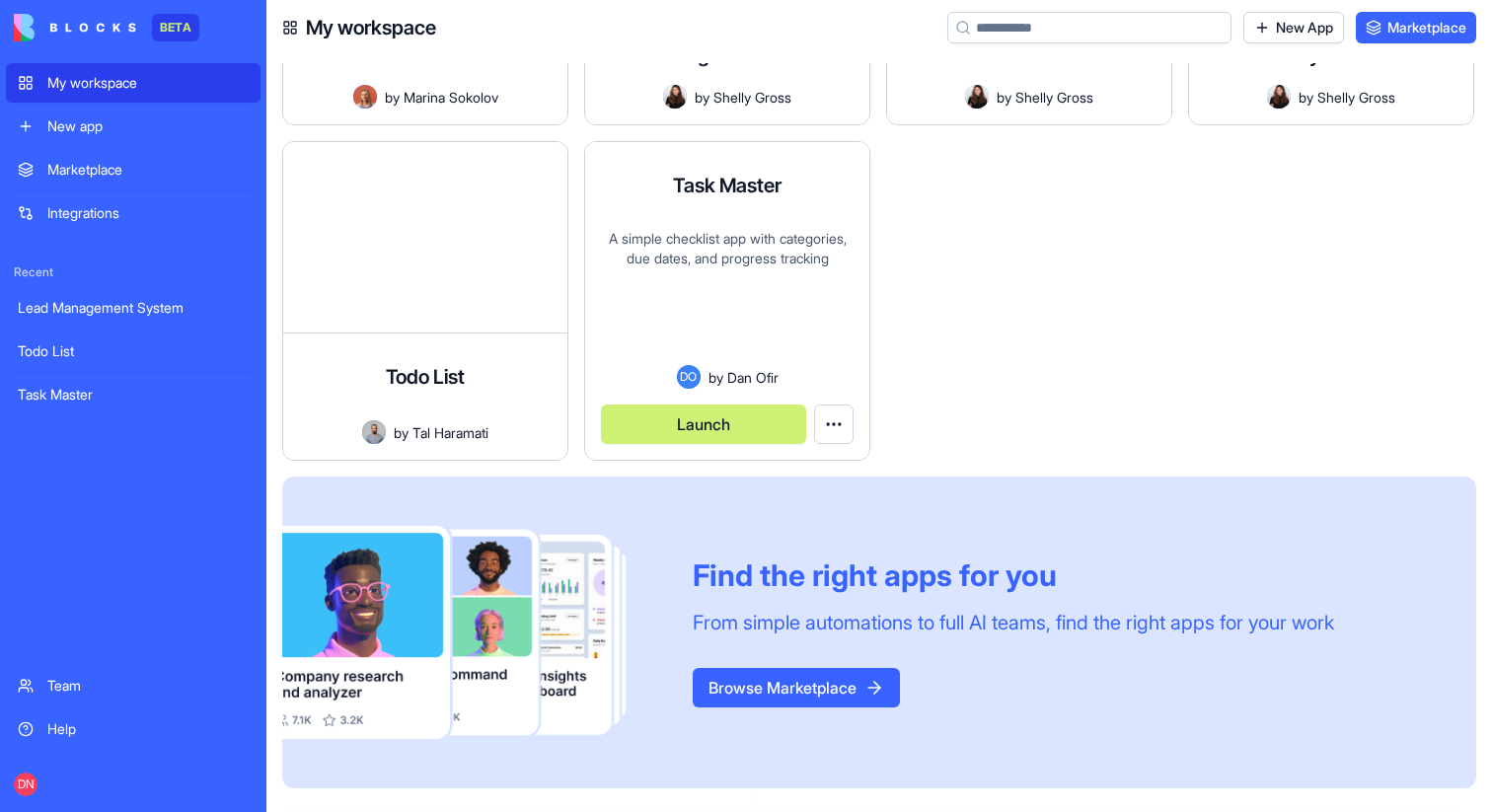 click on "Launch" at bounding box center (704, 424) 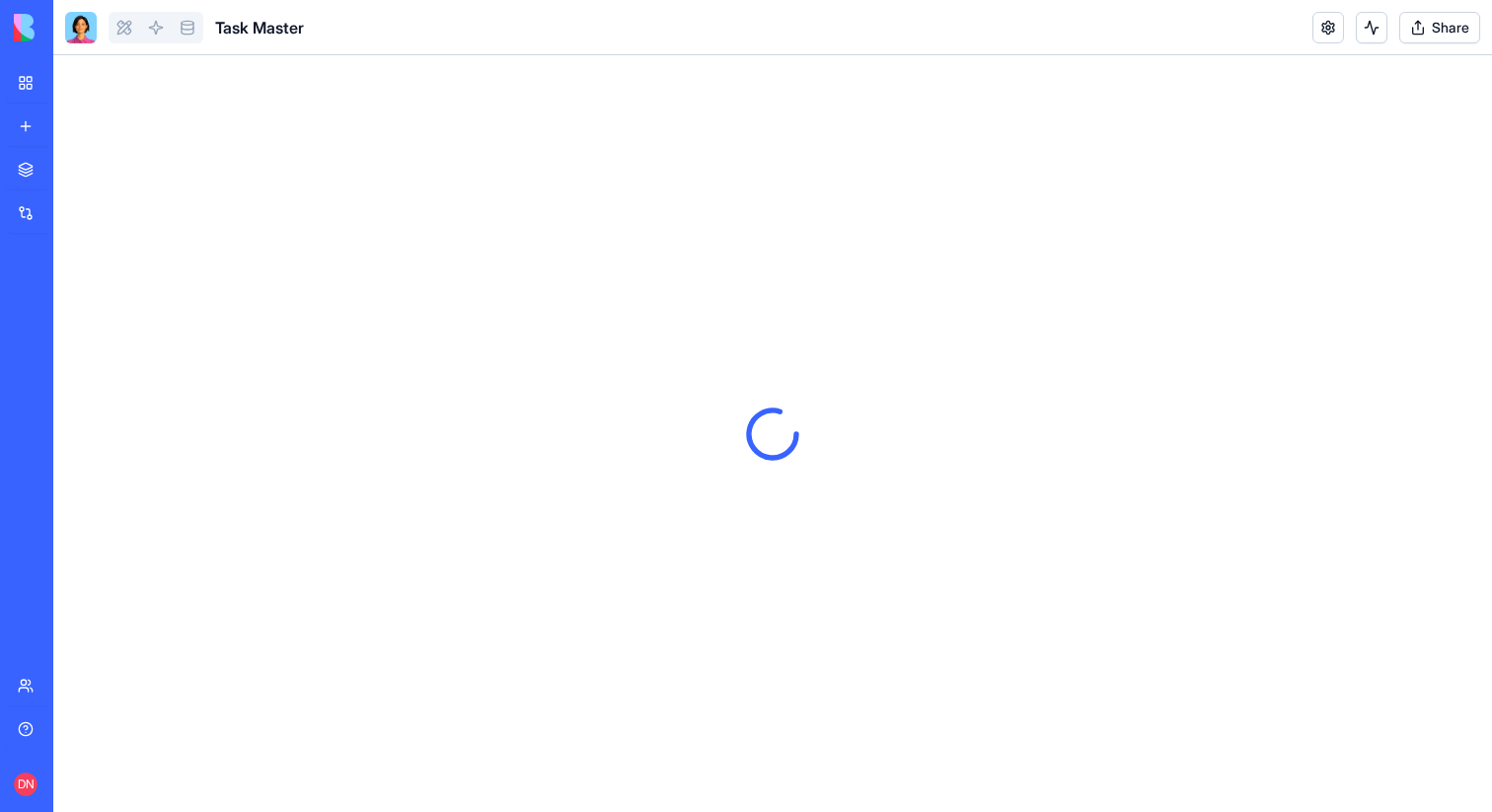 scroll, scrollTop: 0, scrollLeft: 0, axis: both 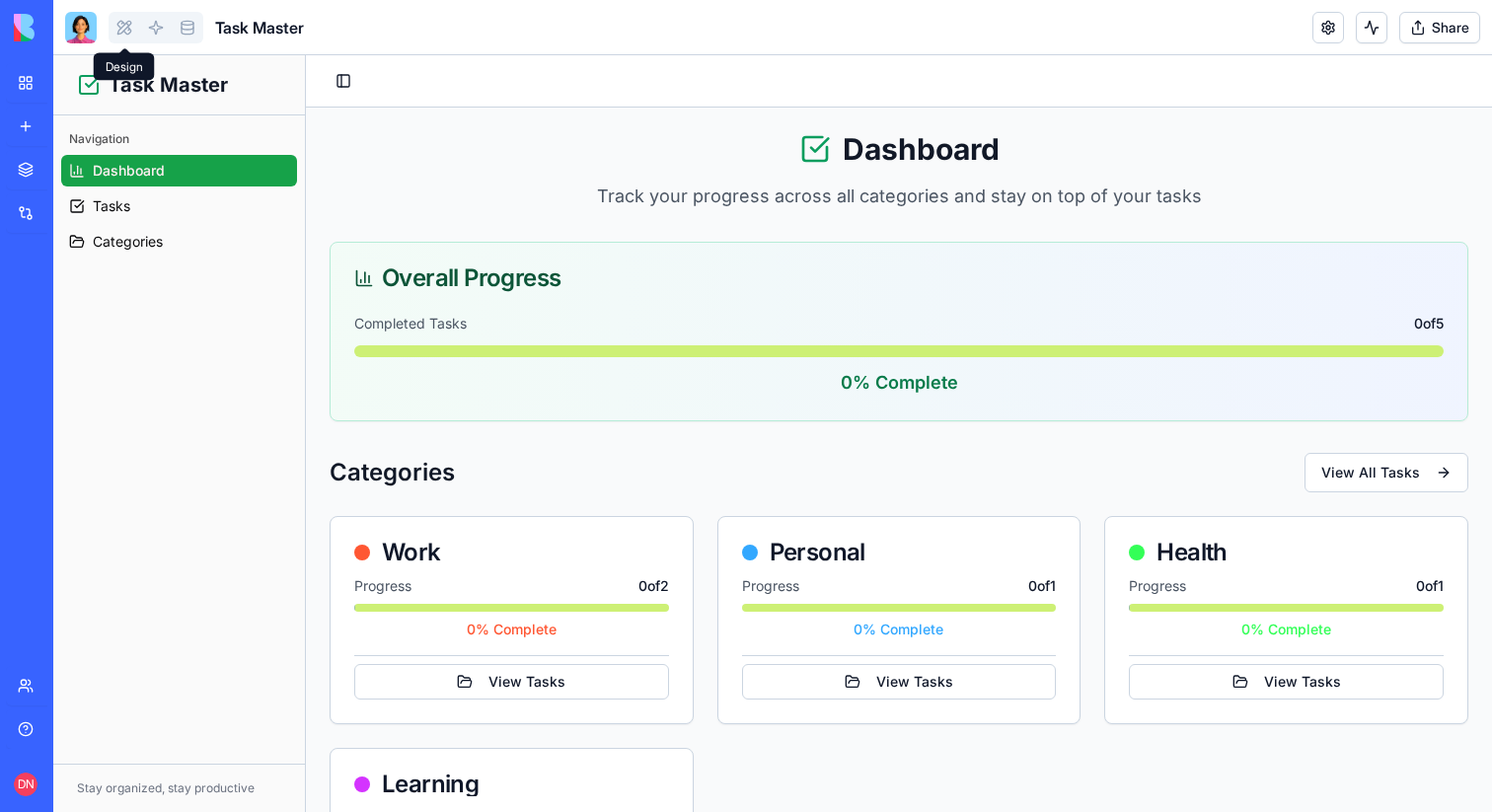 click at bounding box center [124, 28] 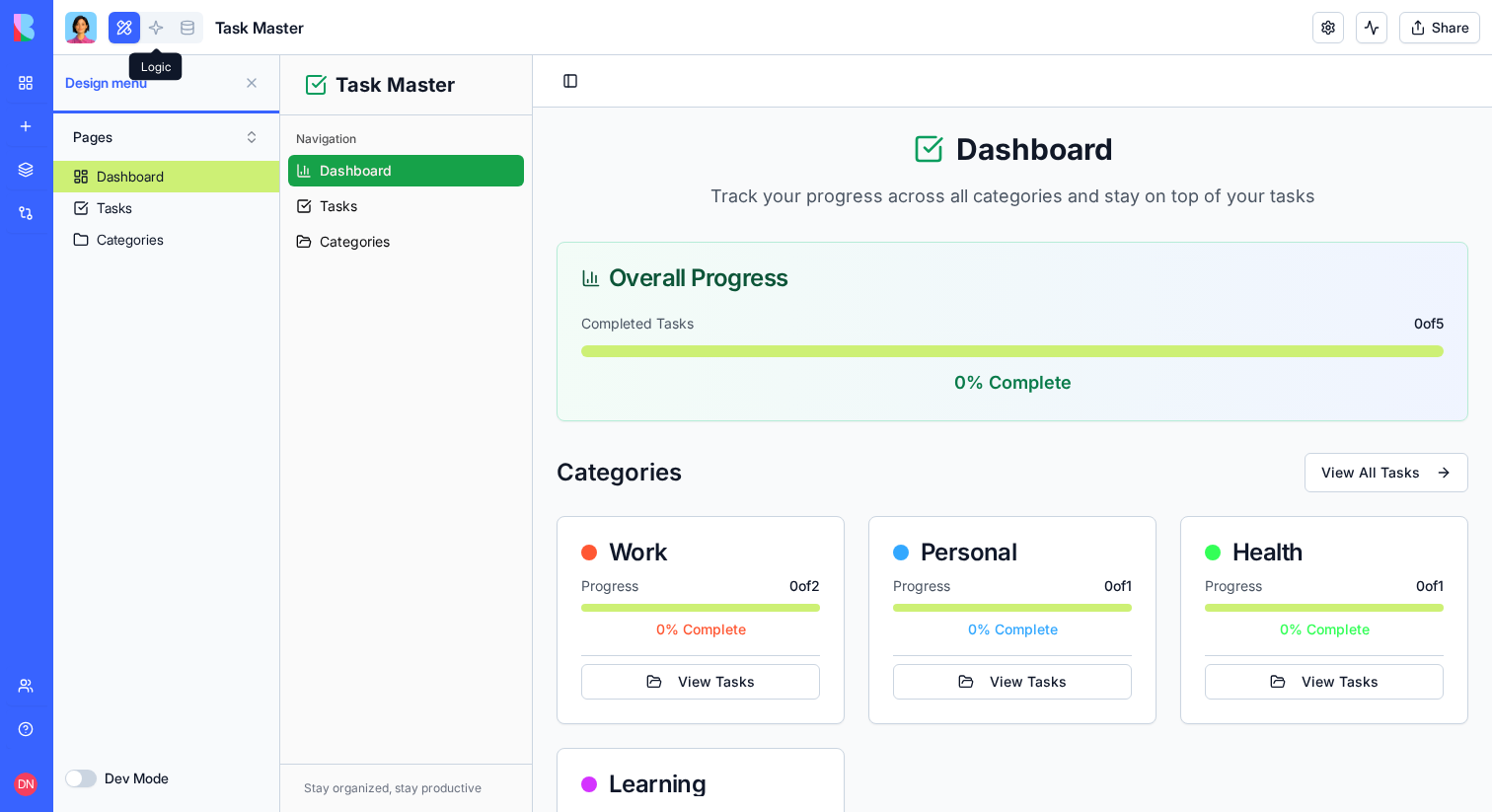 click at bounding box center (156, 28) 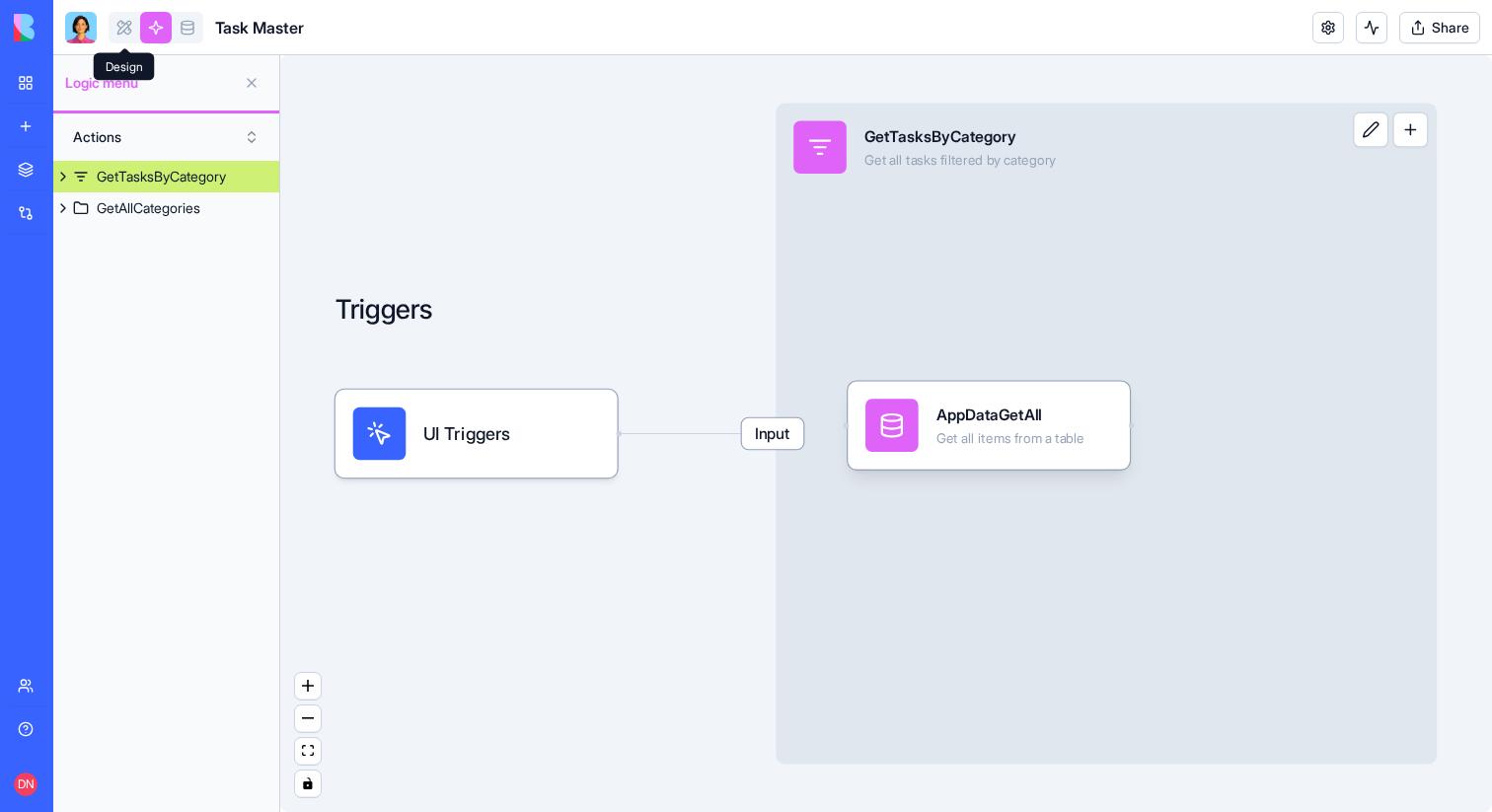 click at bounding box center [124, 28] 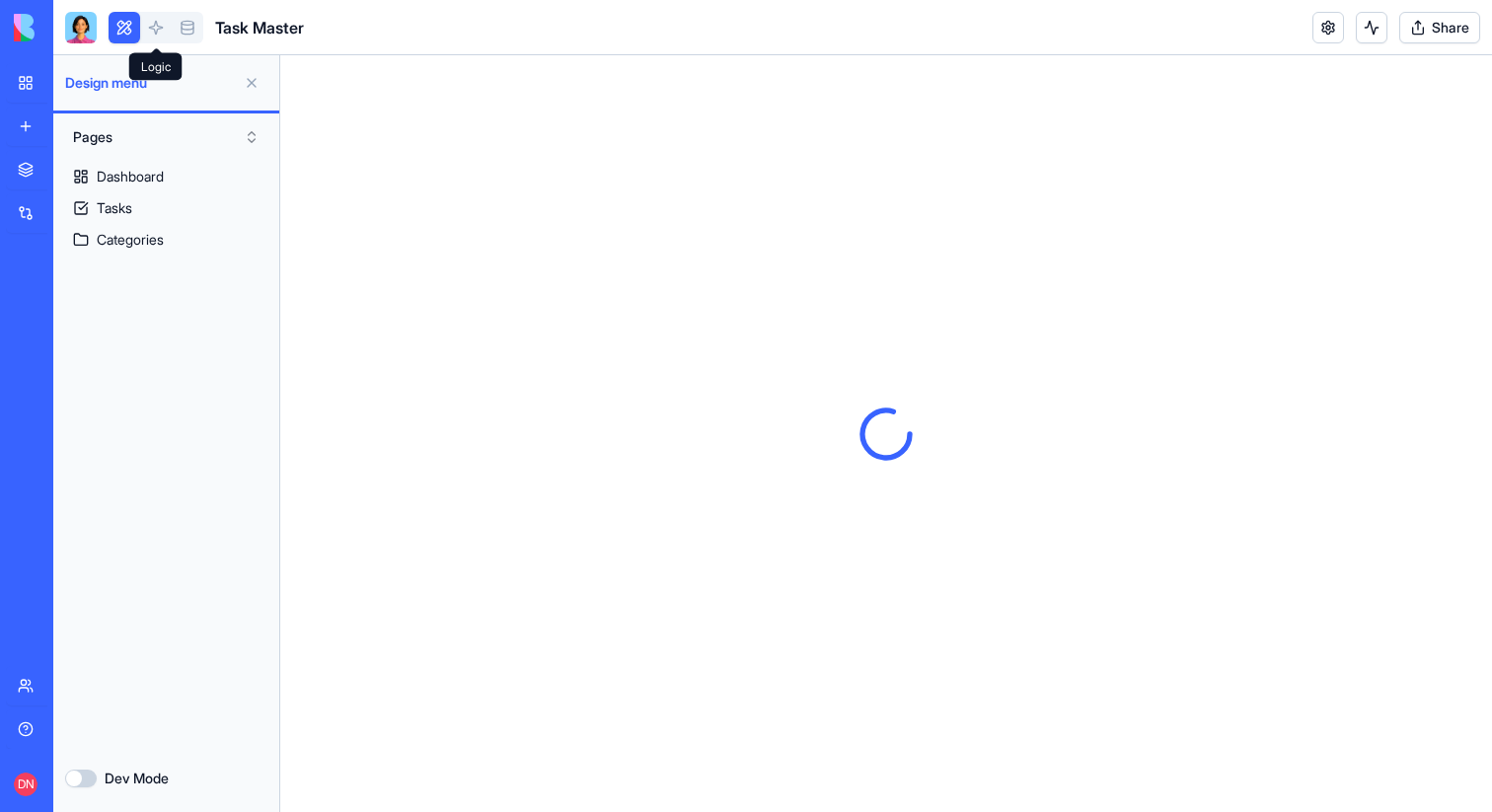 scroll, scrollTop: 0, scrollLeft: 0, axis: both 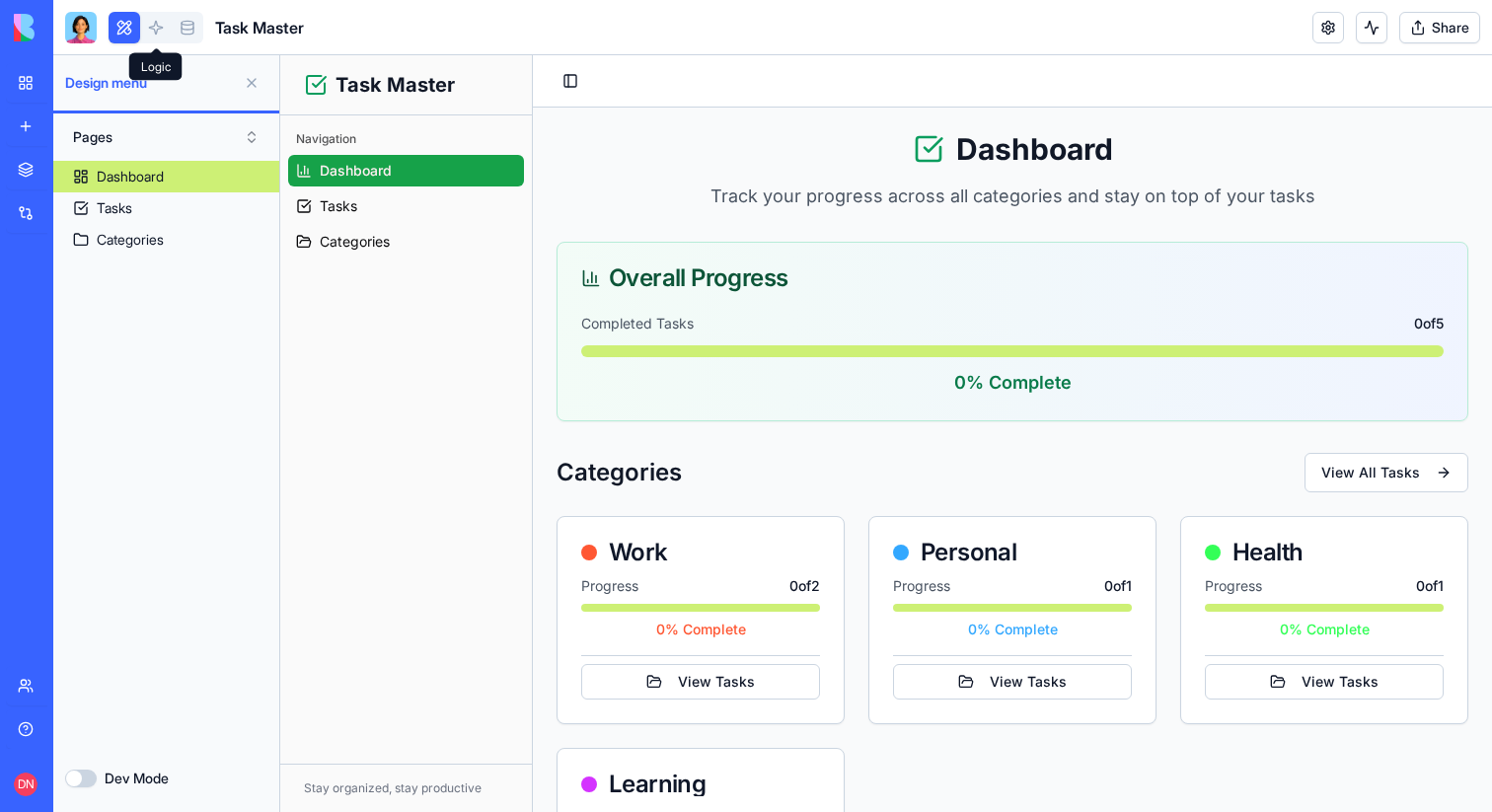 click at bounding box center [156, 28] 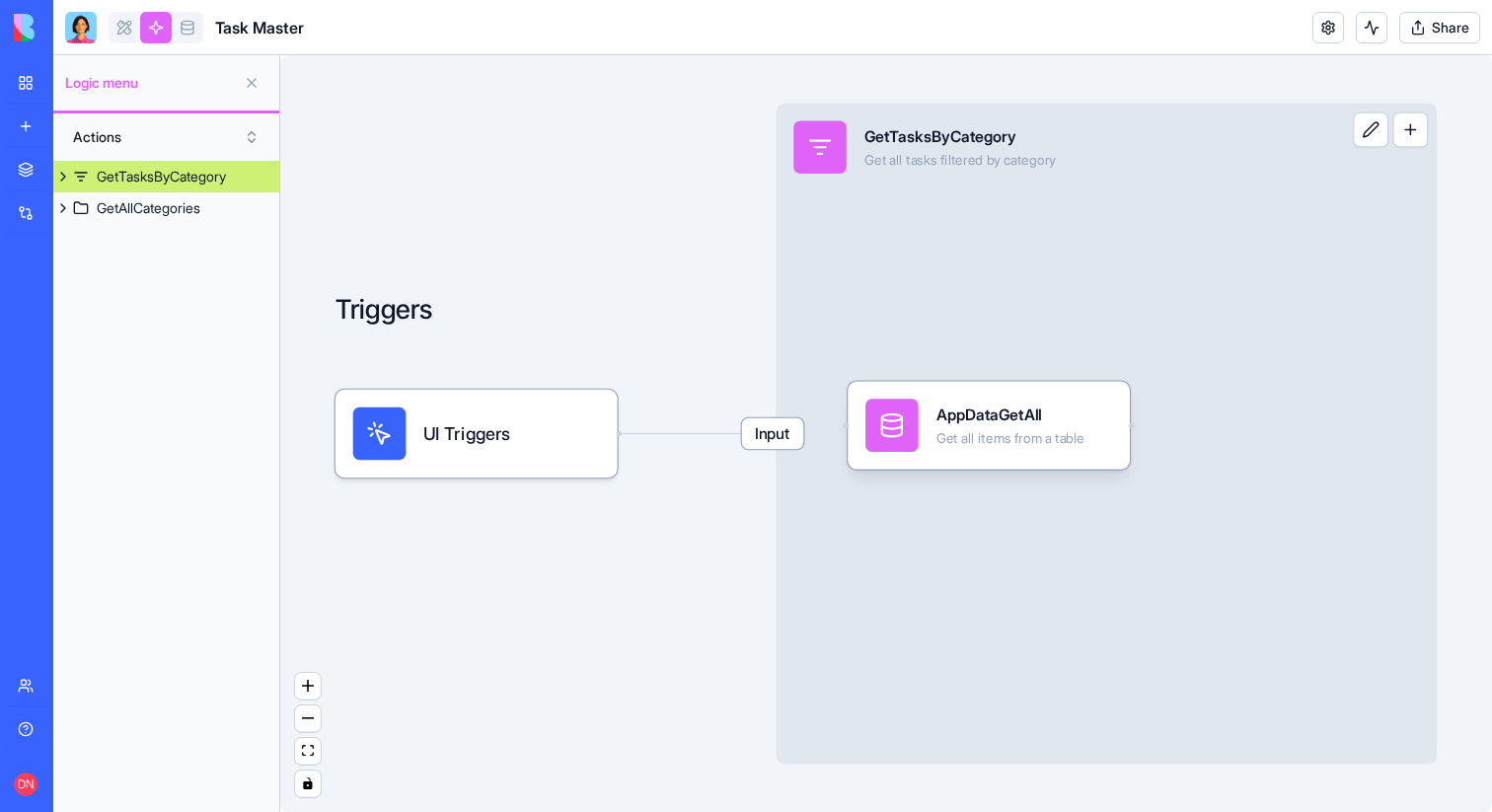 click on "UI Triggers" at bounding box center [477, 433] 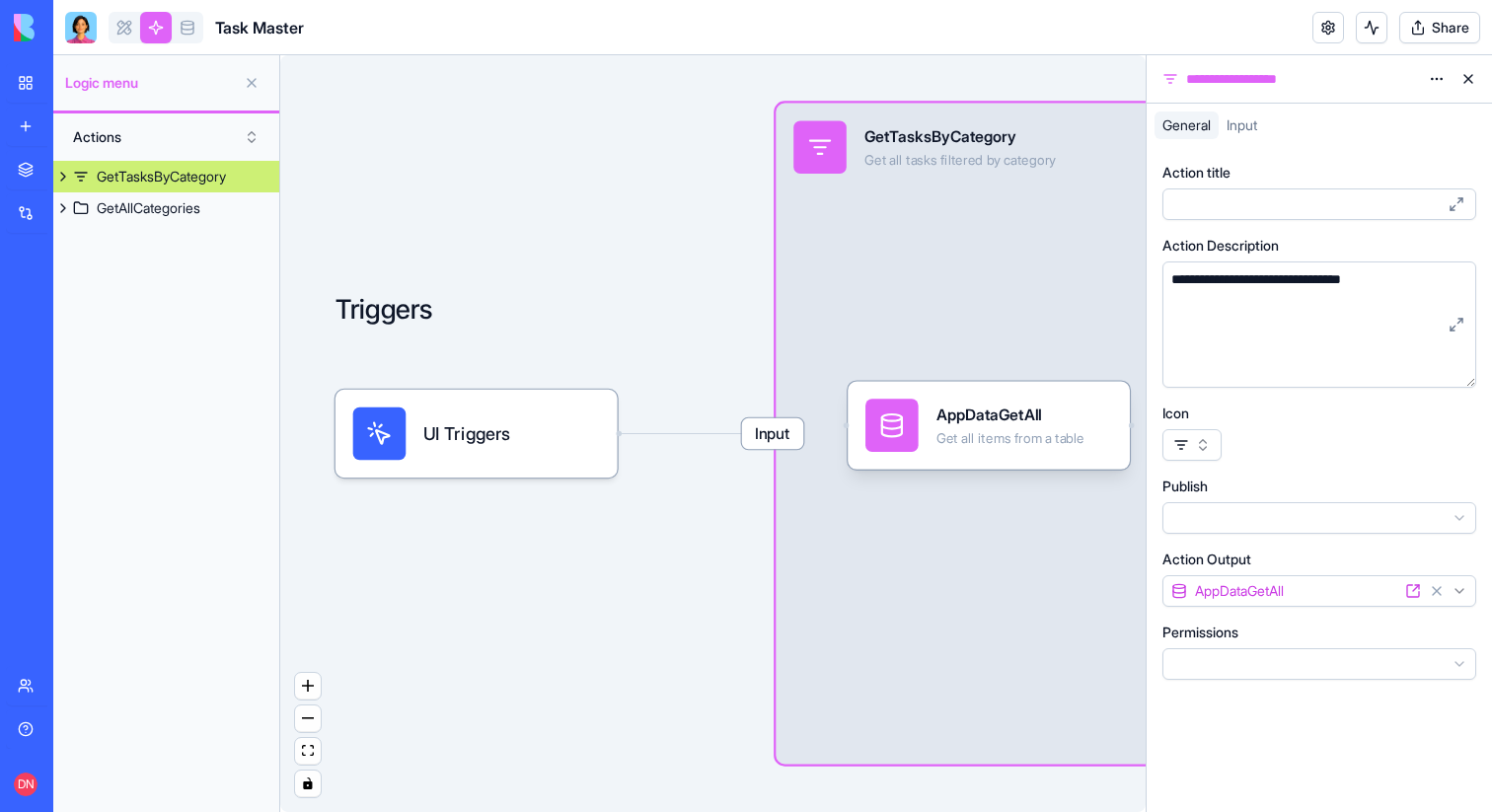 click on "UI Triggers" at bounding box center (477, 434) 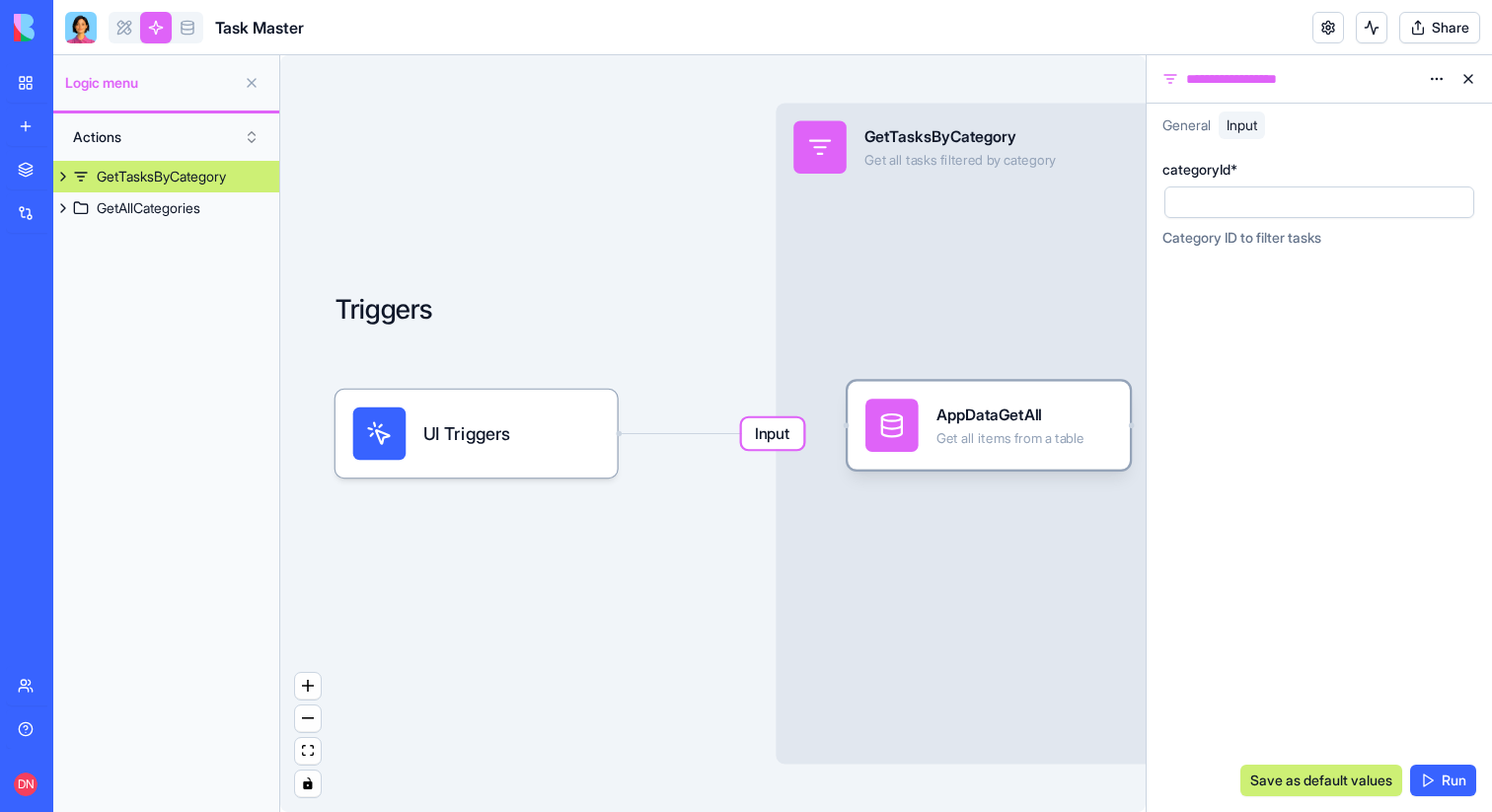click on "AppDataGetAll" at bounding box center [1010, 414] 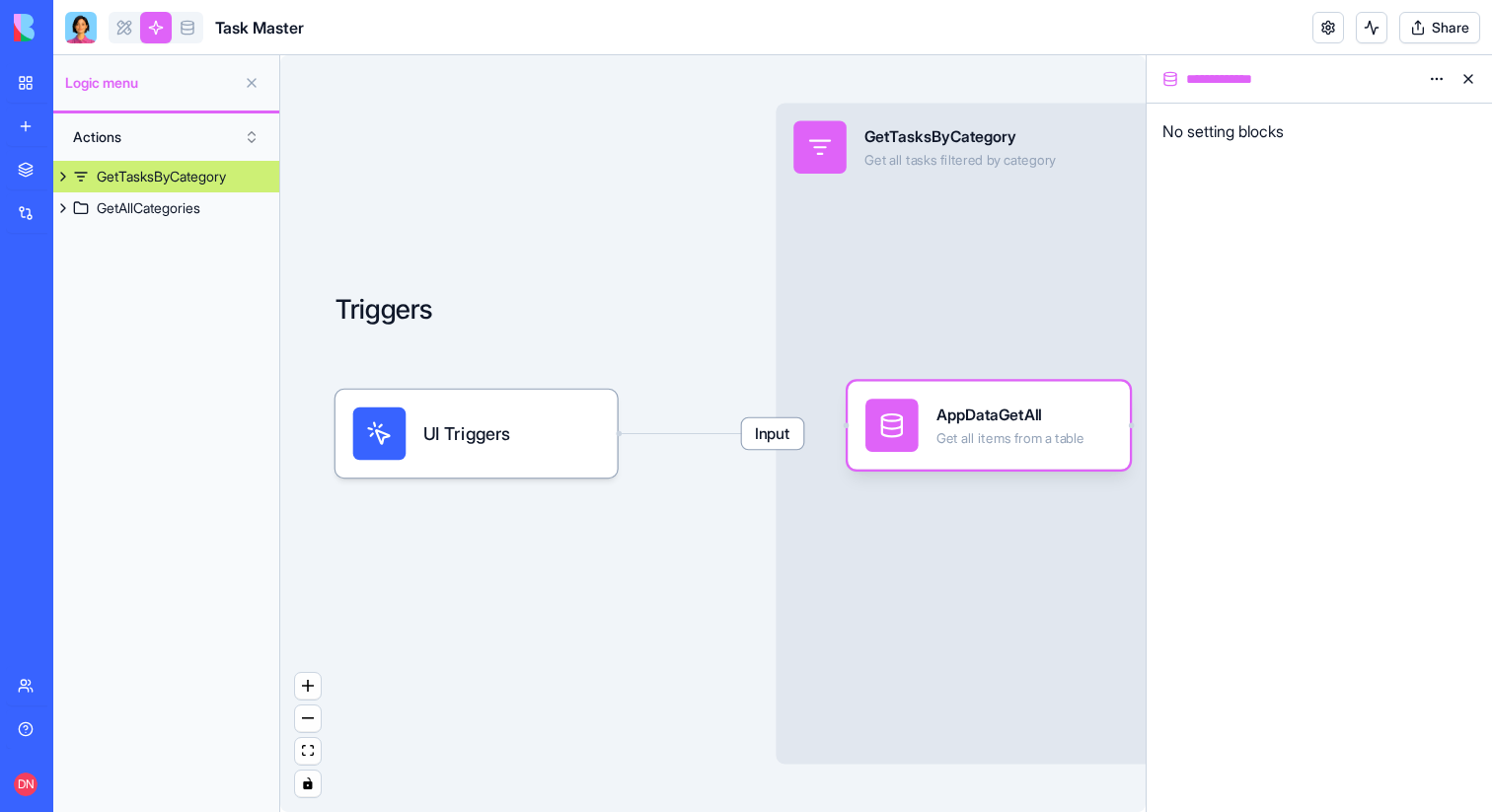 click on "Input GetTasksByCategory Get all tasks filtered by category" at bounding box center [1106, 434] 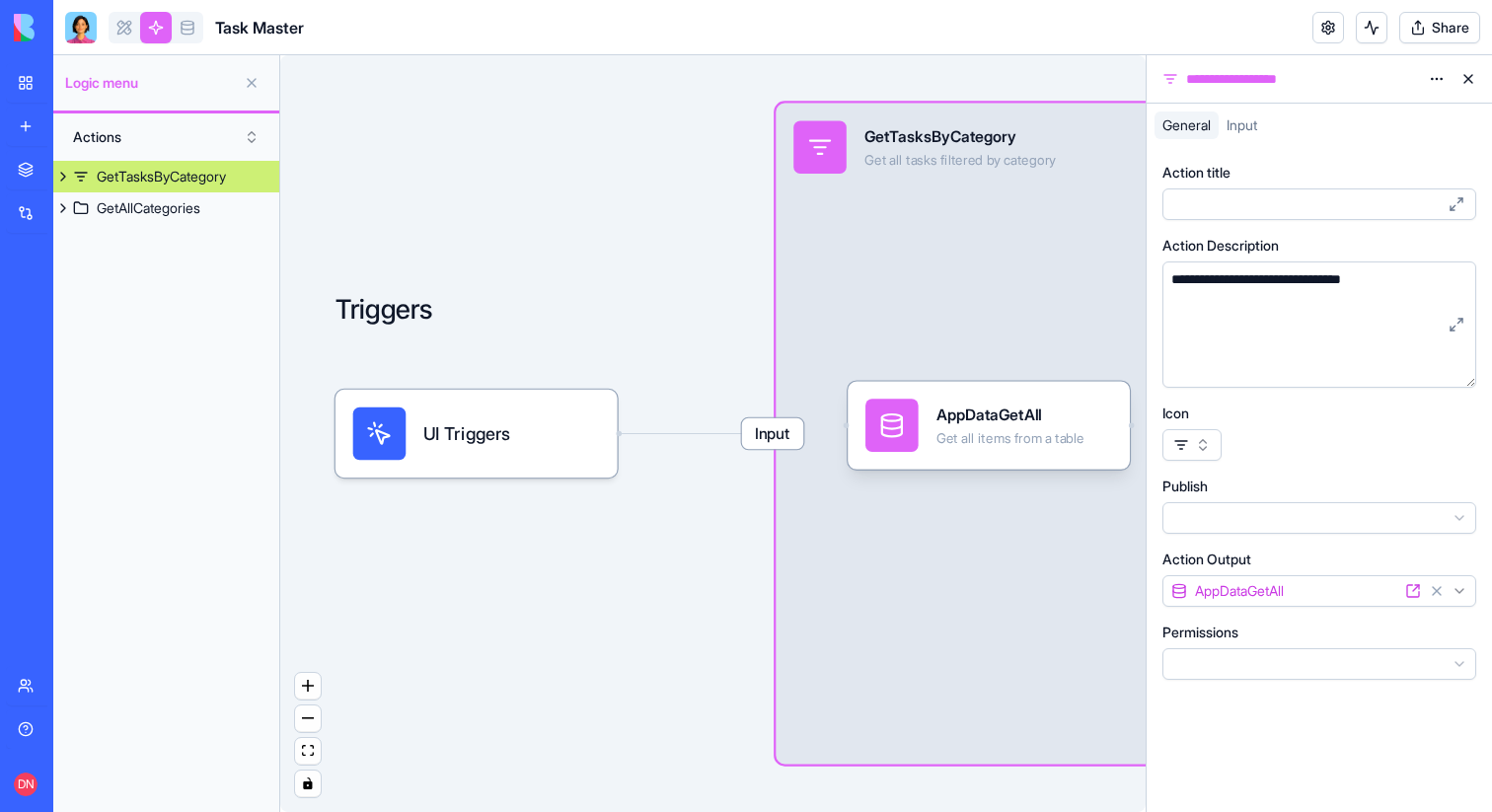 click on "Input" at bounding box center [1241, 124] 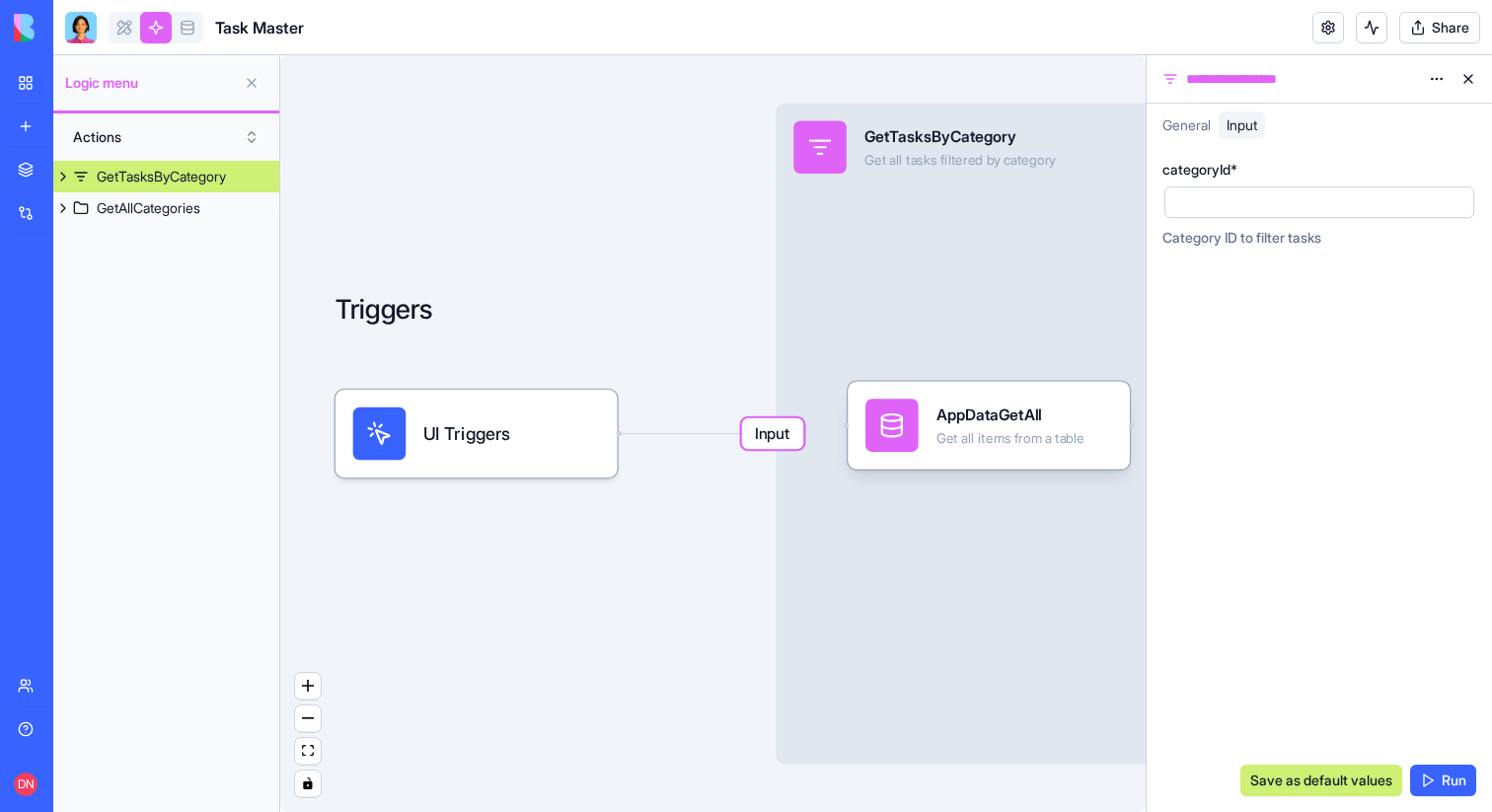 click on "General" at bounding box center [1186, 124] 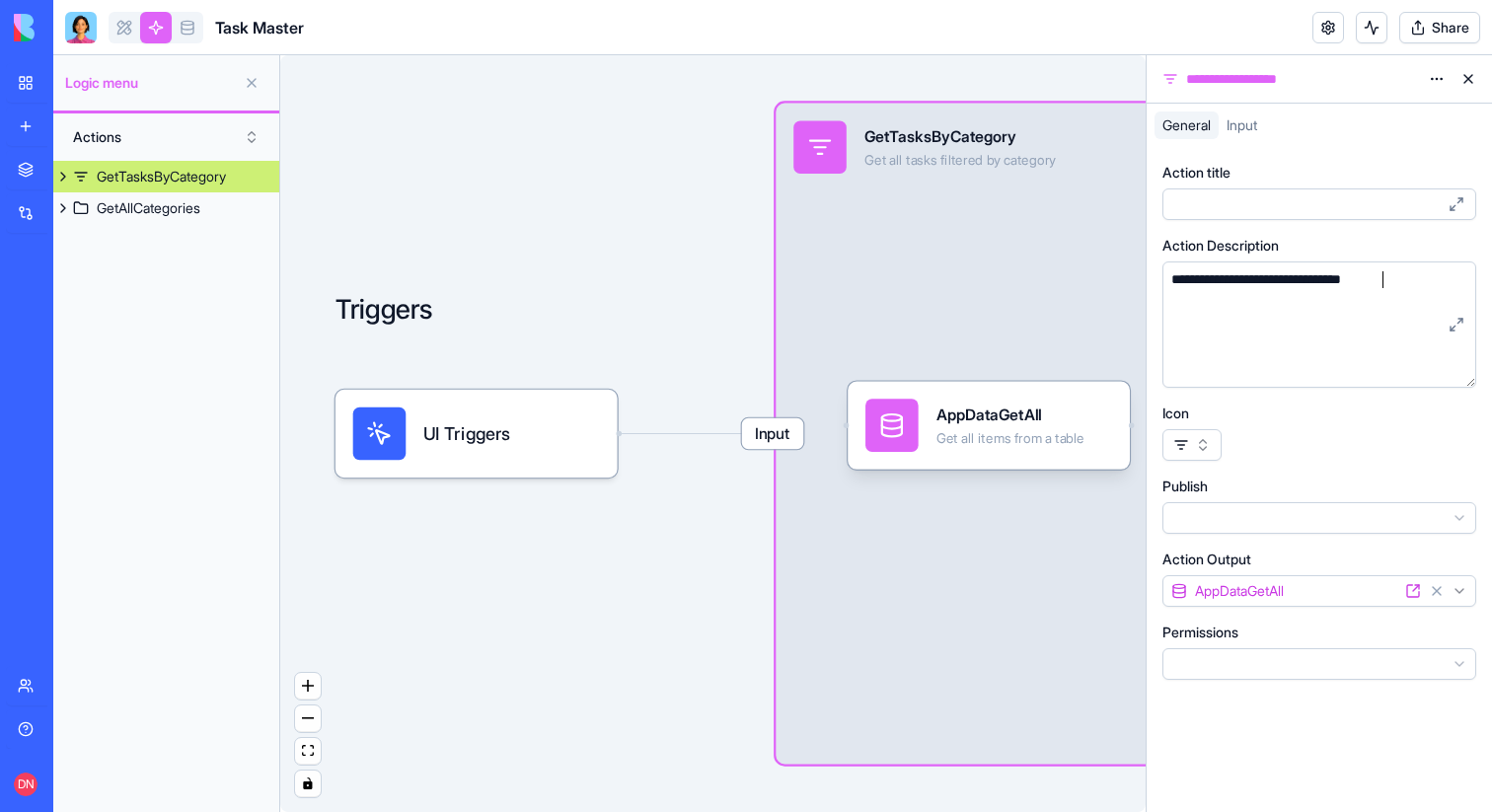 click on "**********" at bounding box center (1301, 325) 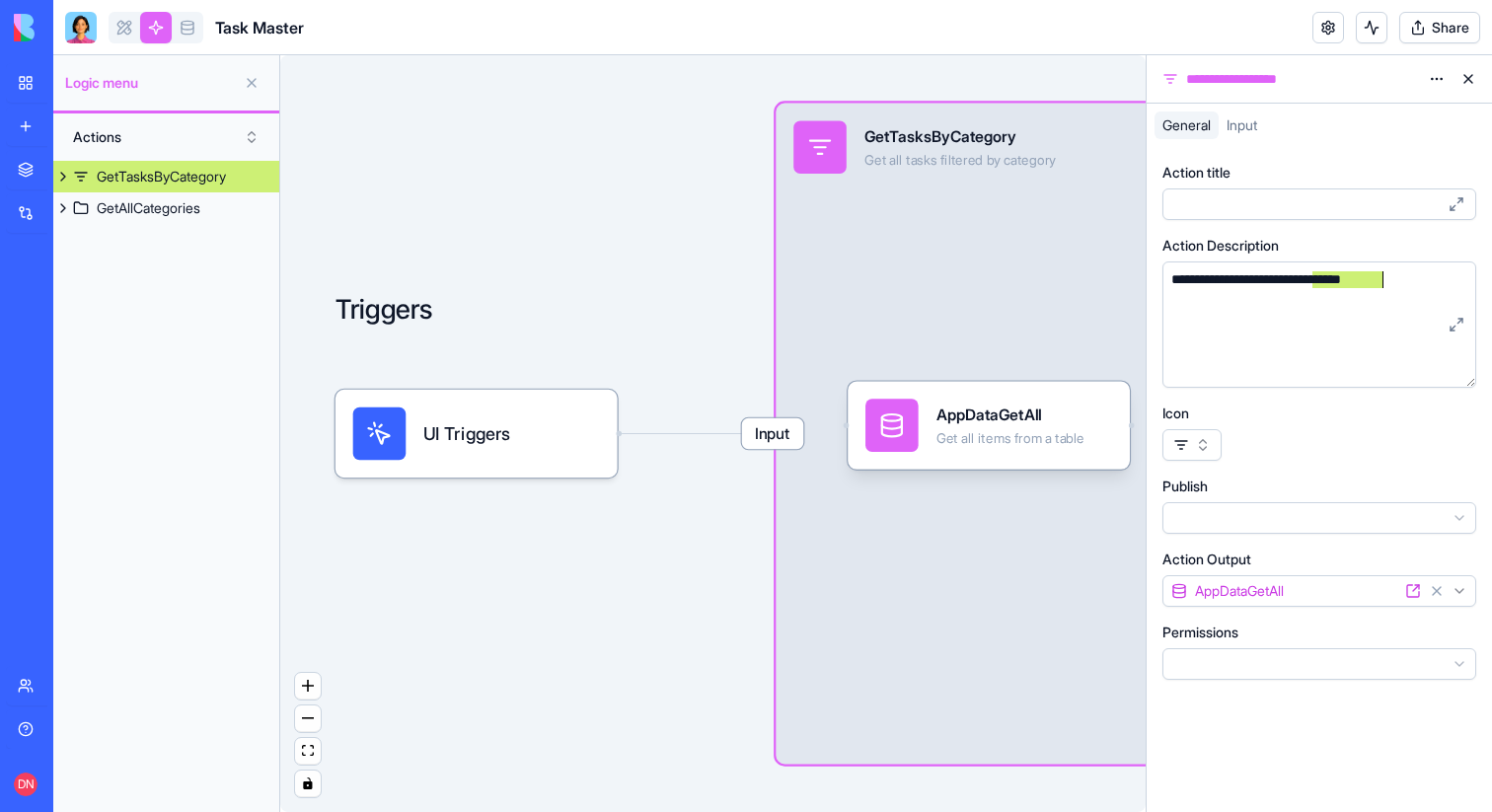 drag, startPoint x: 1311, startPoint y: 288, endPoint x: 1382, endPoint y: 285, distance: 71.06335 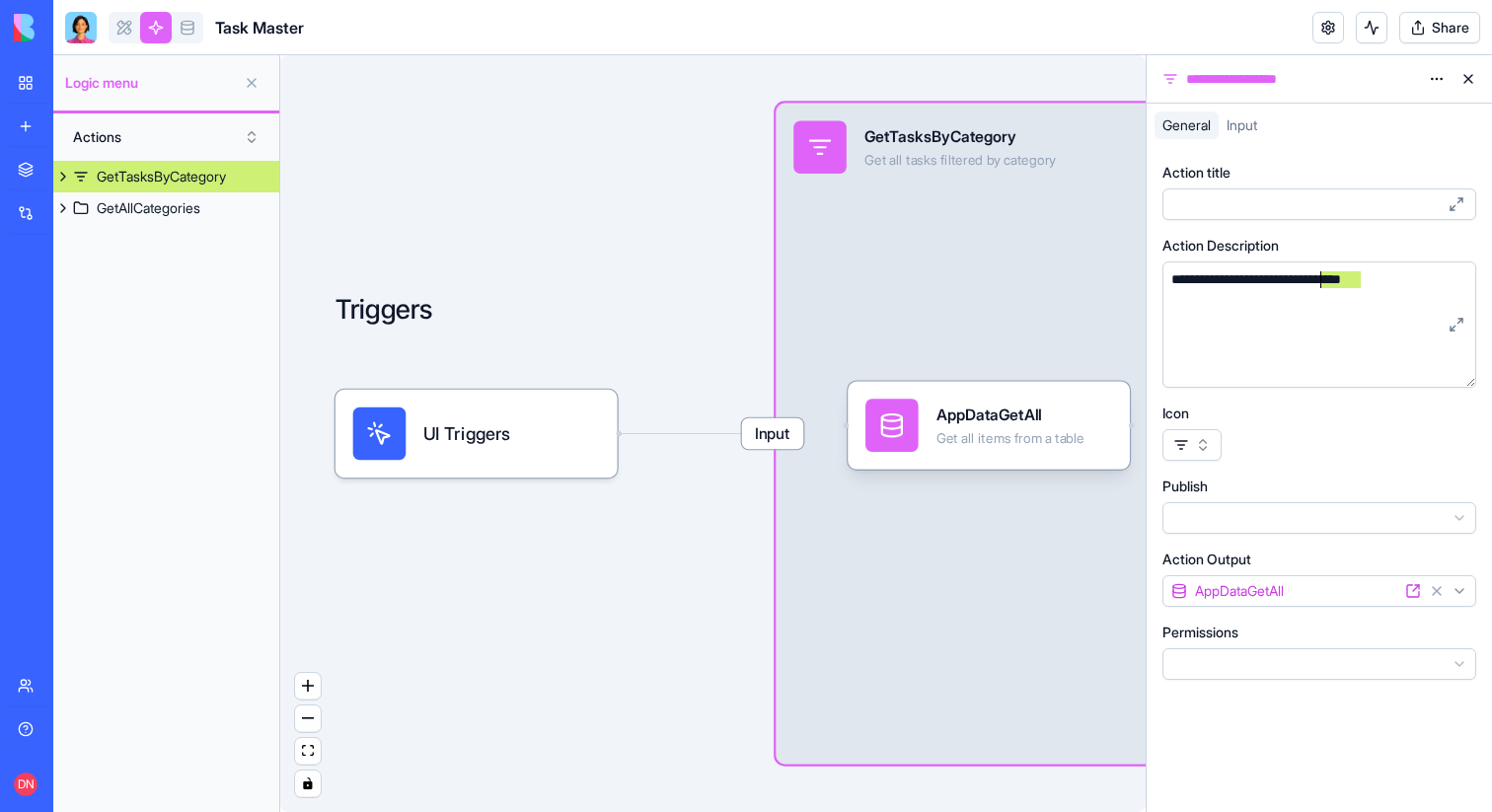 drag, startPoint x: 1358, startPoint y: 285, endPoint x: 1317, endPoint y: 285, distance: 41 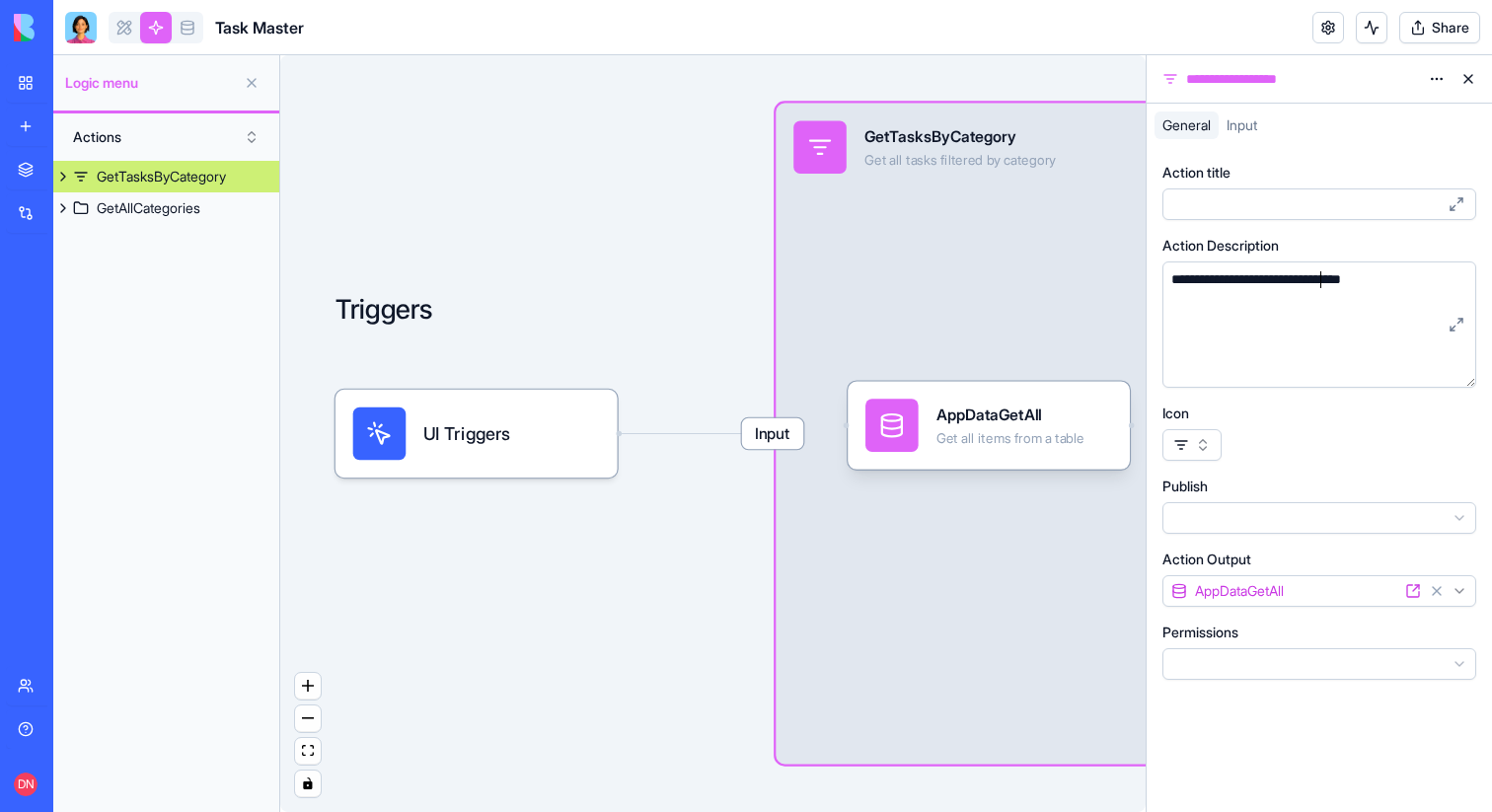 click on "**********" at bounding box center (1301, 280) 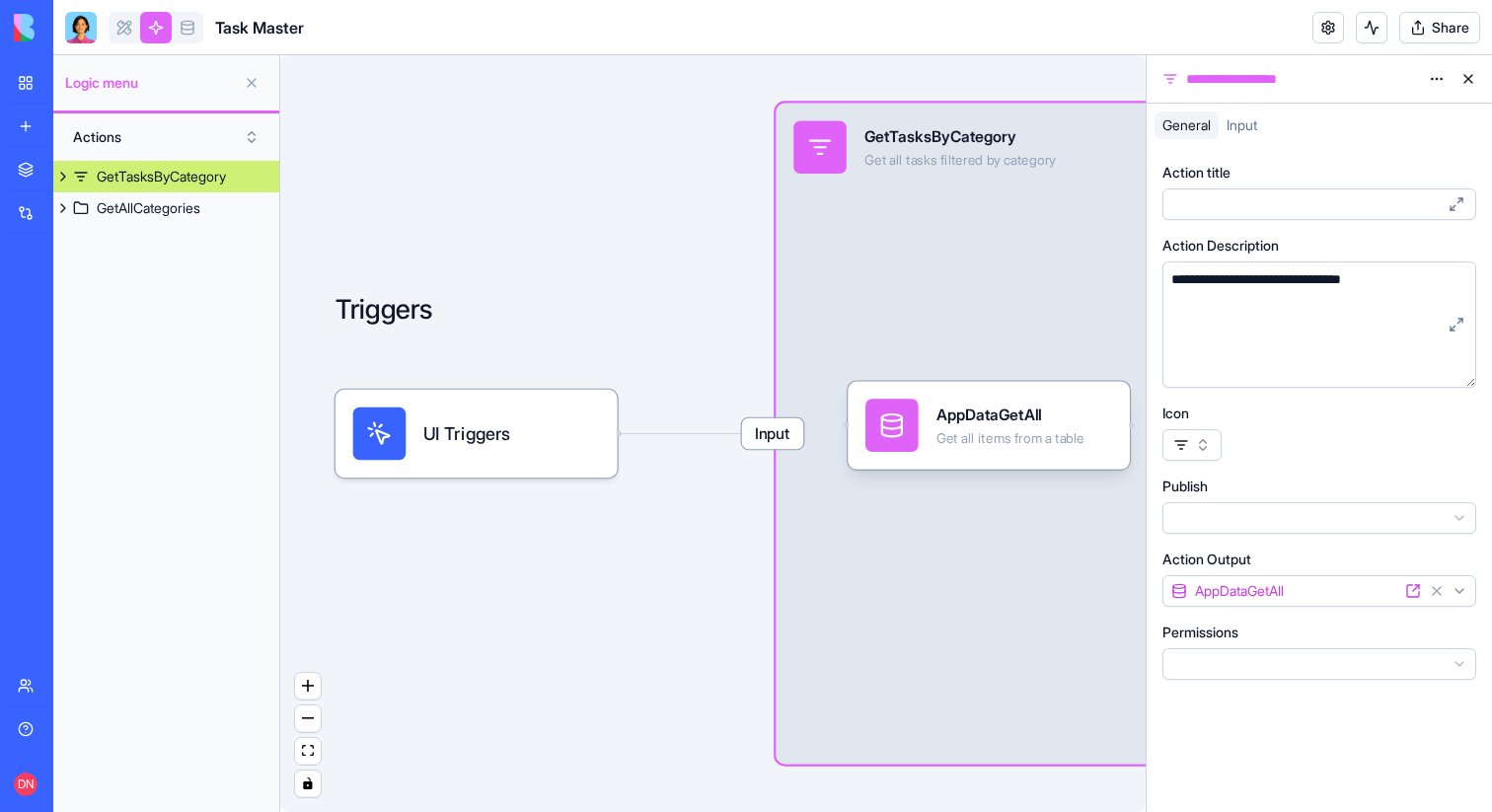 click at bounding box center [1192, 445] 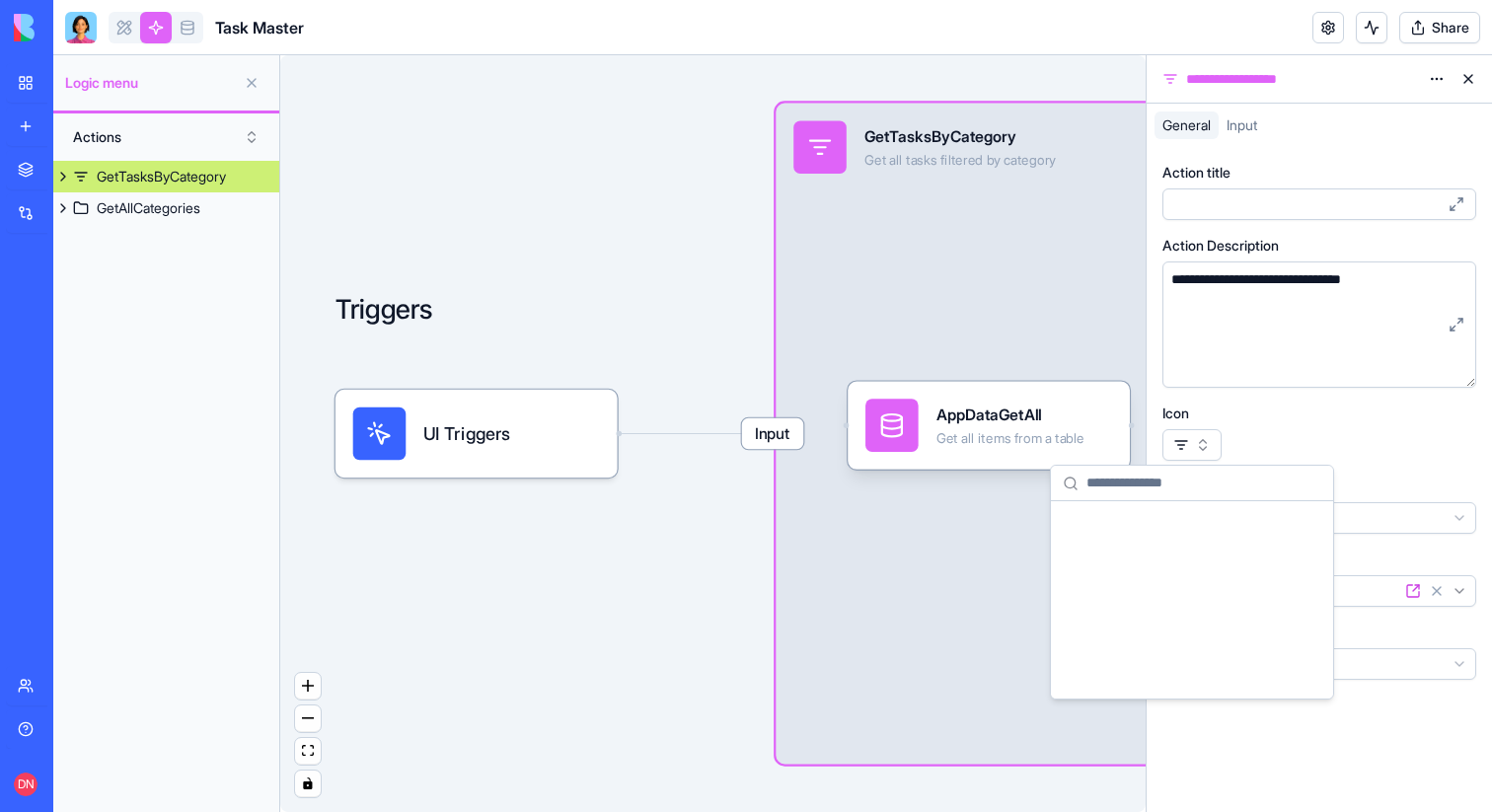 scroll, scrollTop: 33622, scrollLeft: 0, axis: vertical 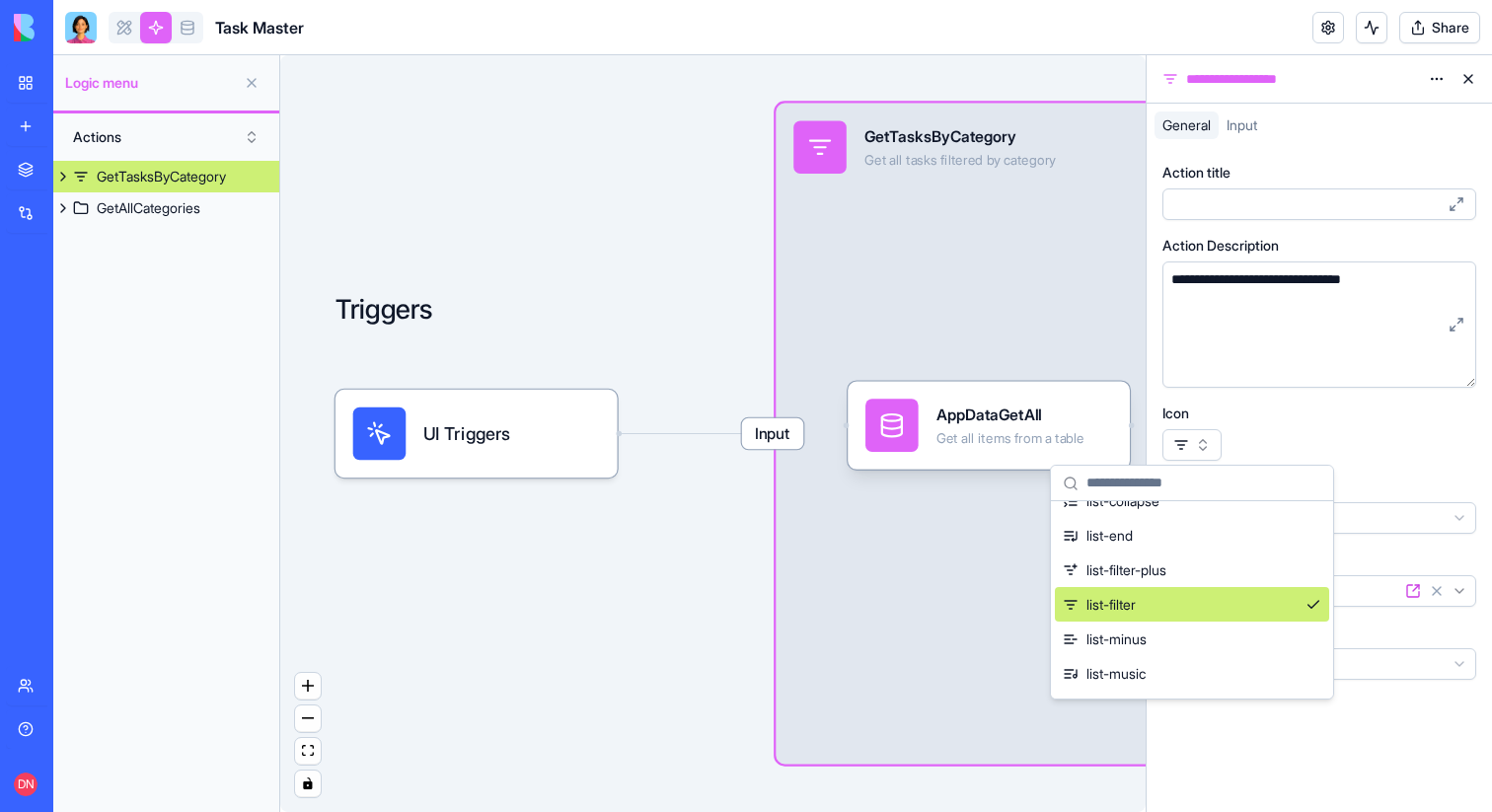 click at bounding box center [1319, 445] 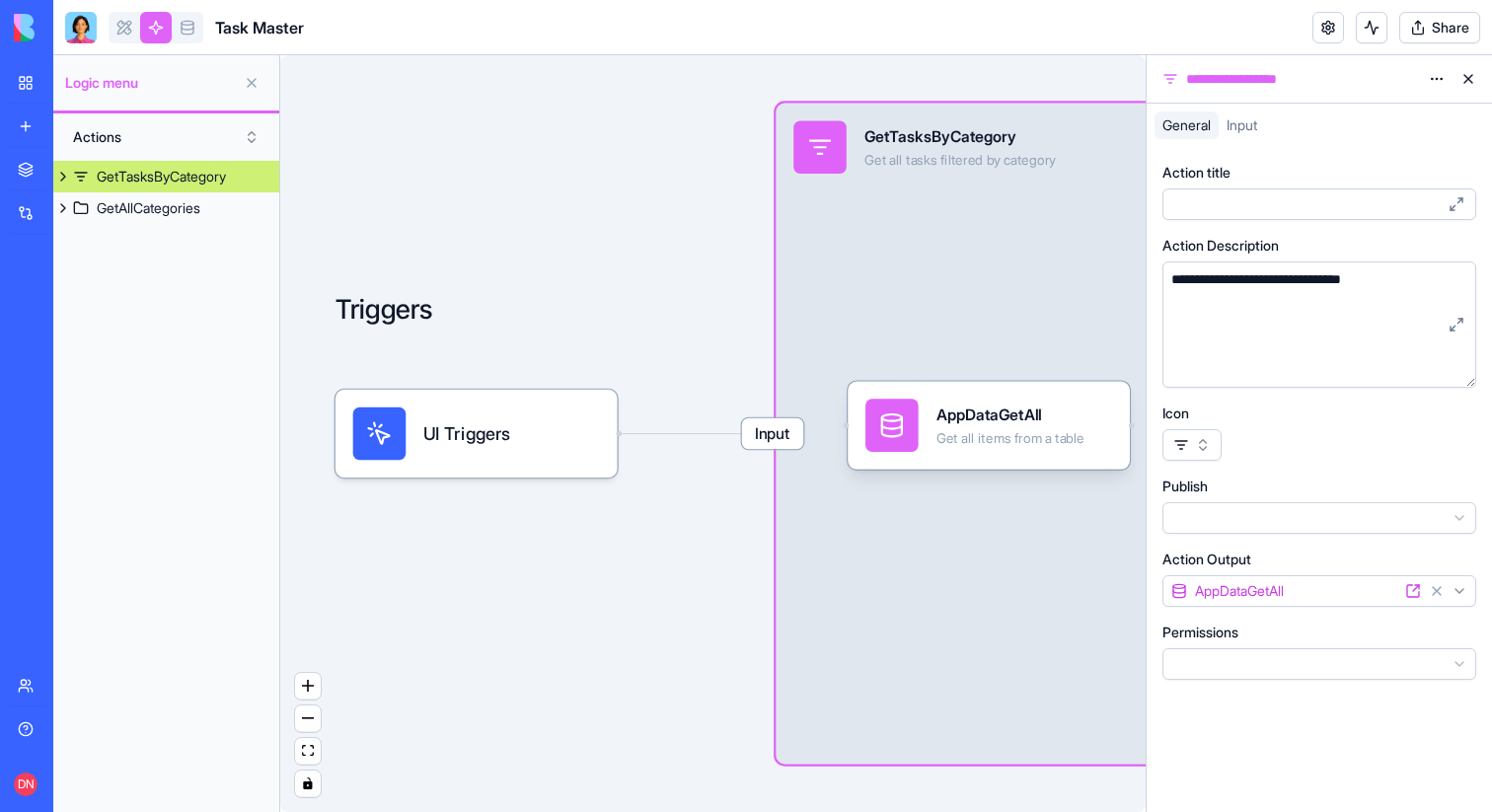 click at bounding box center [1192, 445] 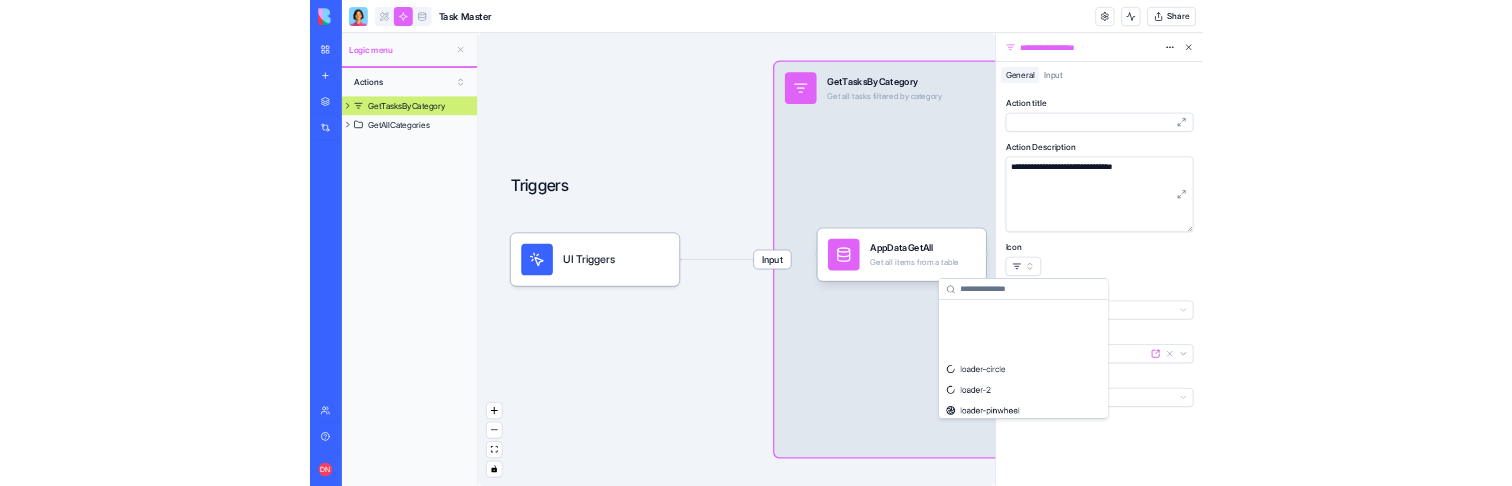 scroll, scrollTop: 34647, scrollLeft: 0, axis: vertical 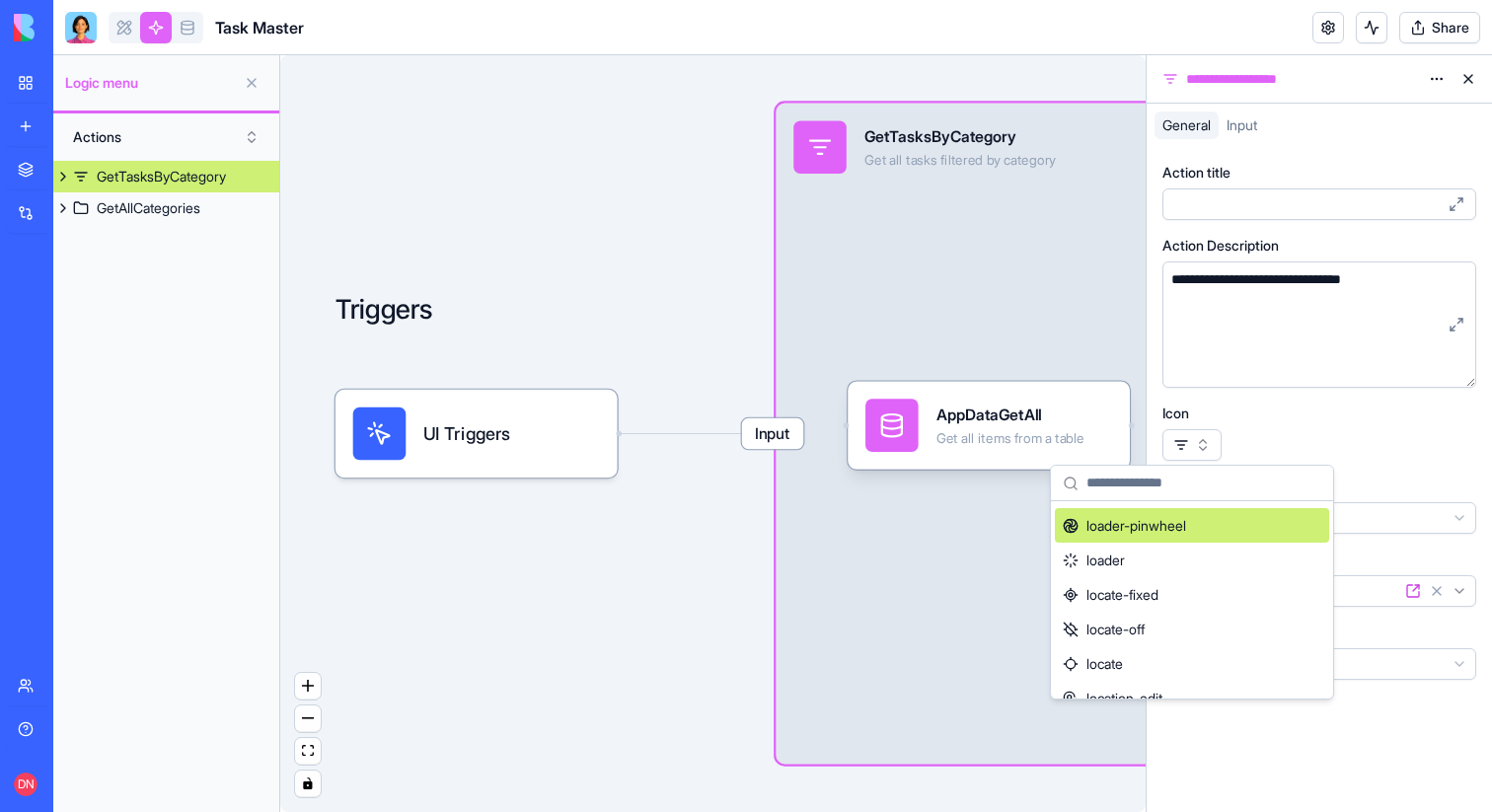 click at bounding box center (1319, 445) 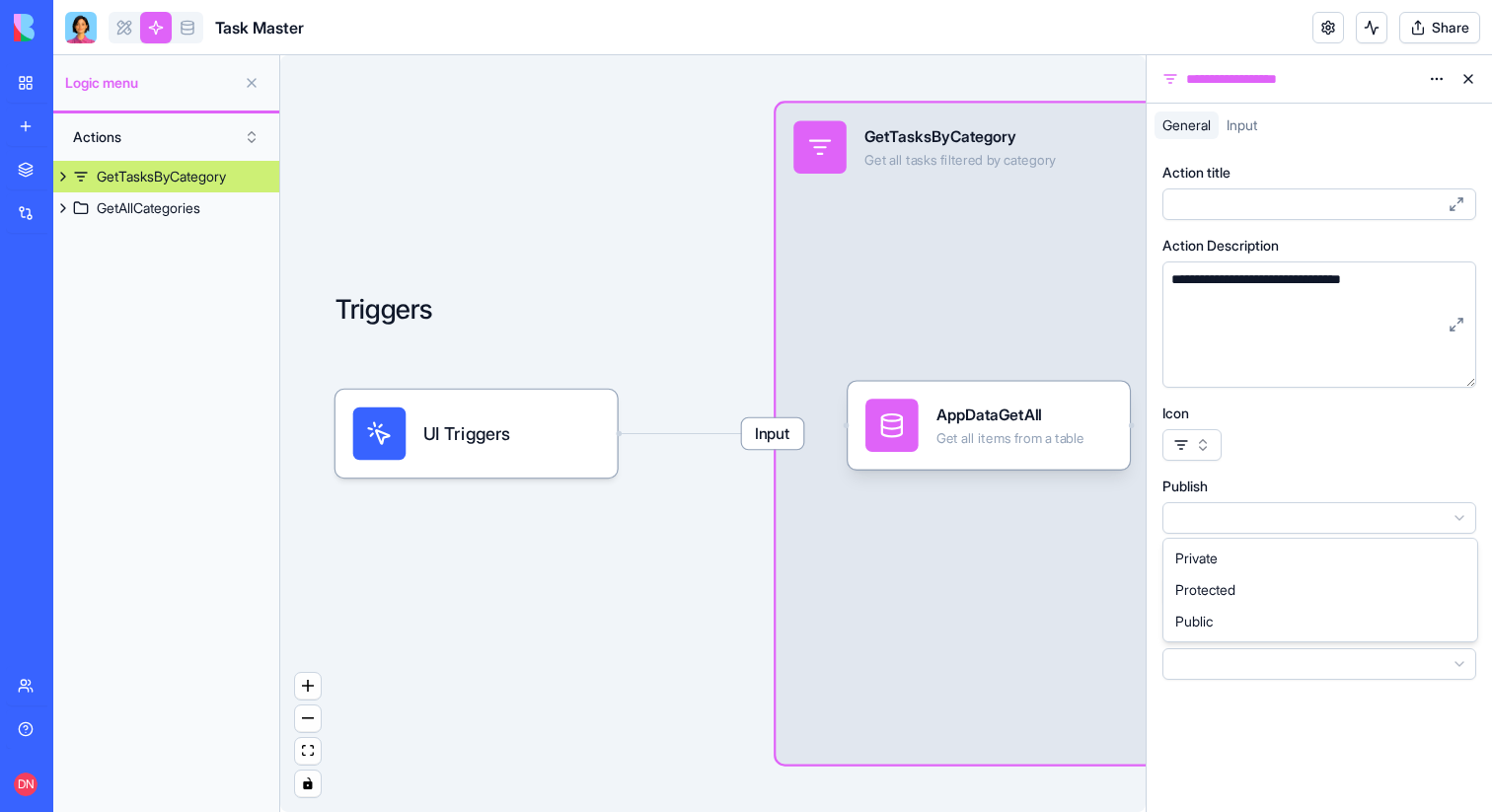 click on "**********" at bounding box center [746, 406] 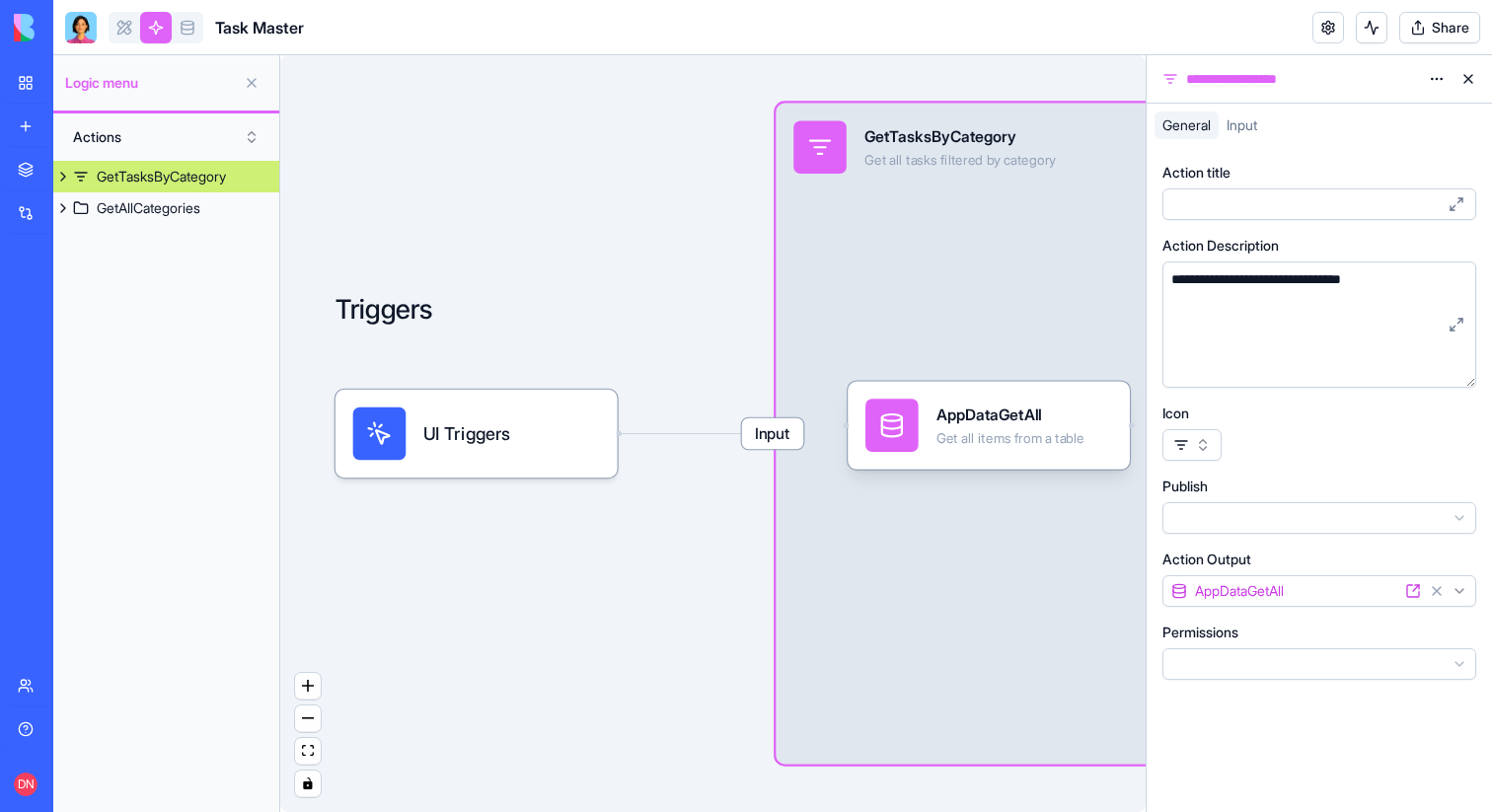 click on "**********" at bounding box center (1319, 480) 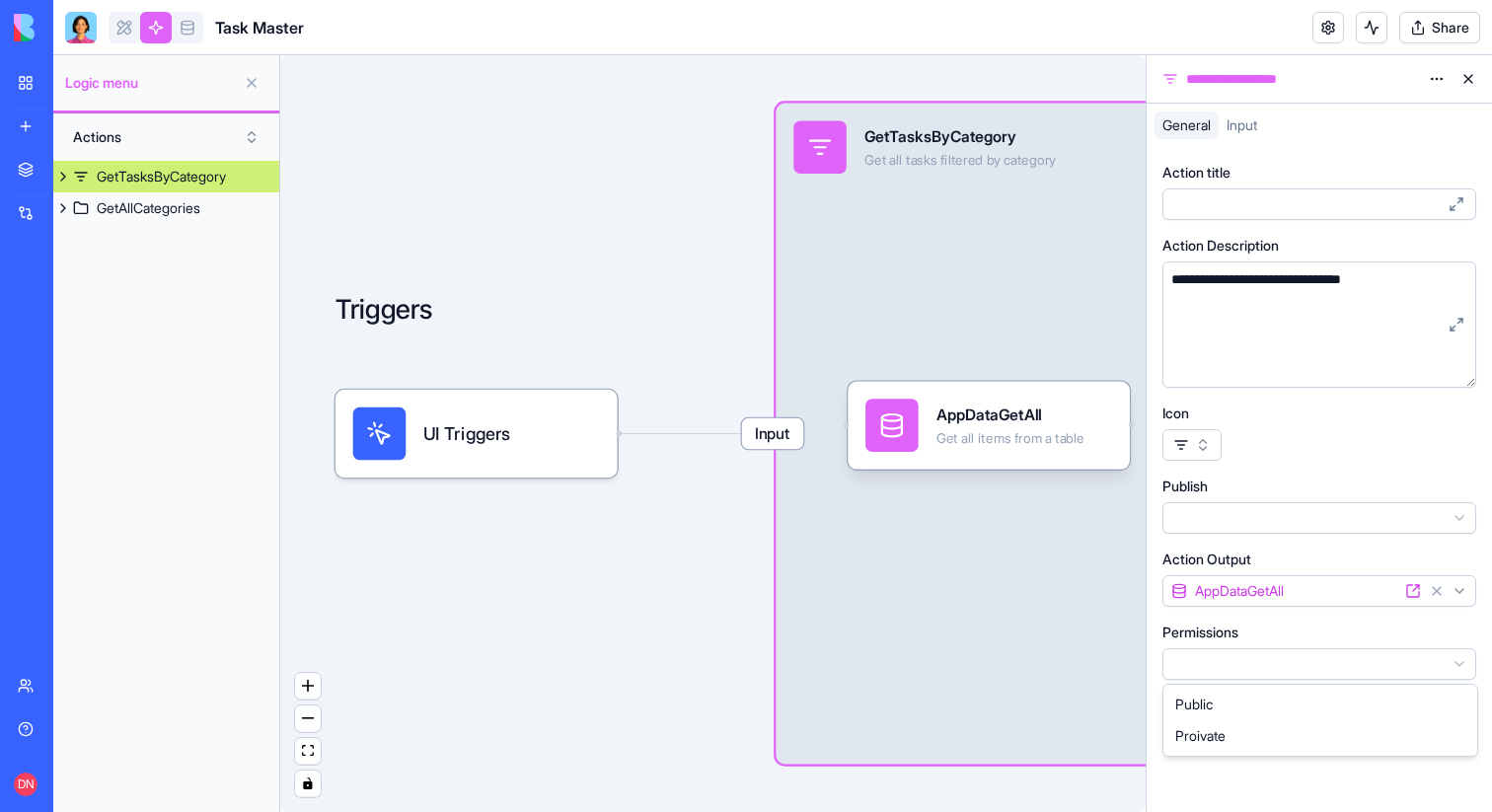click on "**********" at bounding box center (746, 406) 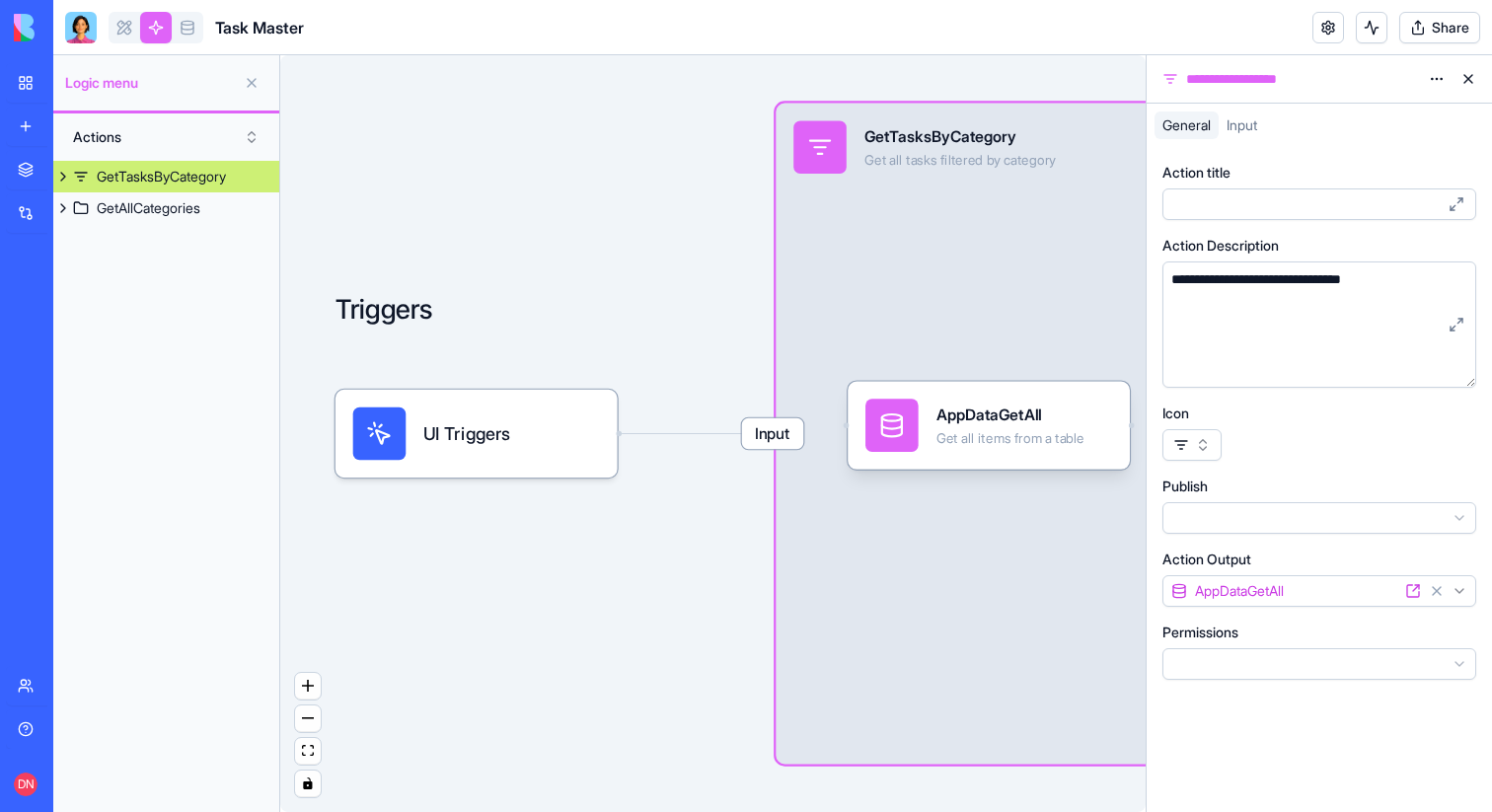 click on "**********" at bounding box center (746, 406) 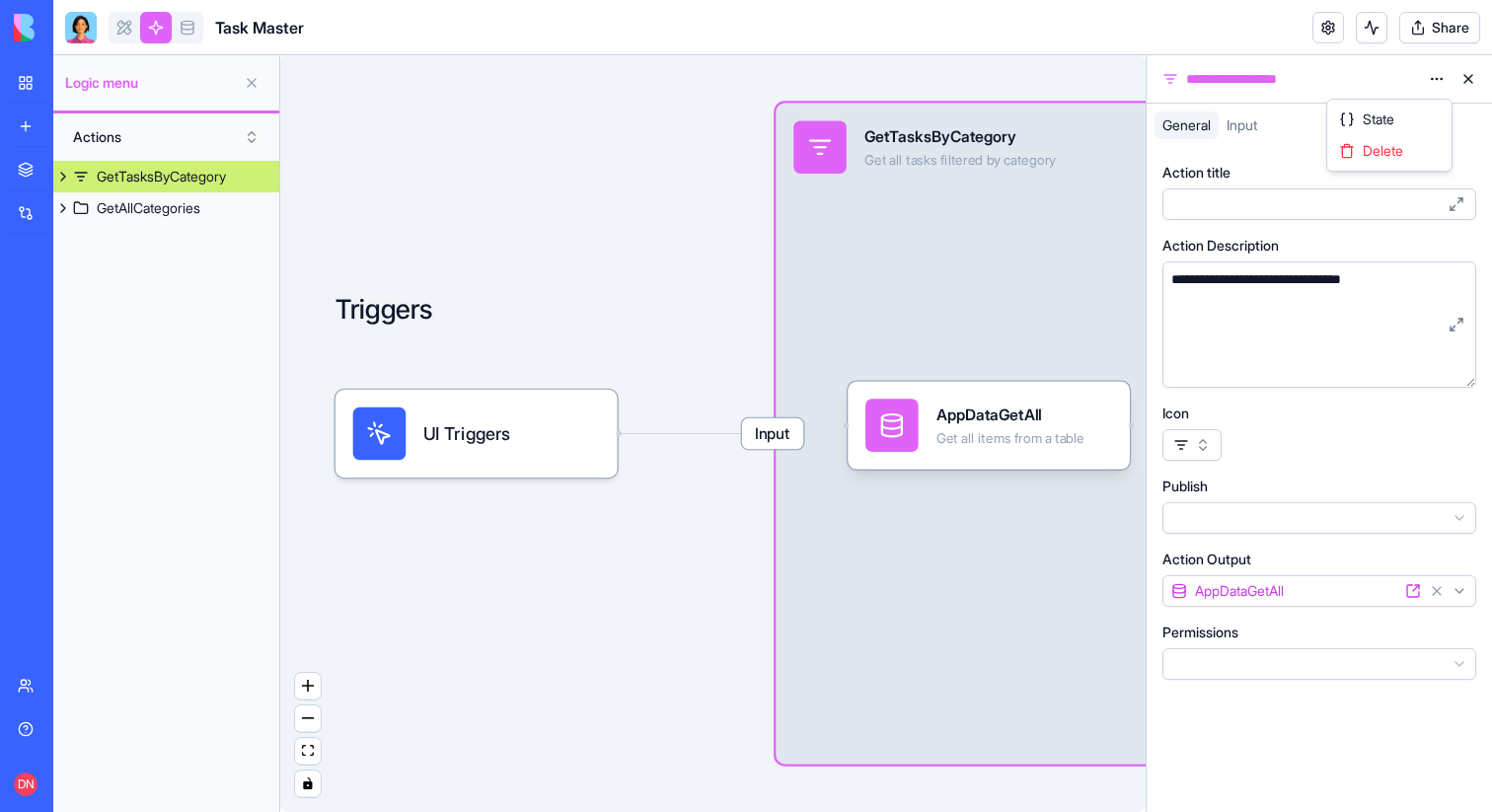 click on "**********" at bounding box center [746, 406] 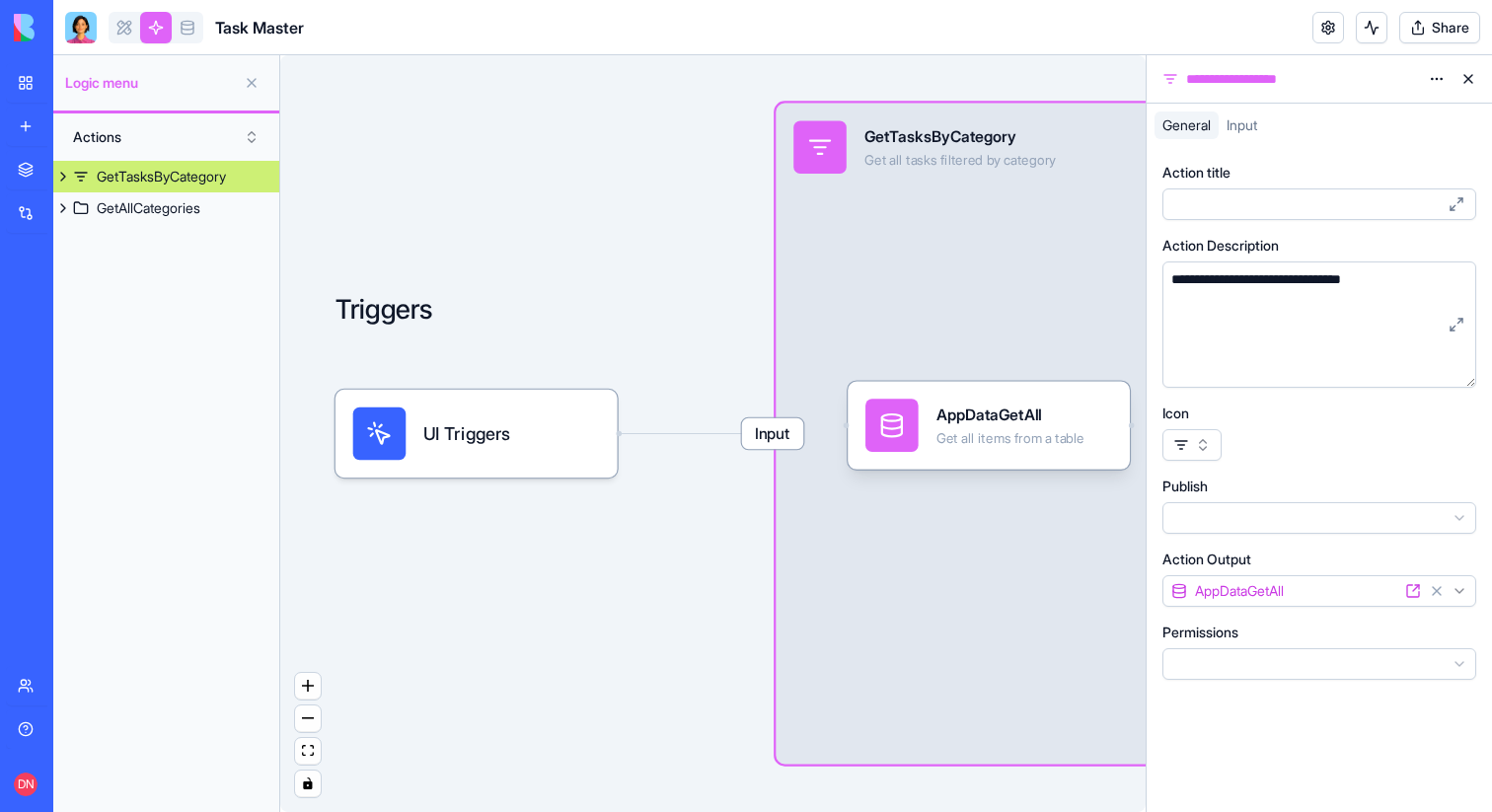 click on "**********" at bounding box center (746, 406) 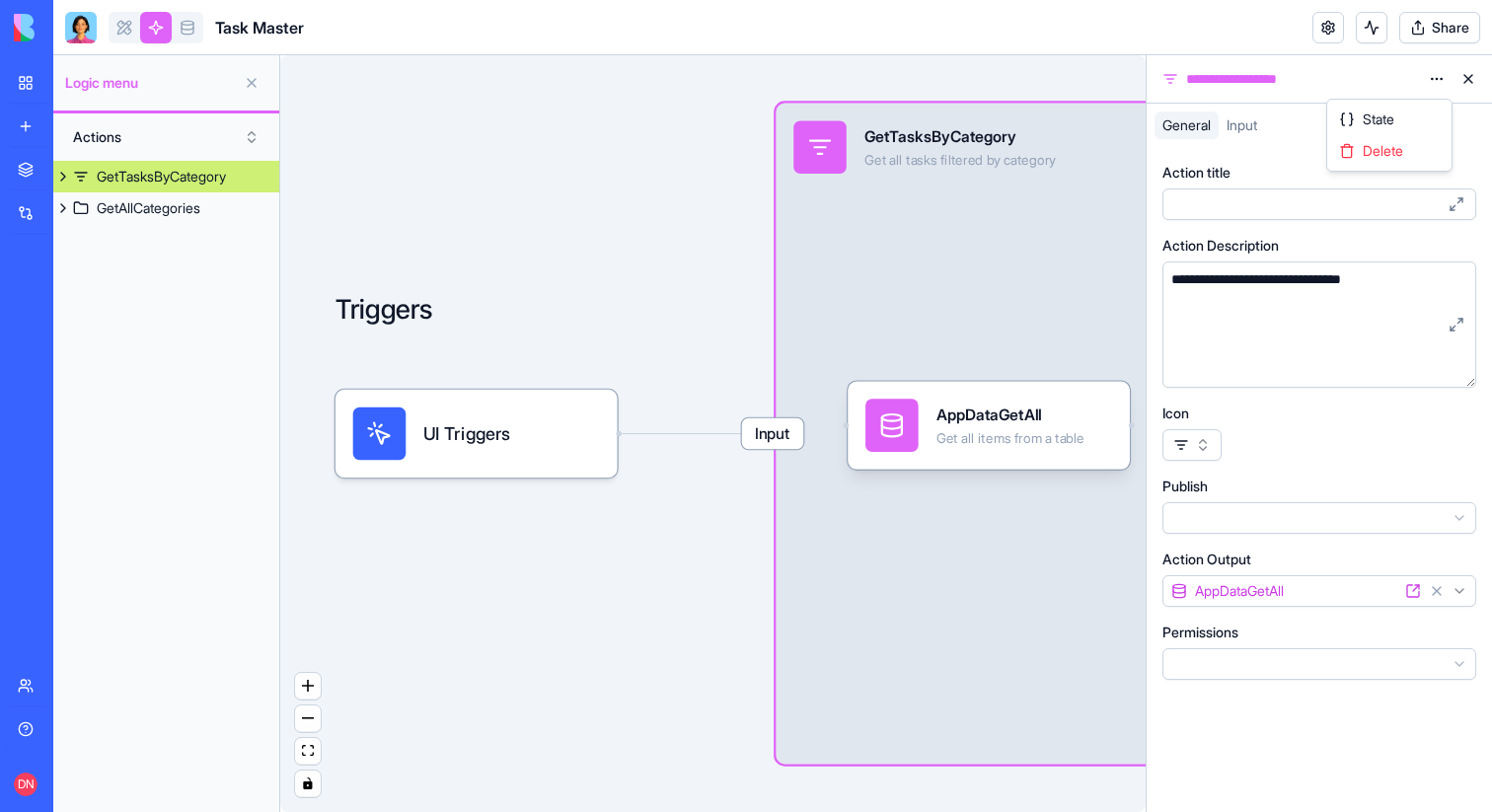 click on "**********" at bounding box center [746, 406] 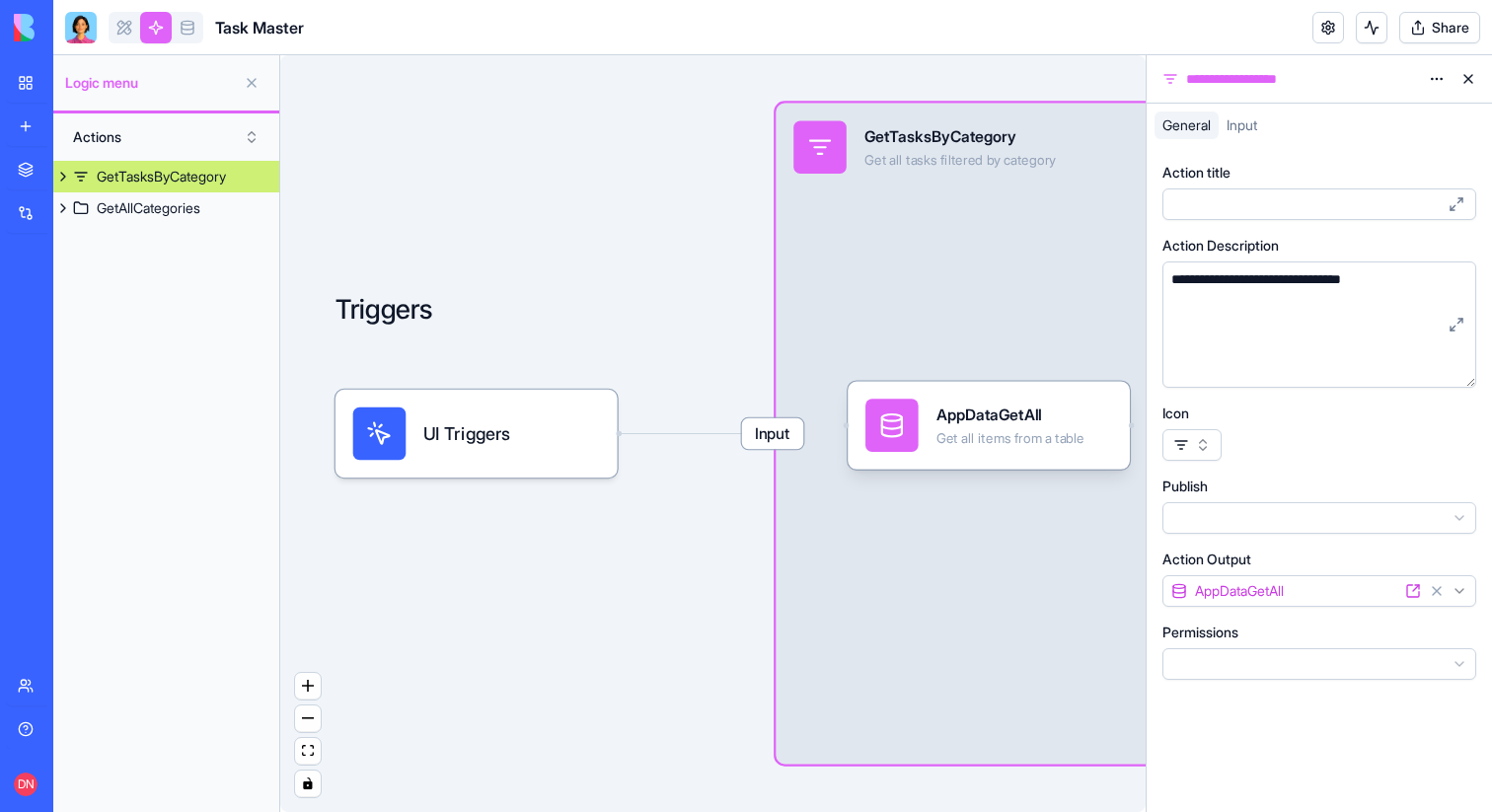 click on "Share" at bounding box center (1440, 28) 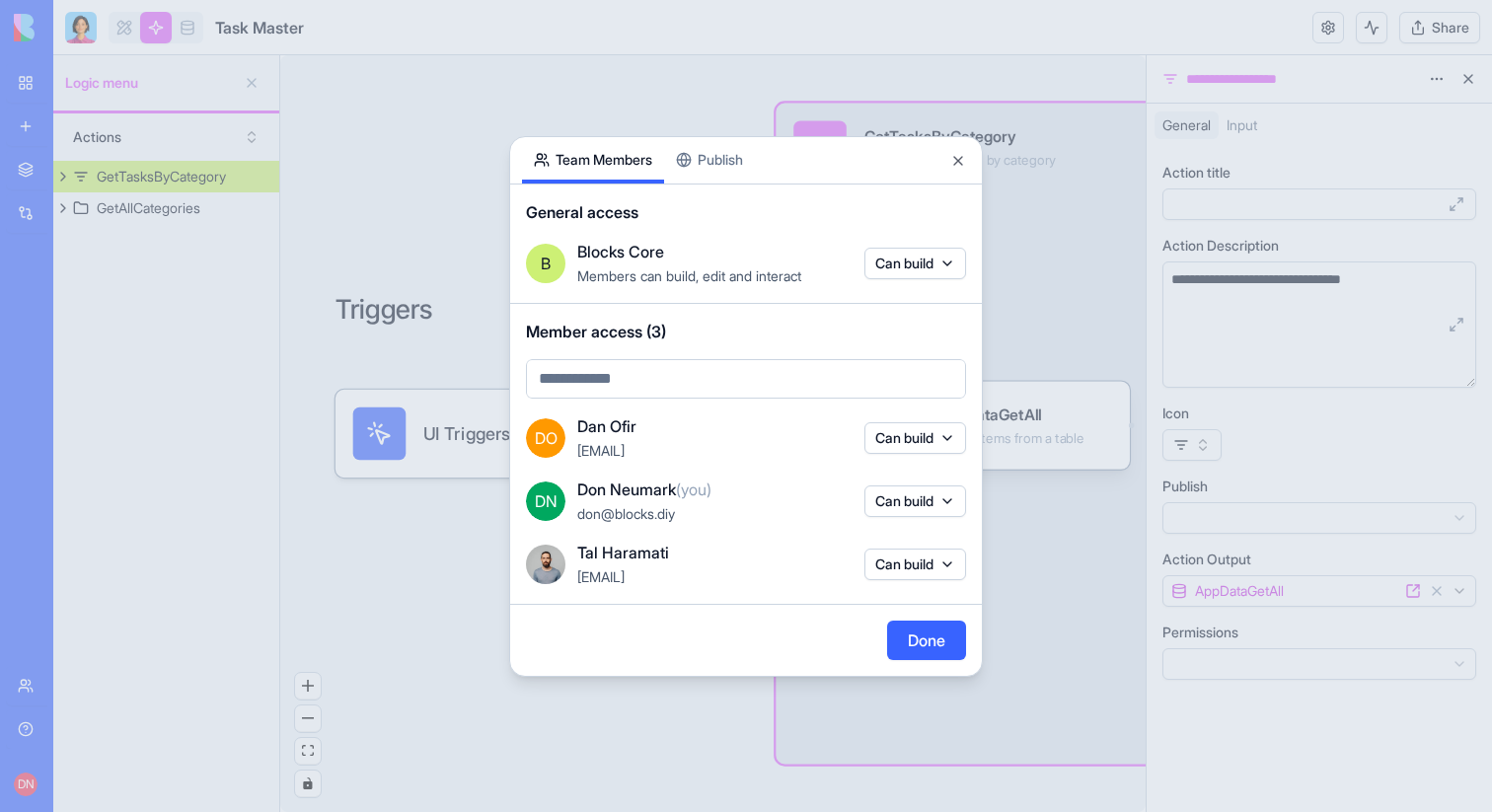 type 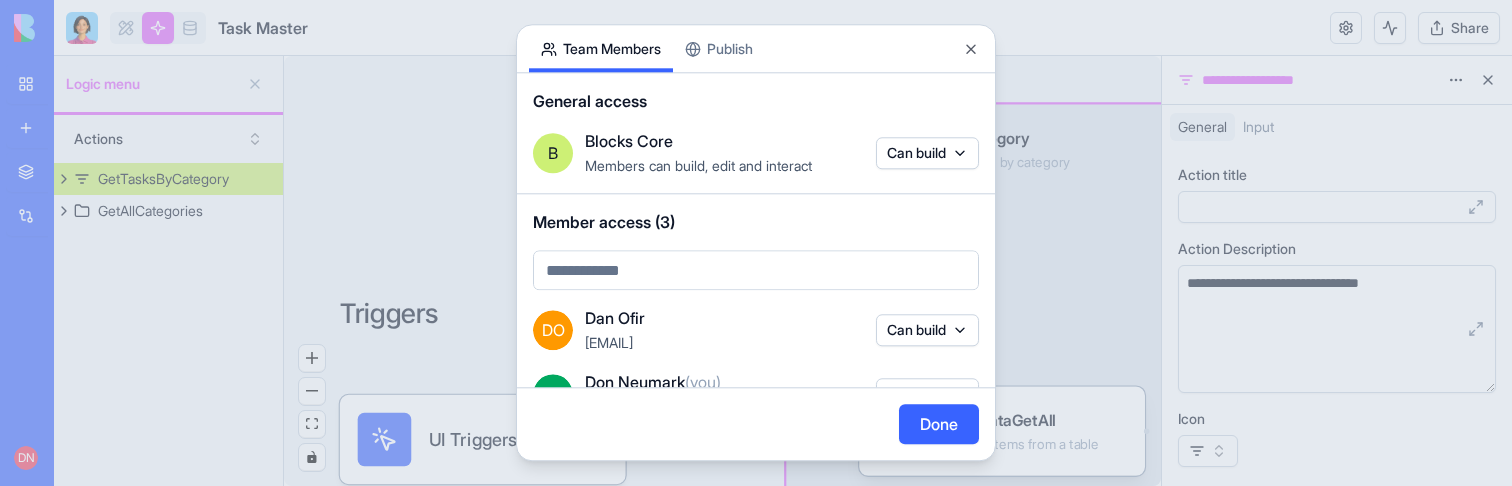 click on "**********" at bounding box center (756, 243) 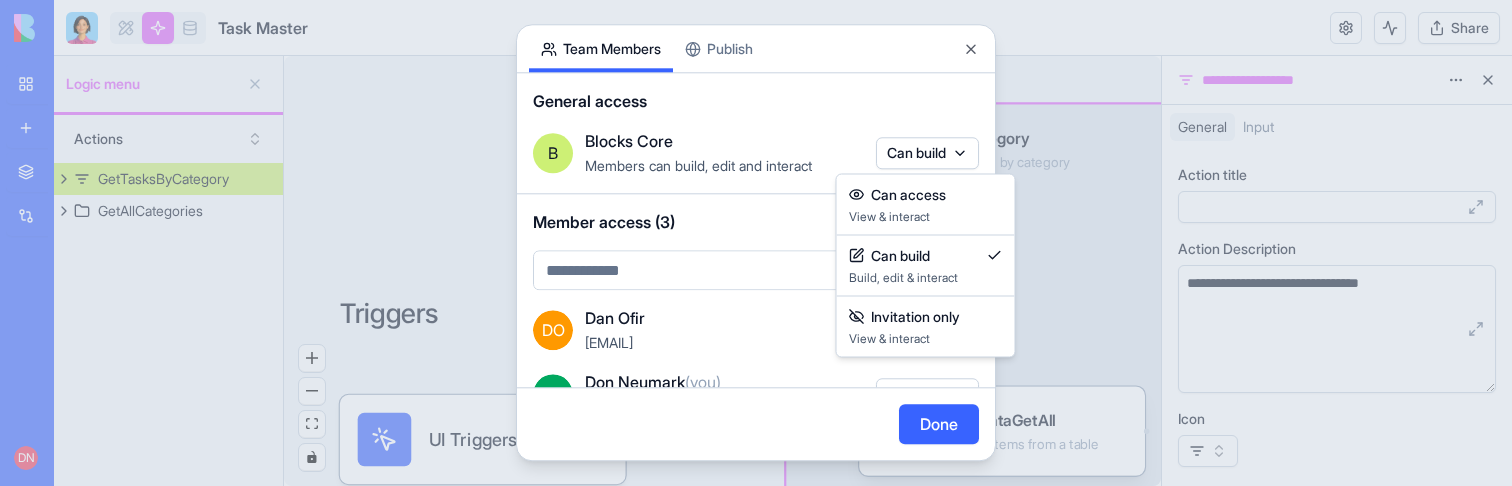 click at bounding box center [756, 243] 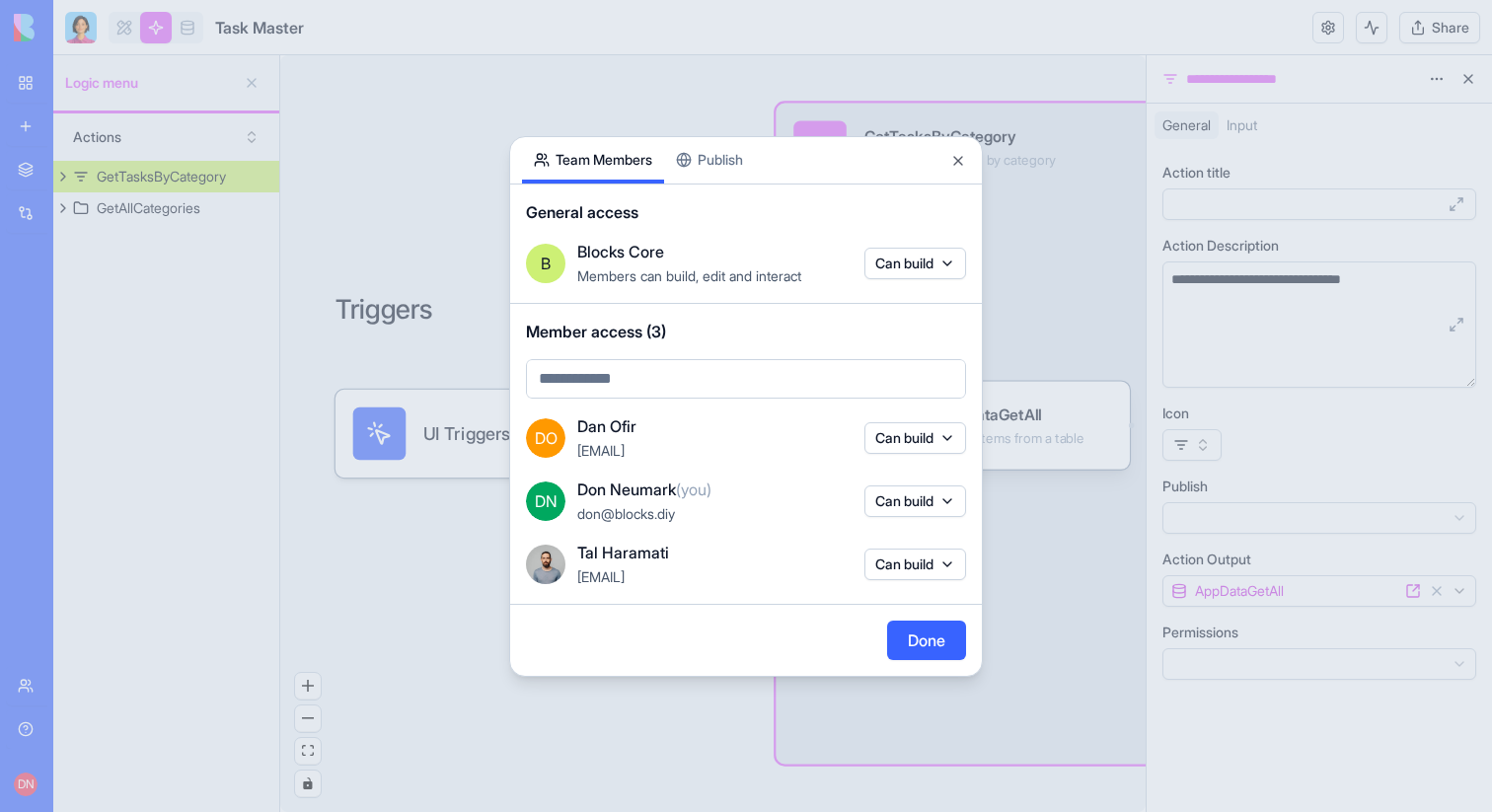 scroll, scrollTop: 0, scrollLeft: 0, axis: both 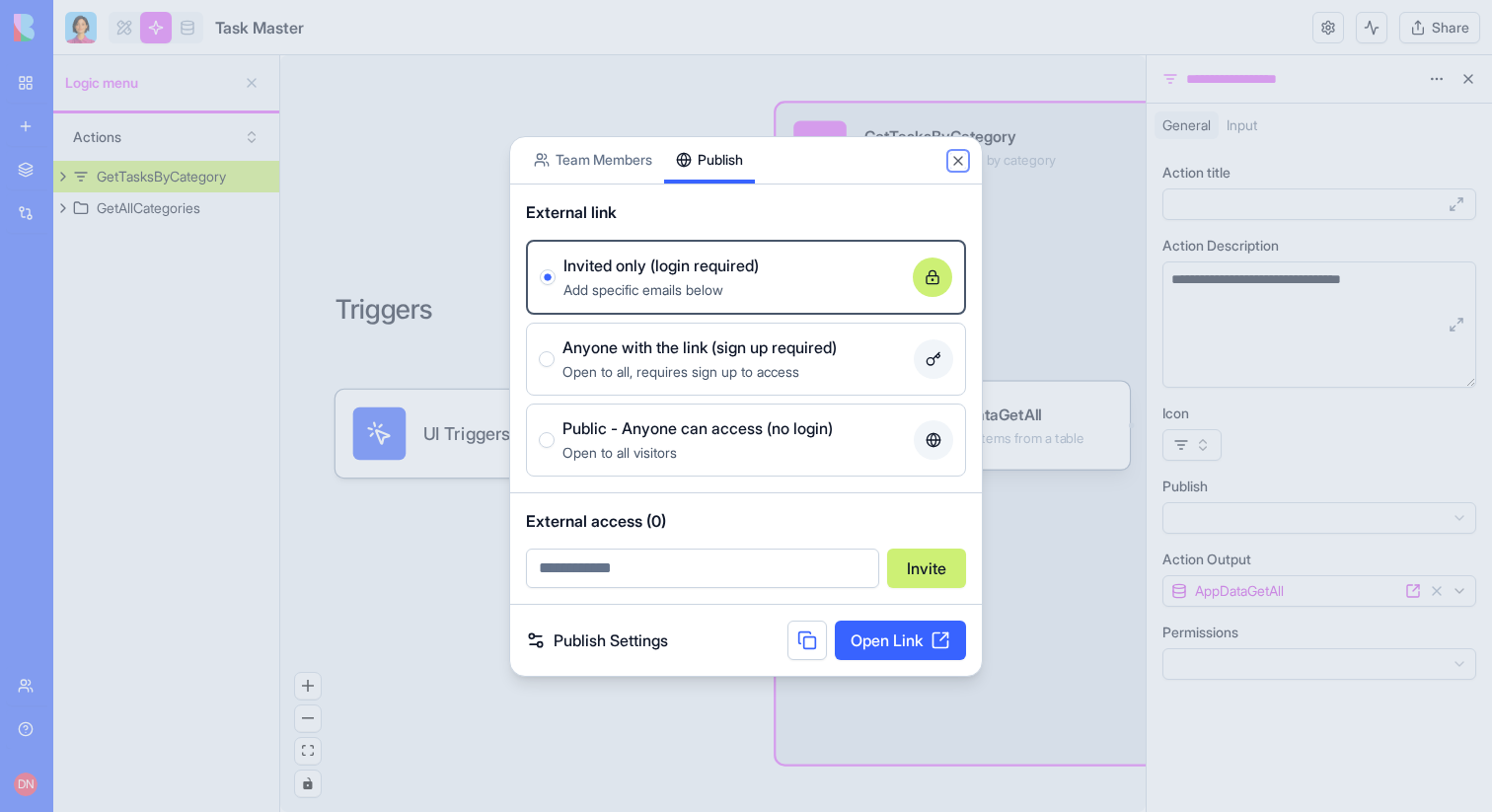 click on "Close" at bounding box center [958, 161] 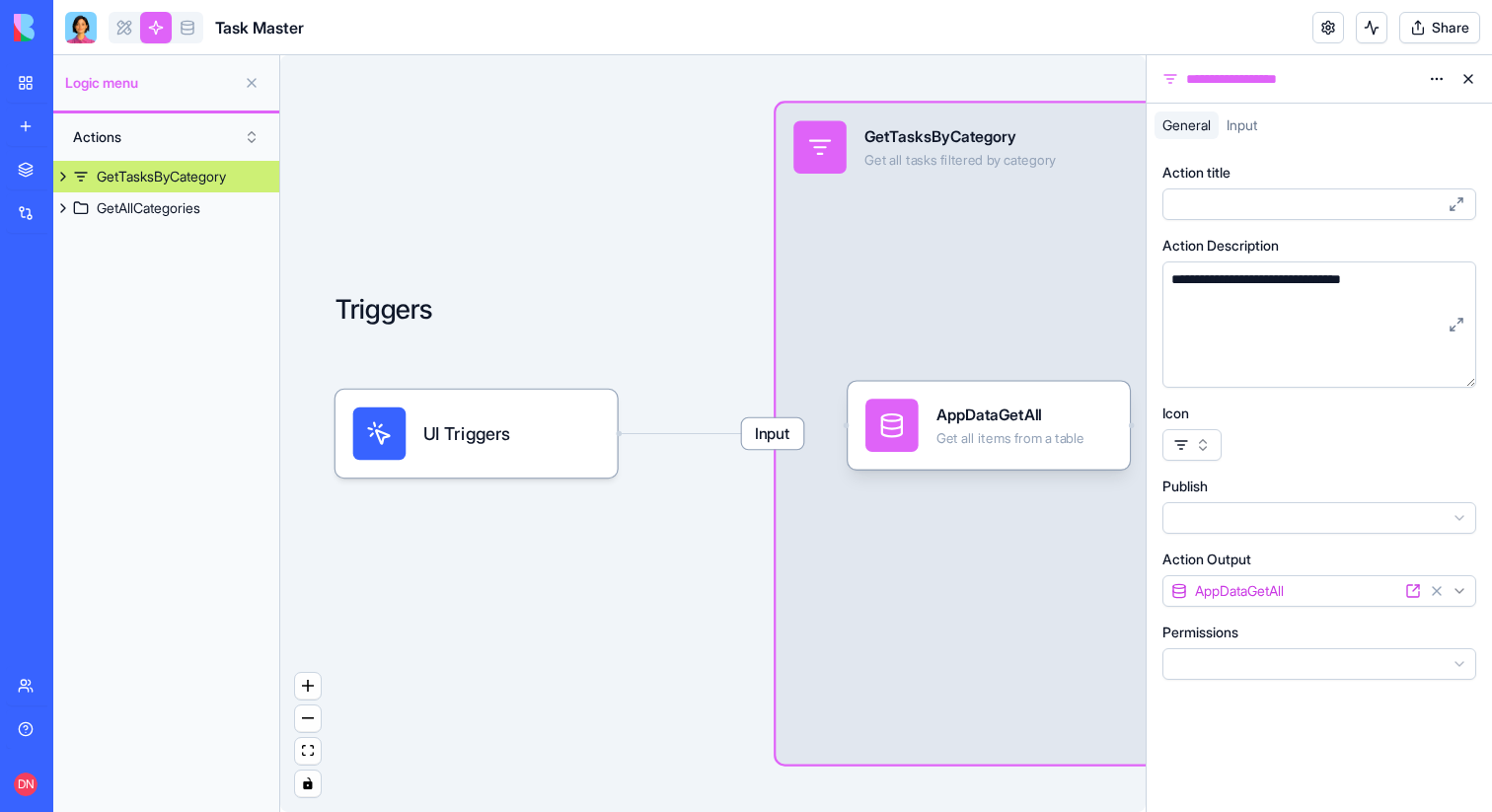 click at bounding box center [252, 83] 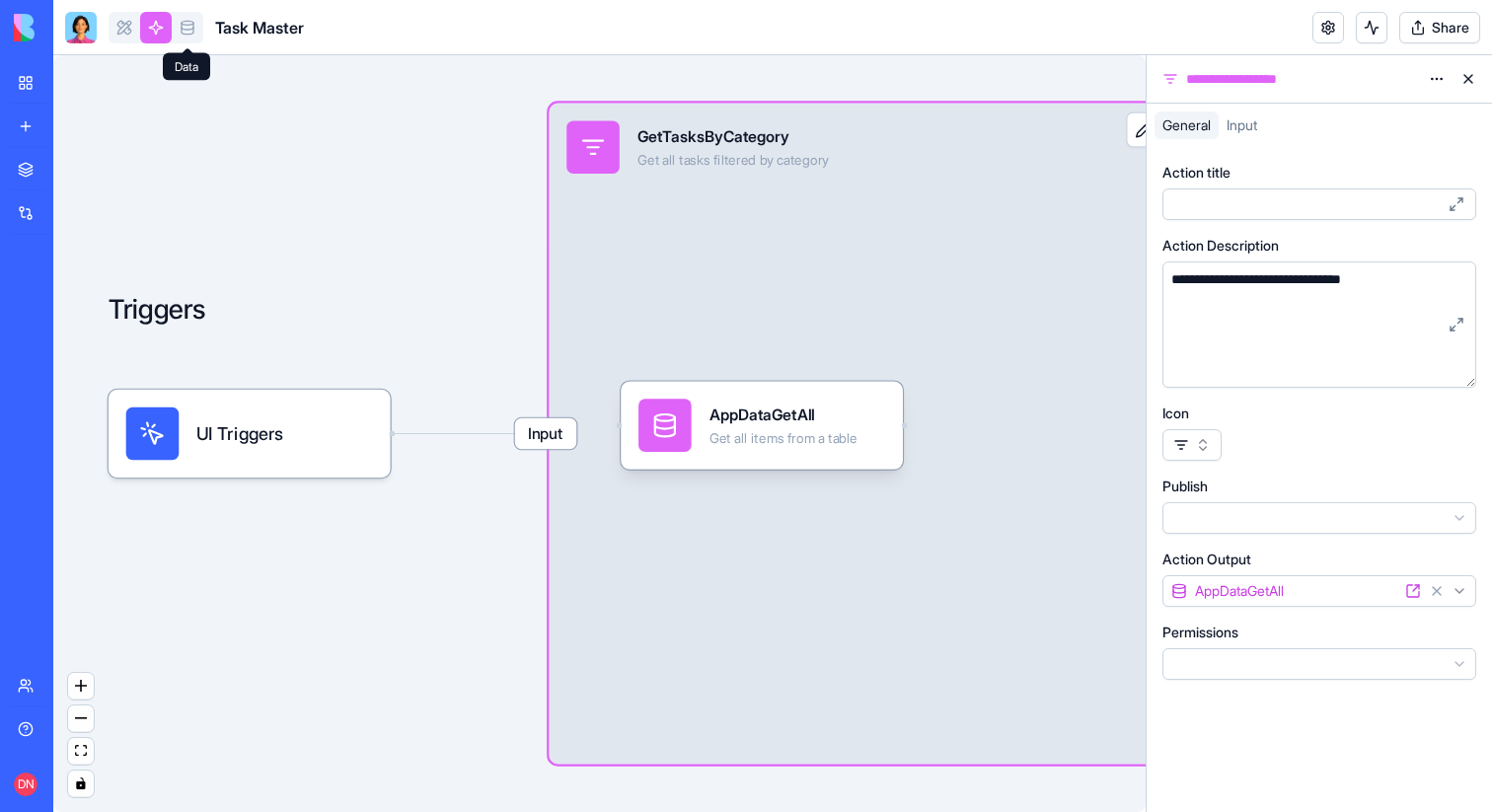 click at bounding box center [187, 28] 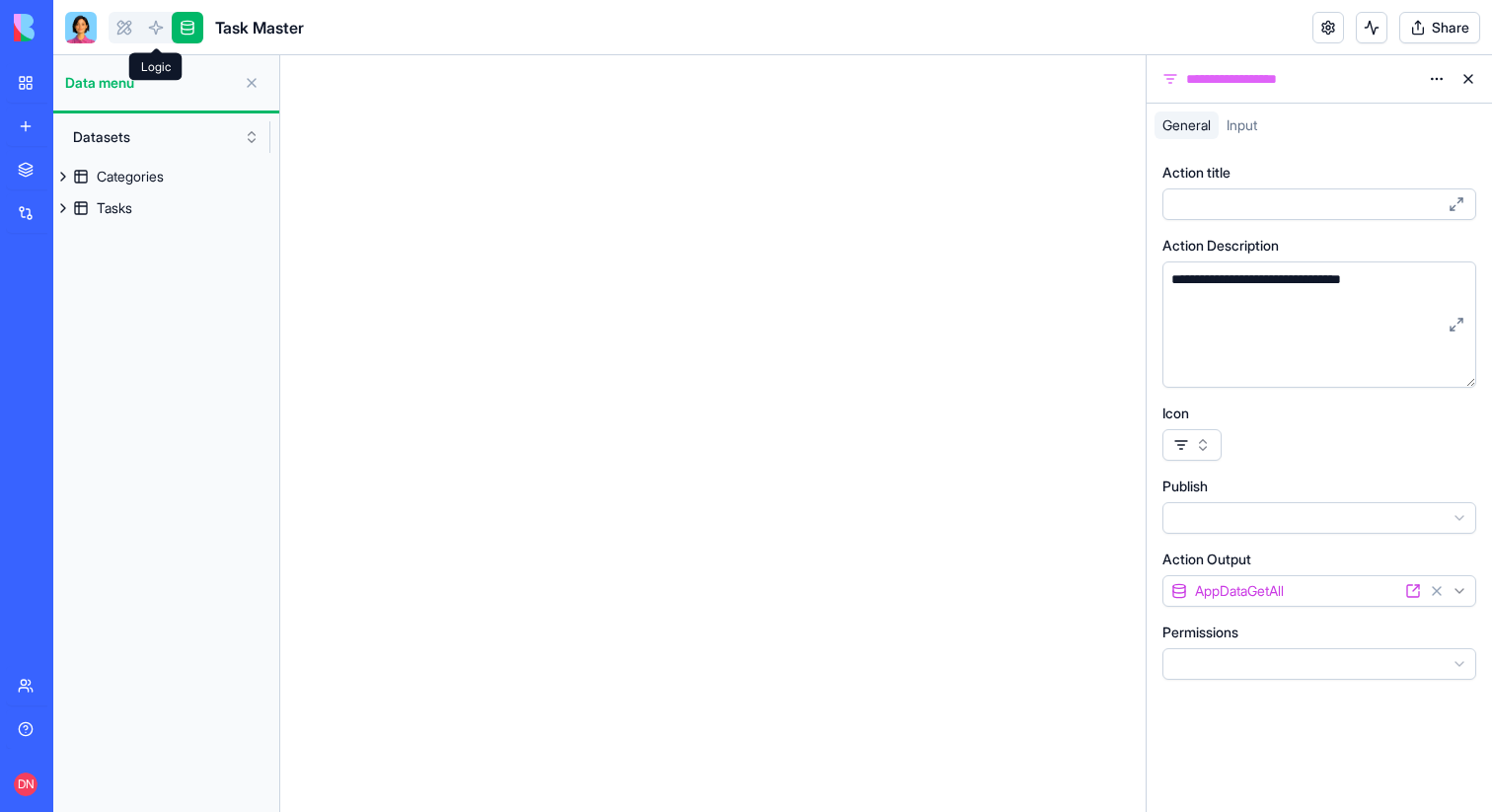 click at bounding box center (156, 28) 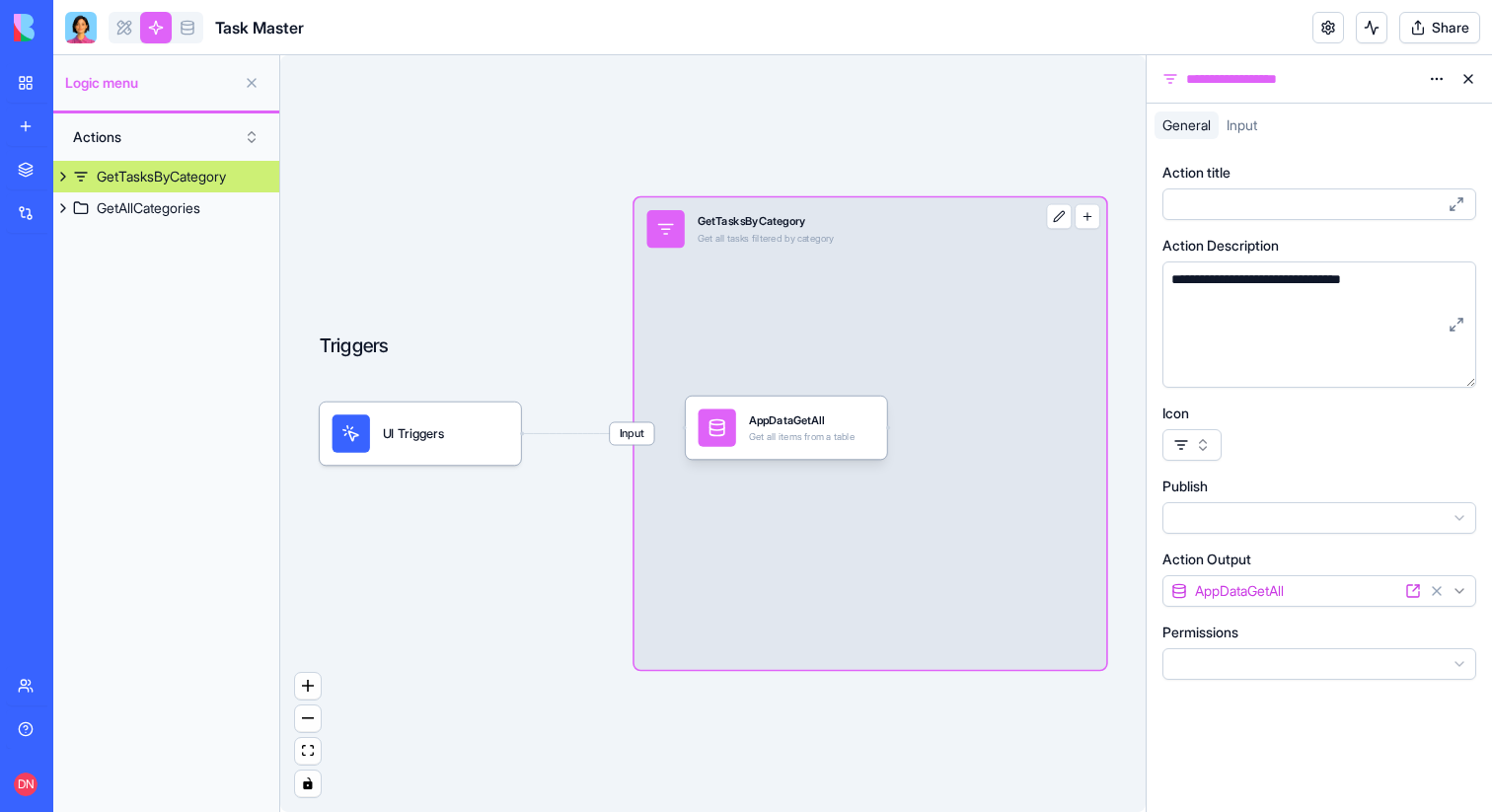 click at bounding box center (124, 28) 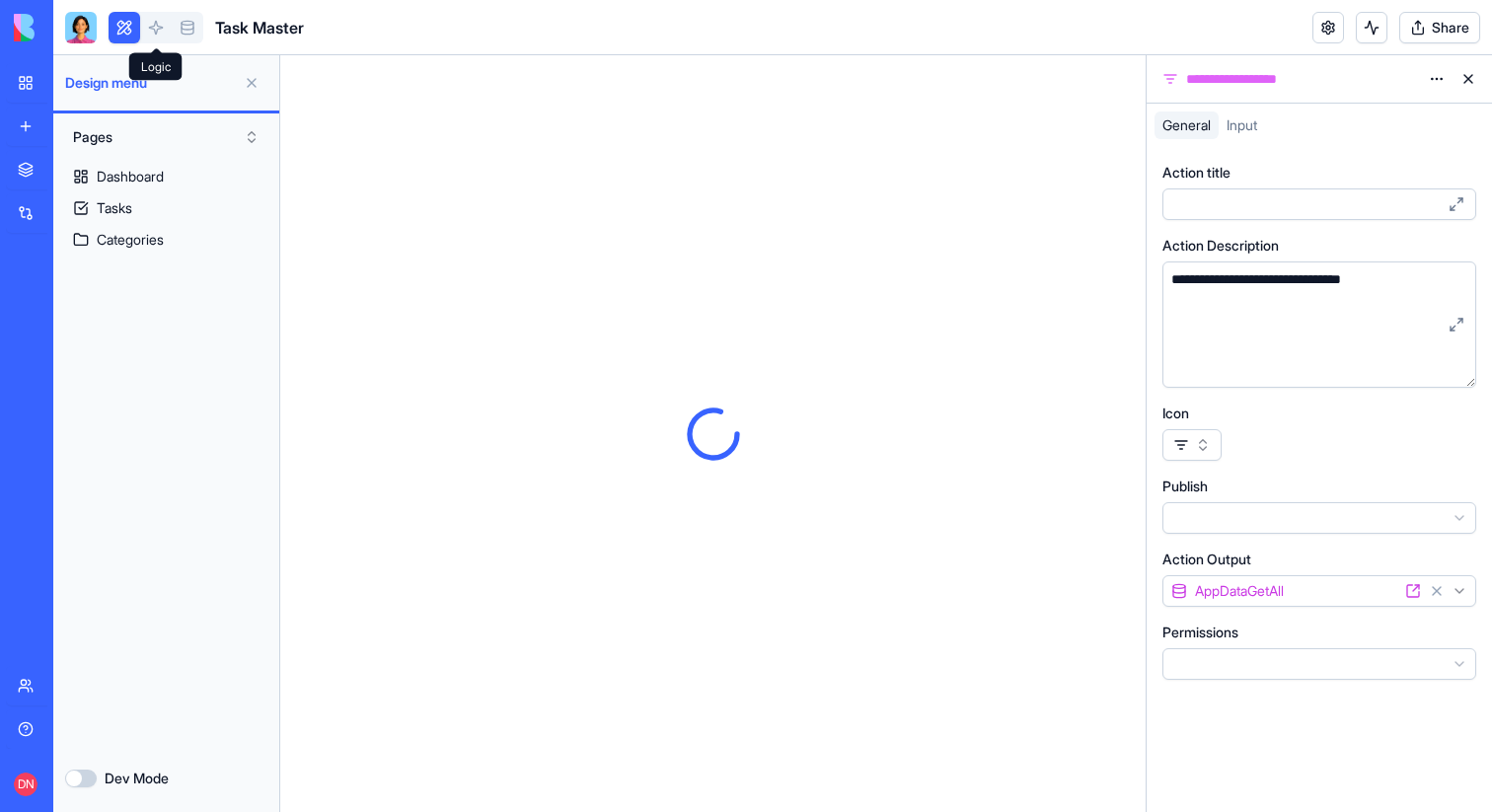 click at bounding box center [156, 28] 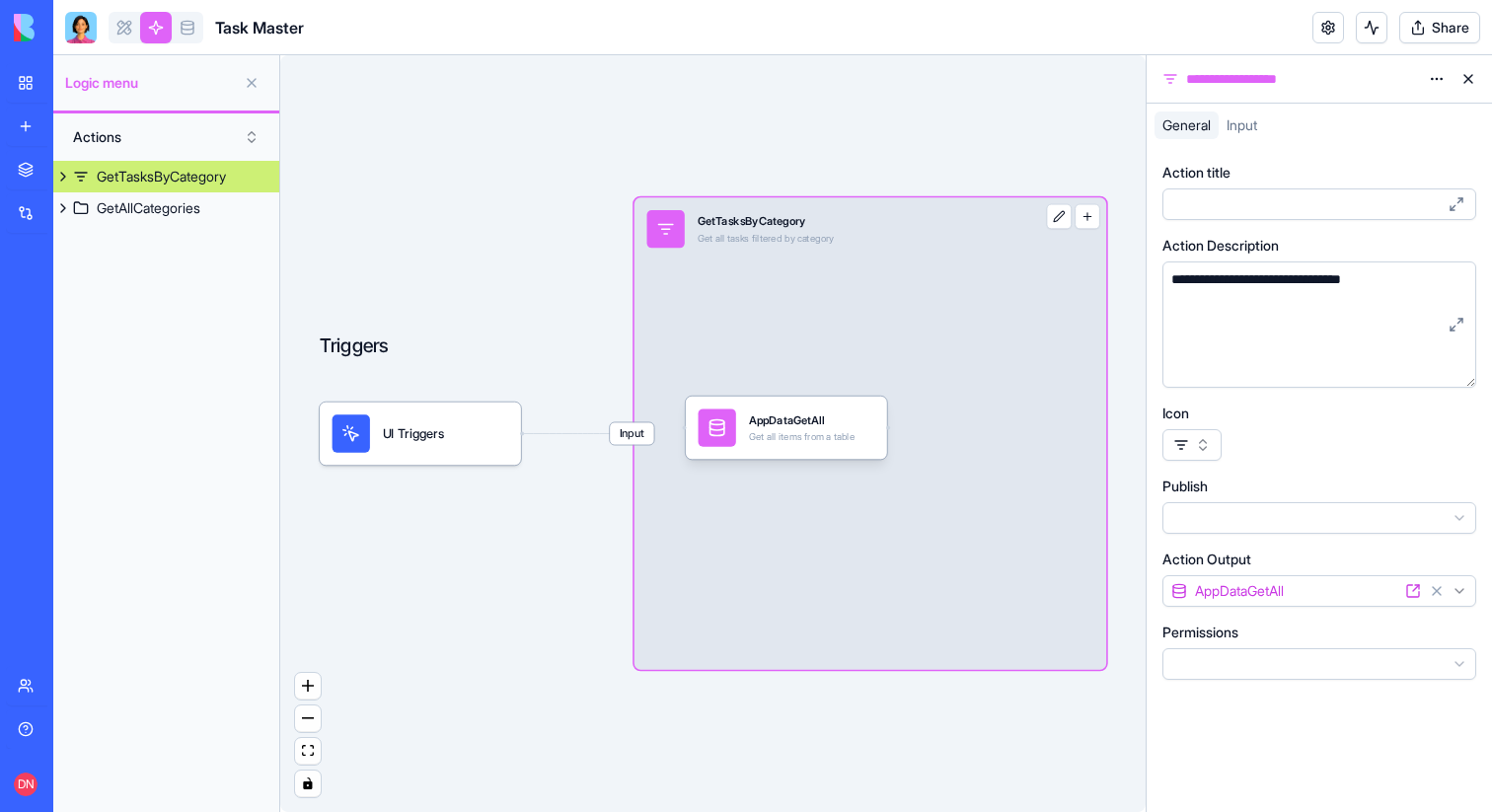 click at bounding box center (252, 83) 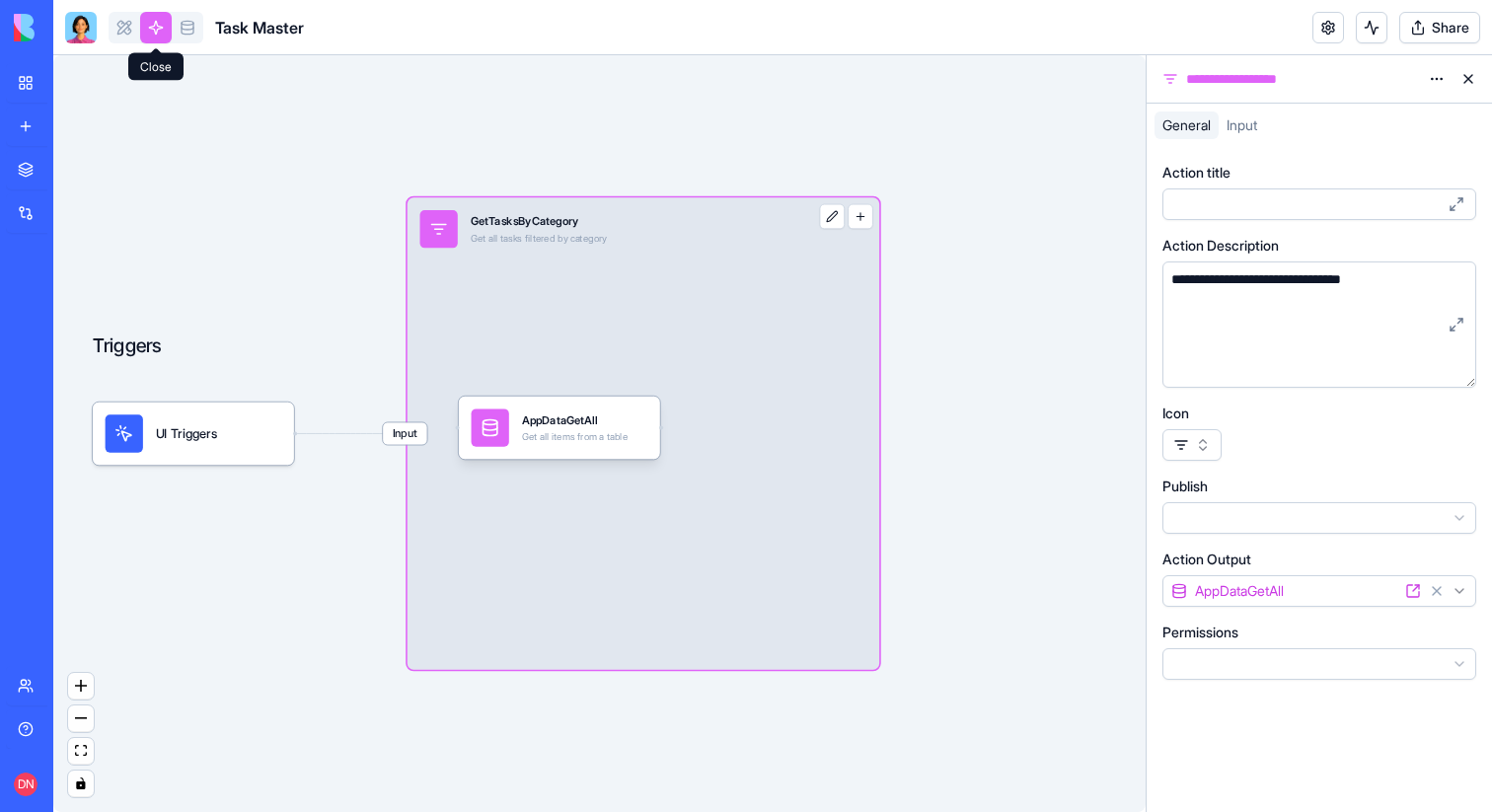 click at bounding box center (156, 28) 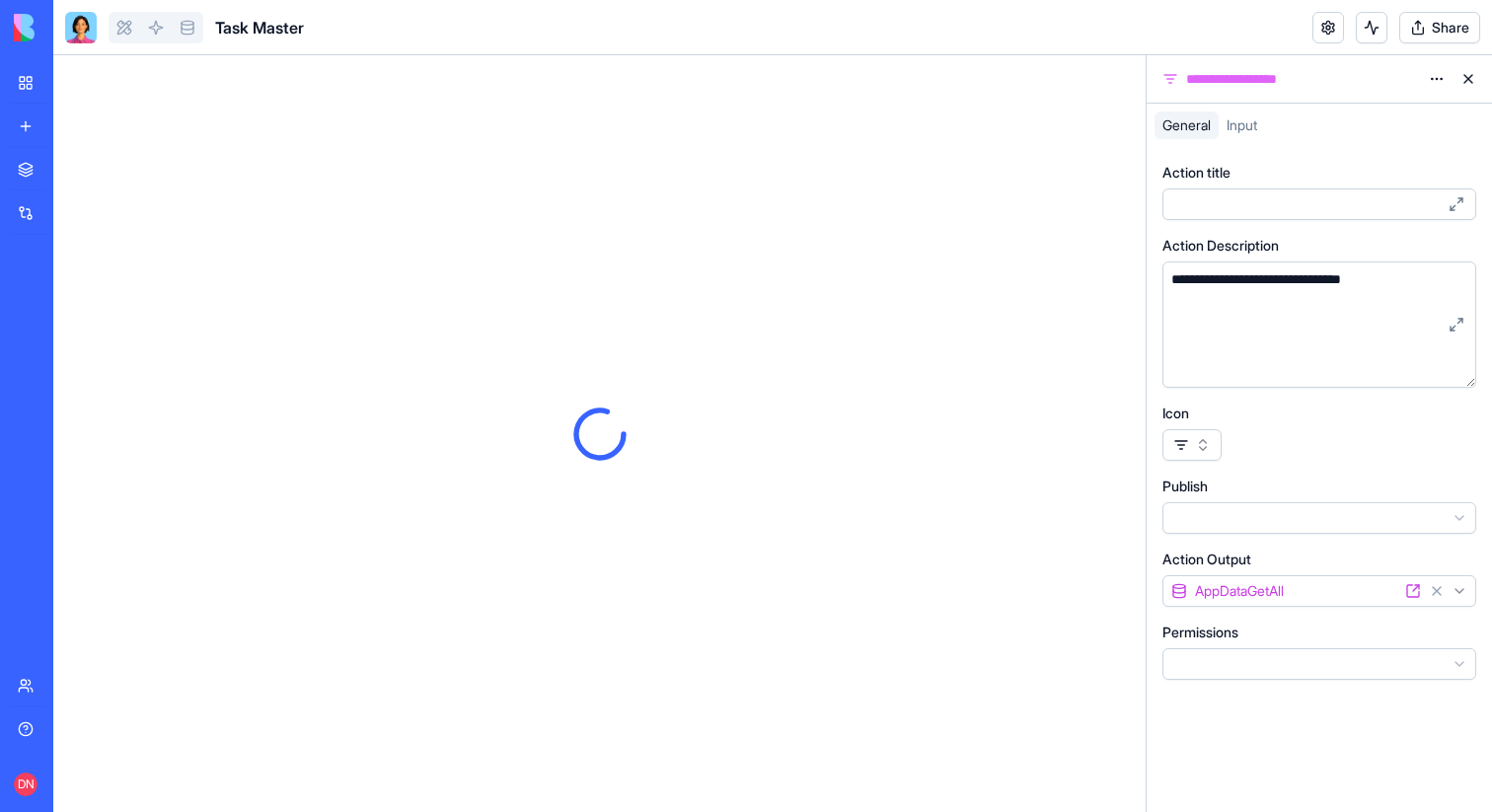 scroll, scrollTop: 0, scrollLeft: 0, axis: both 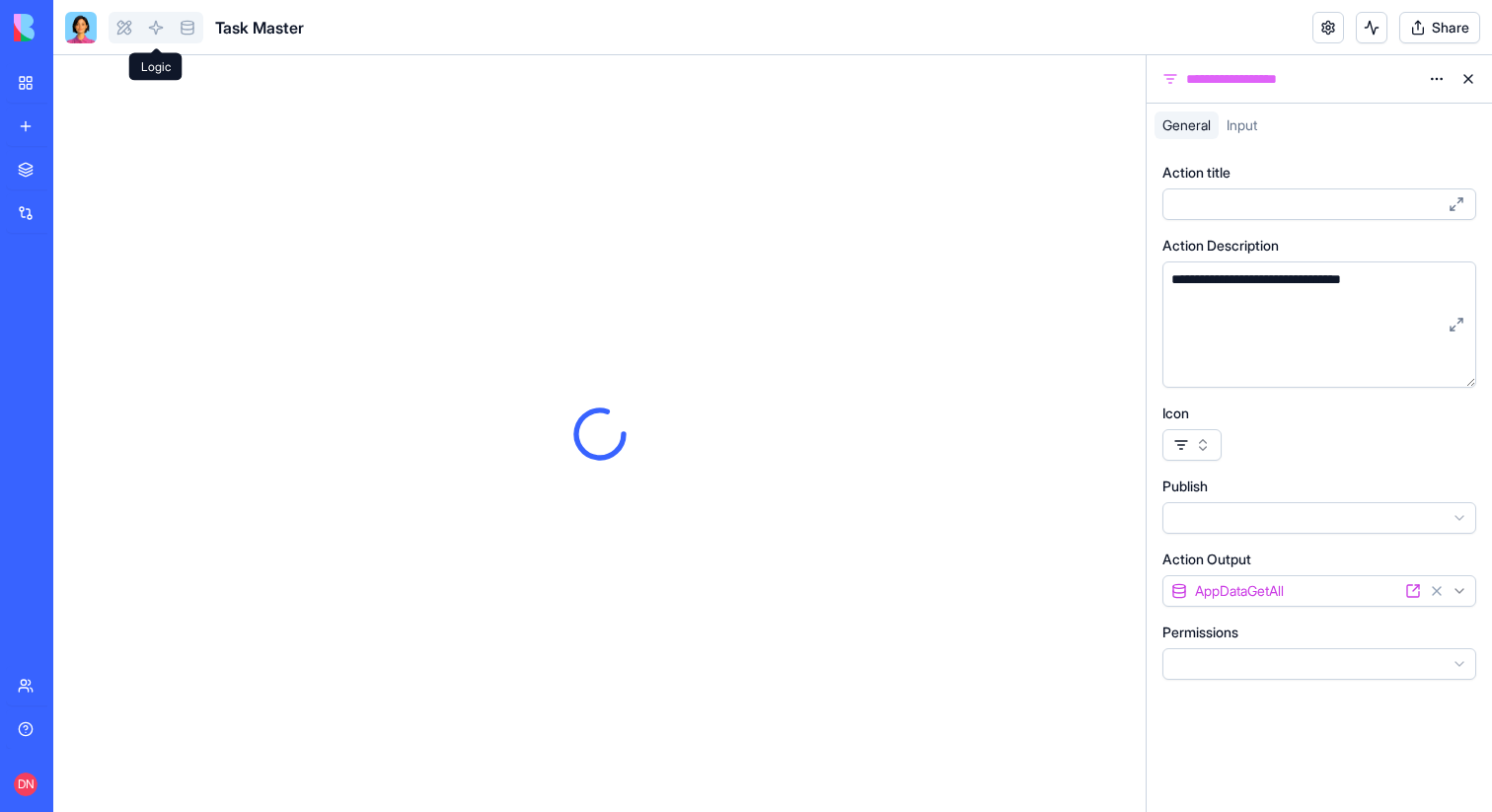 click at bounding box center [156, 28] 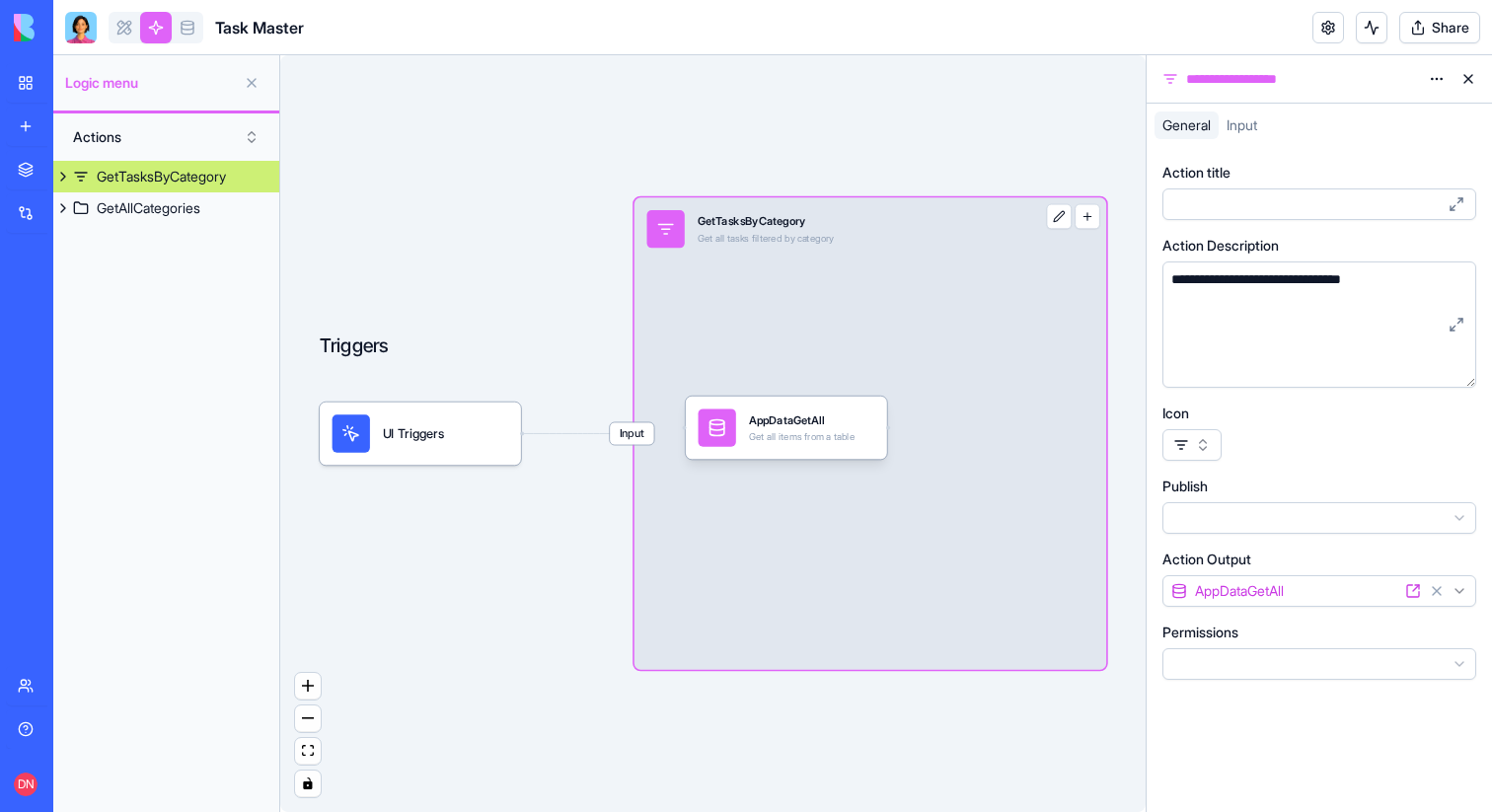 click at bounding box center [252, 83] 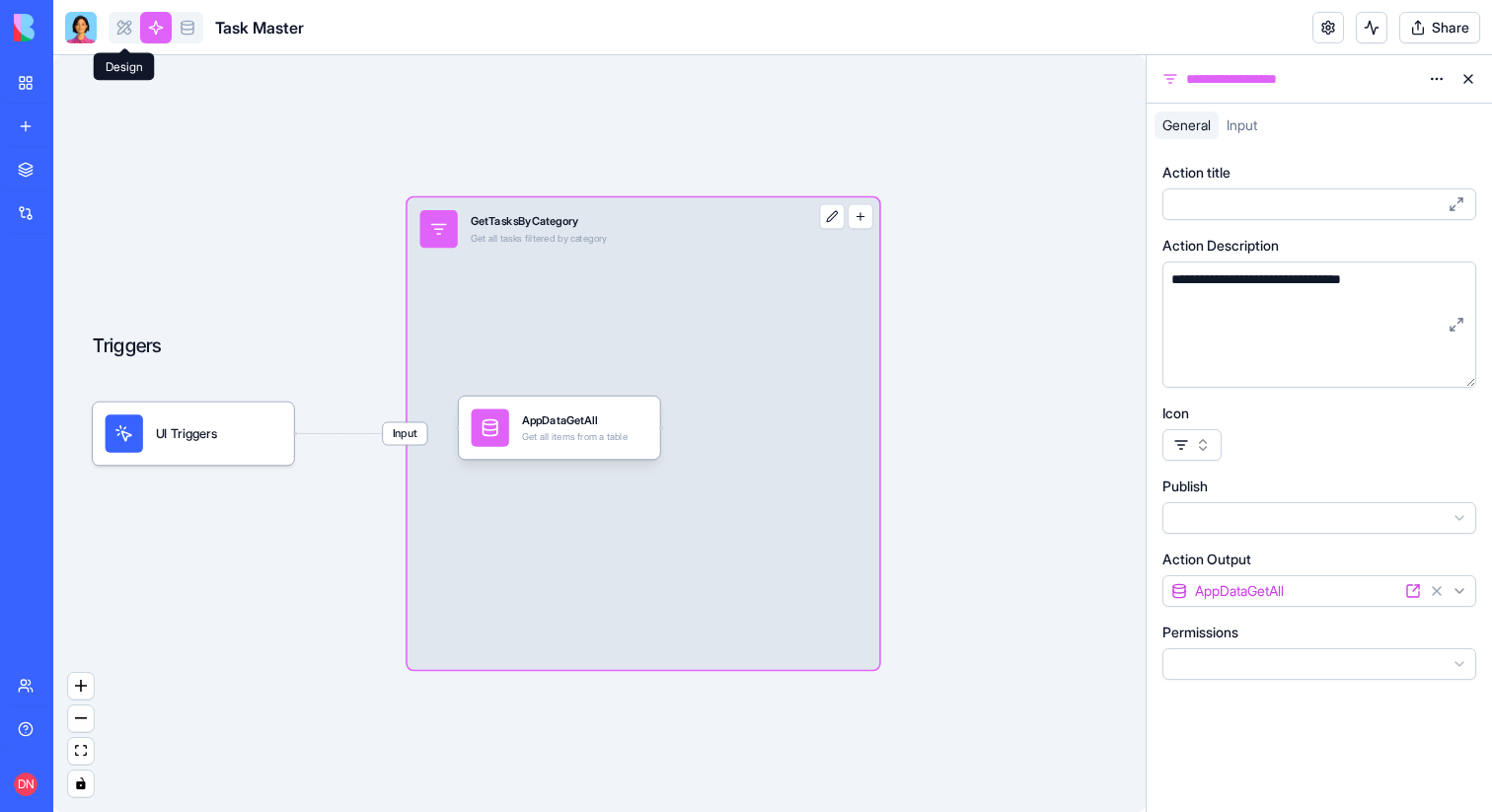 click at bounding box center [124, 28] 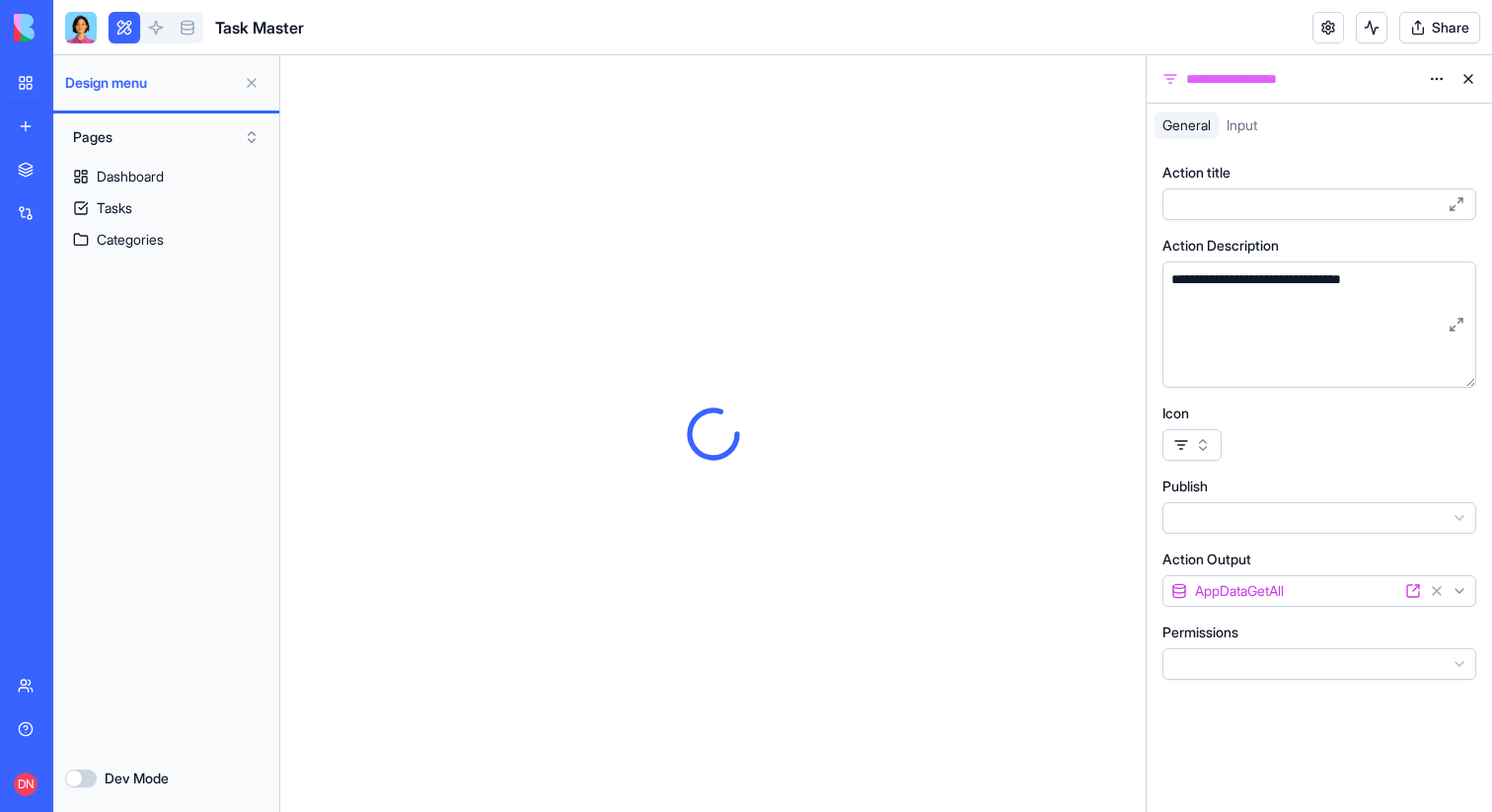 scroll, scrollTop: 0, scrollLeft: 0, axis: both 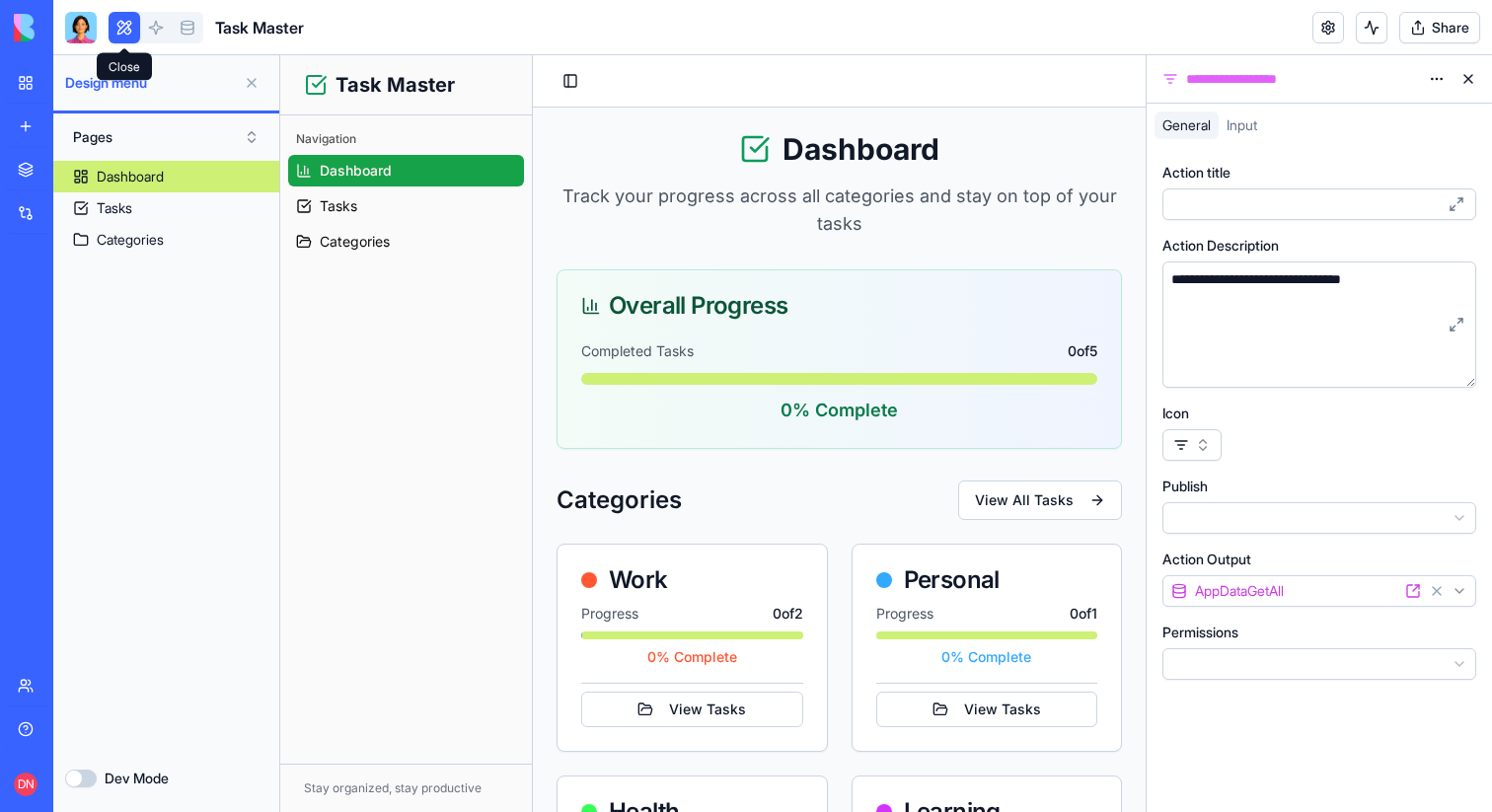 click at bounding box center (124, 28) 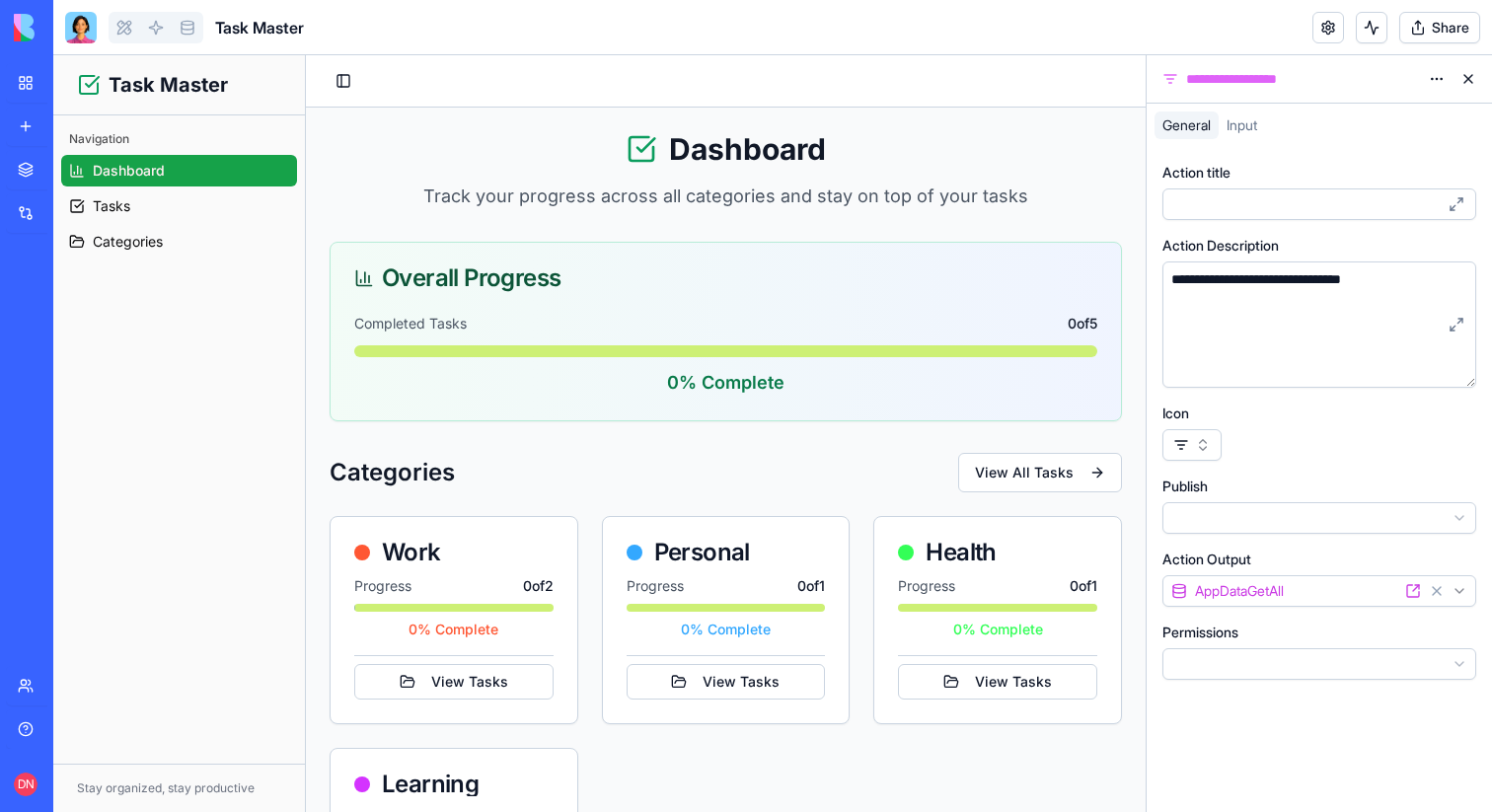 click at bounding box center [124, 28] 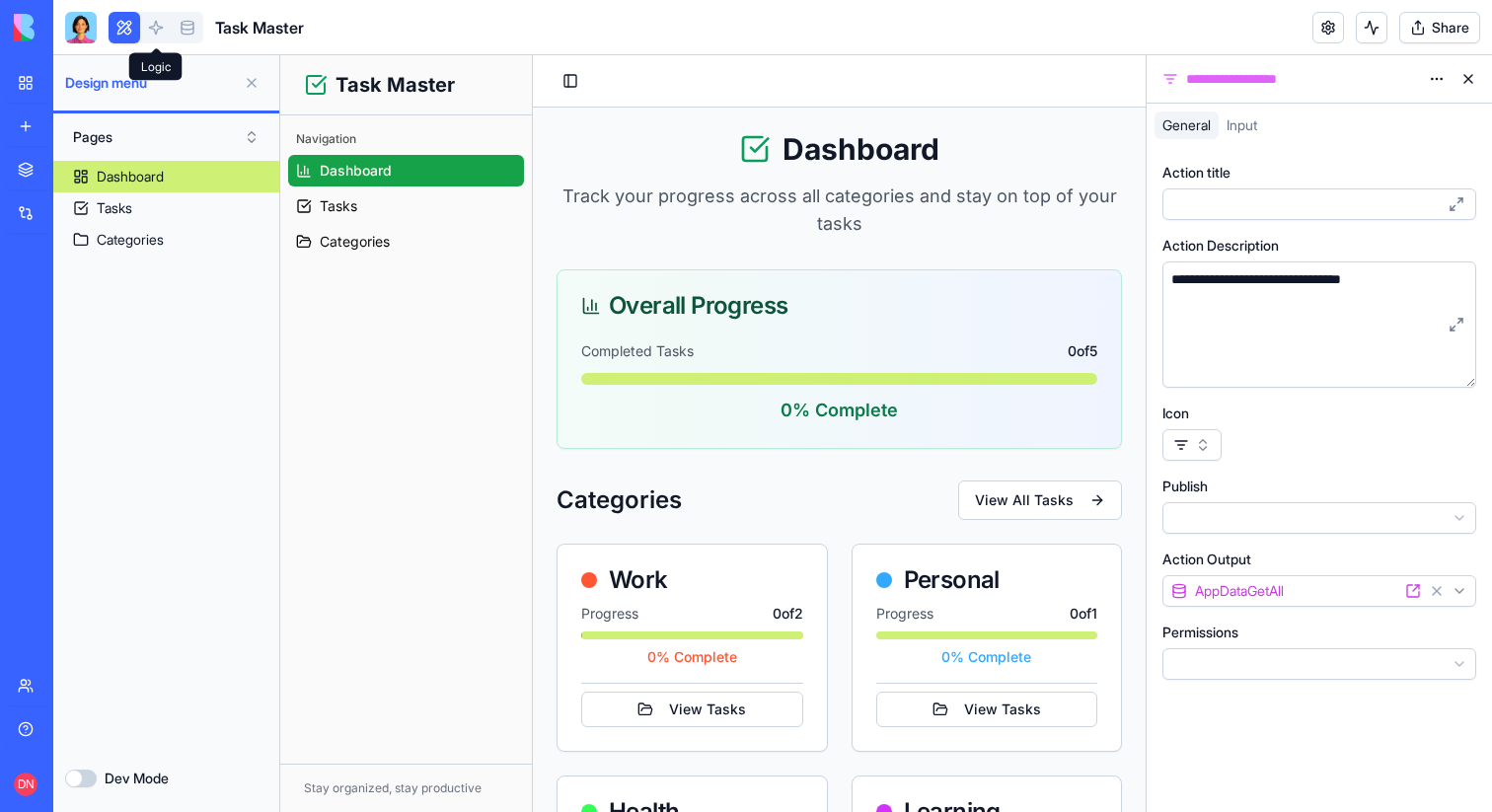 click at bounding box center (156, 28) 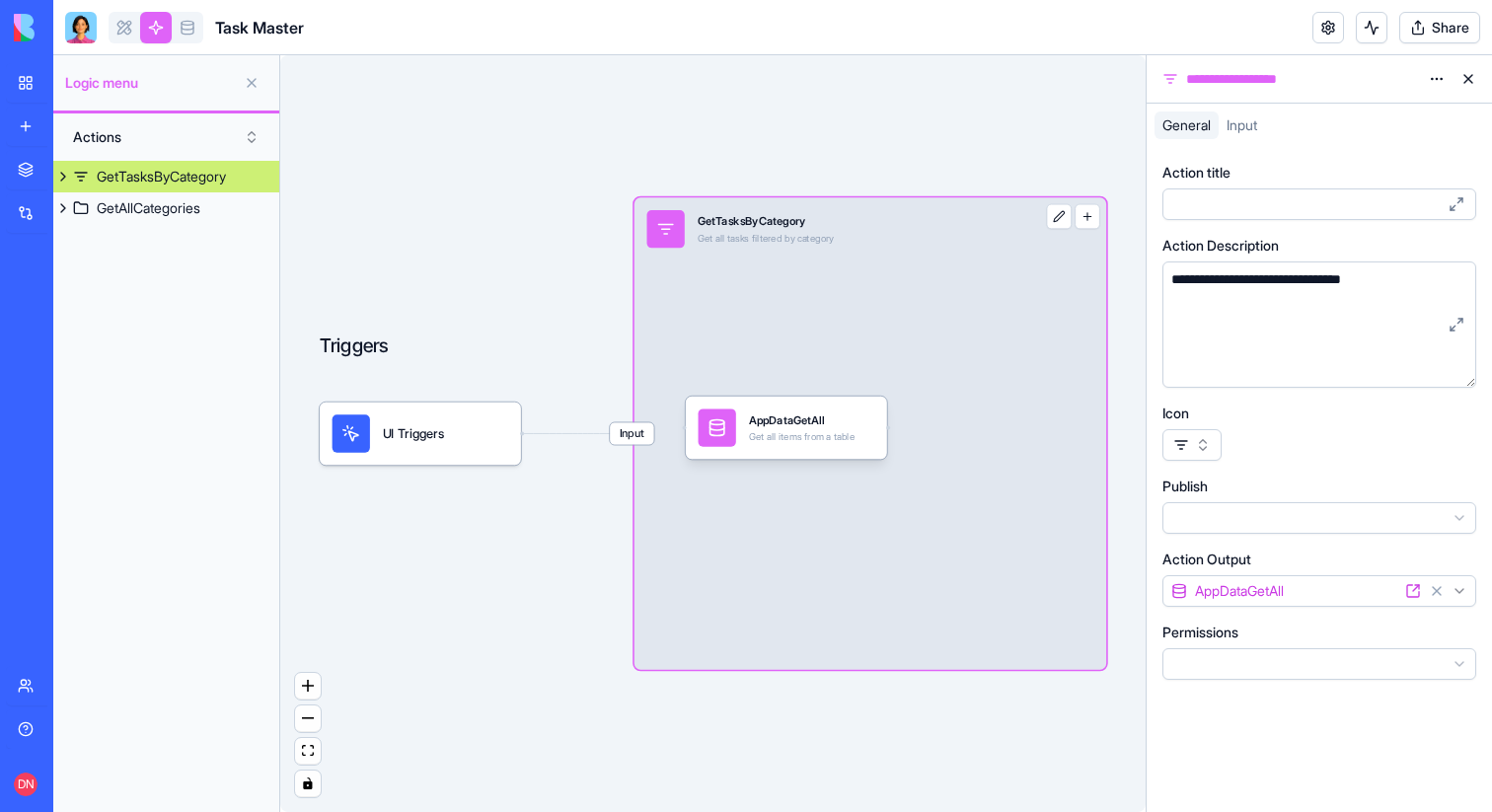 click at bounding box center (156, 28) 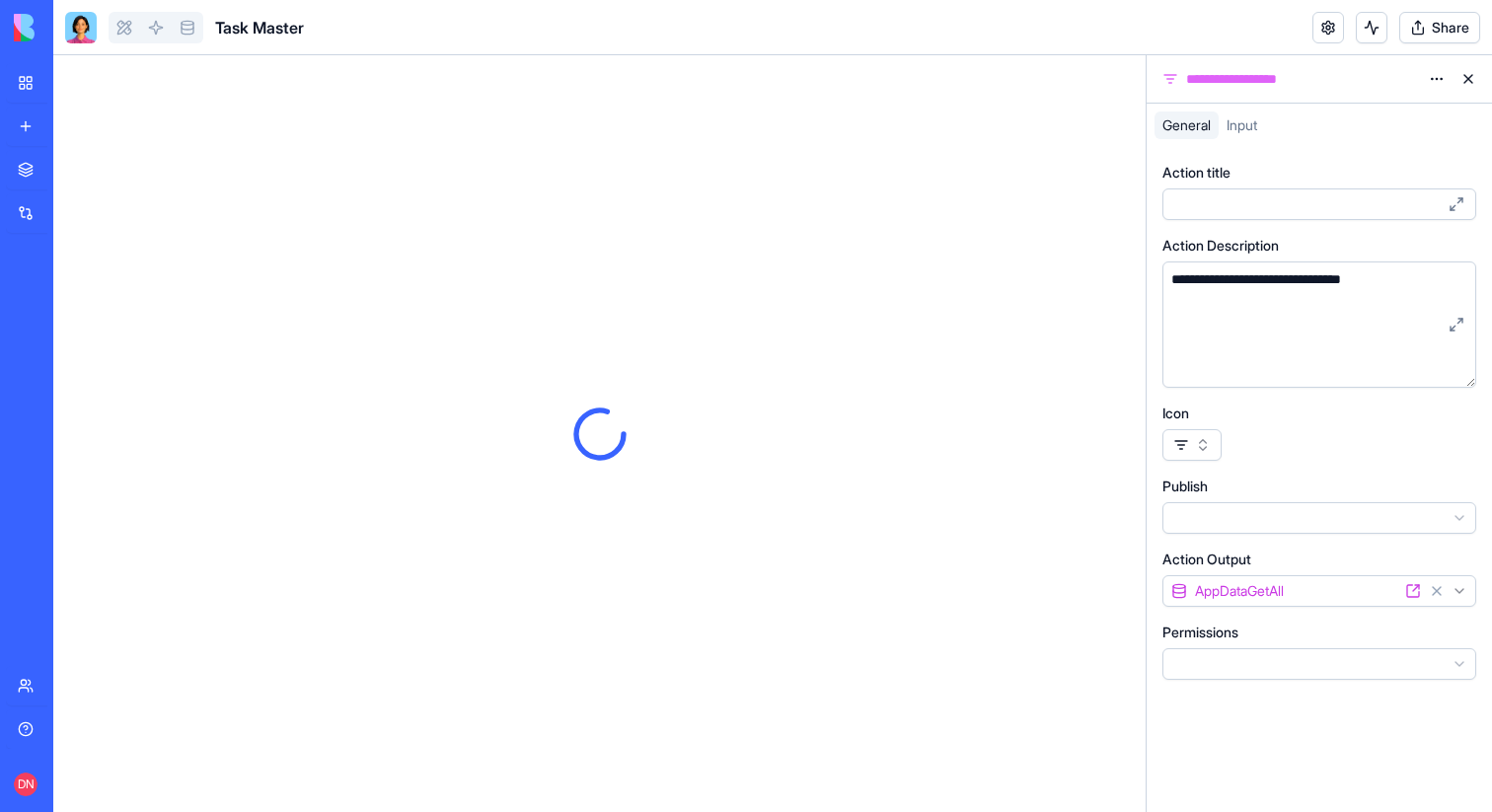 click at bounding box center [156, 28] 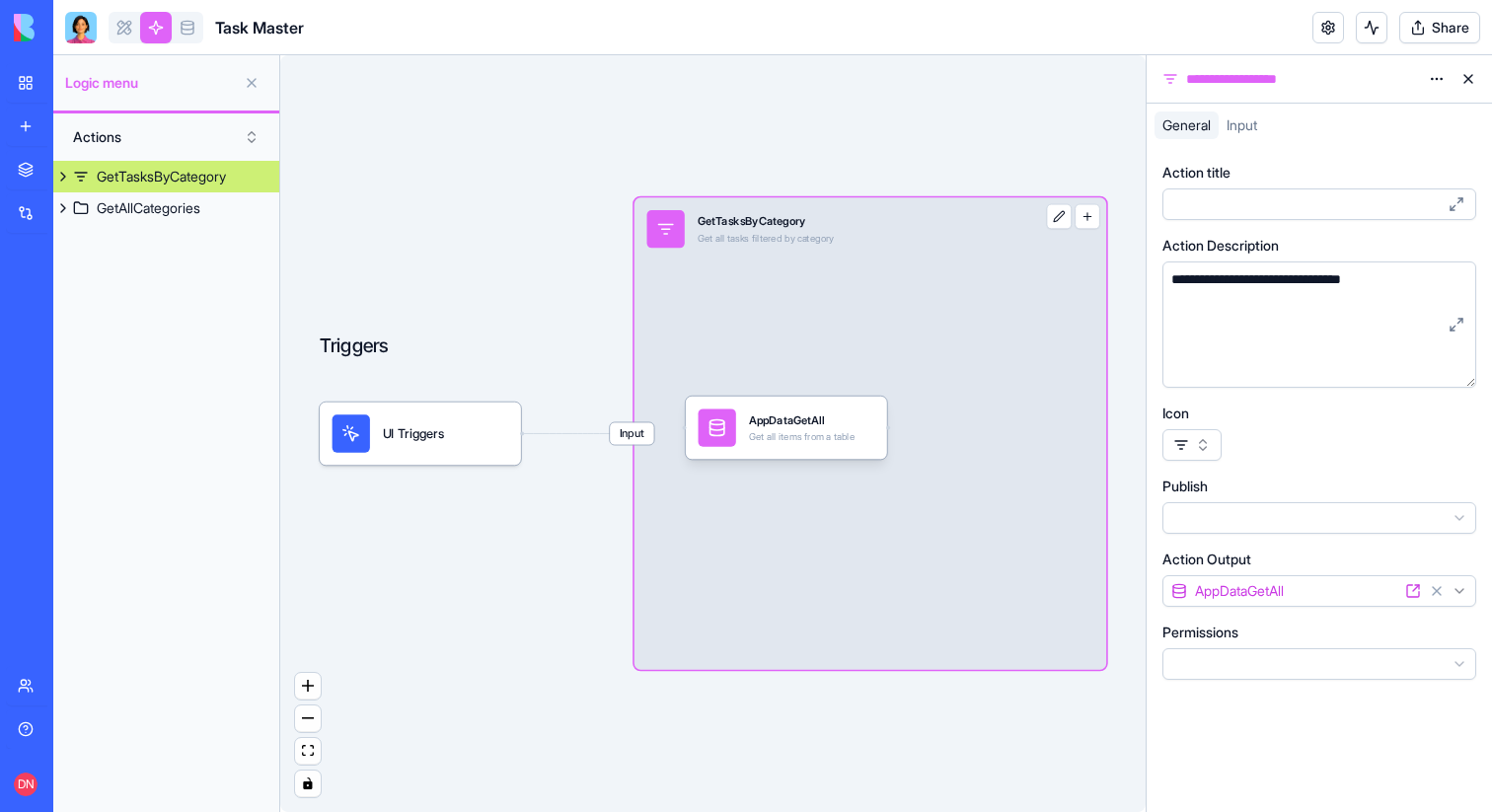 click at bounding box center [156, 28] 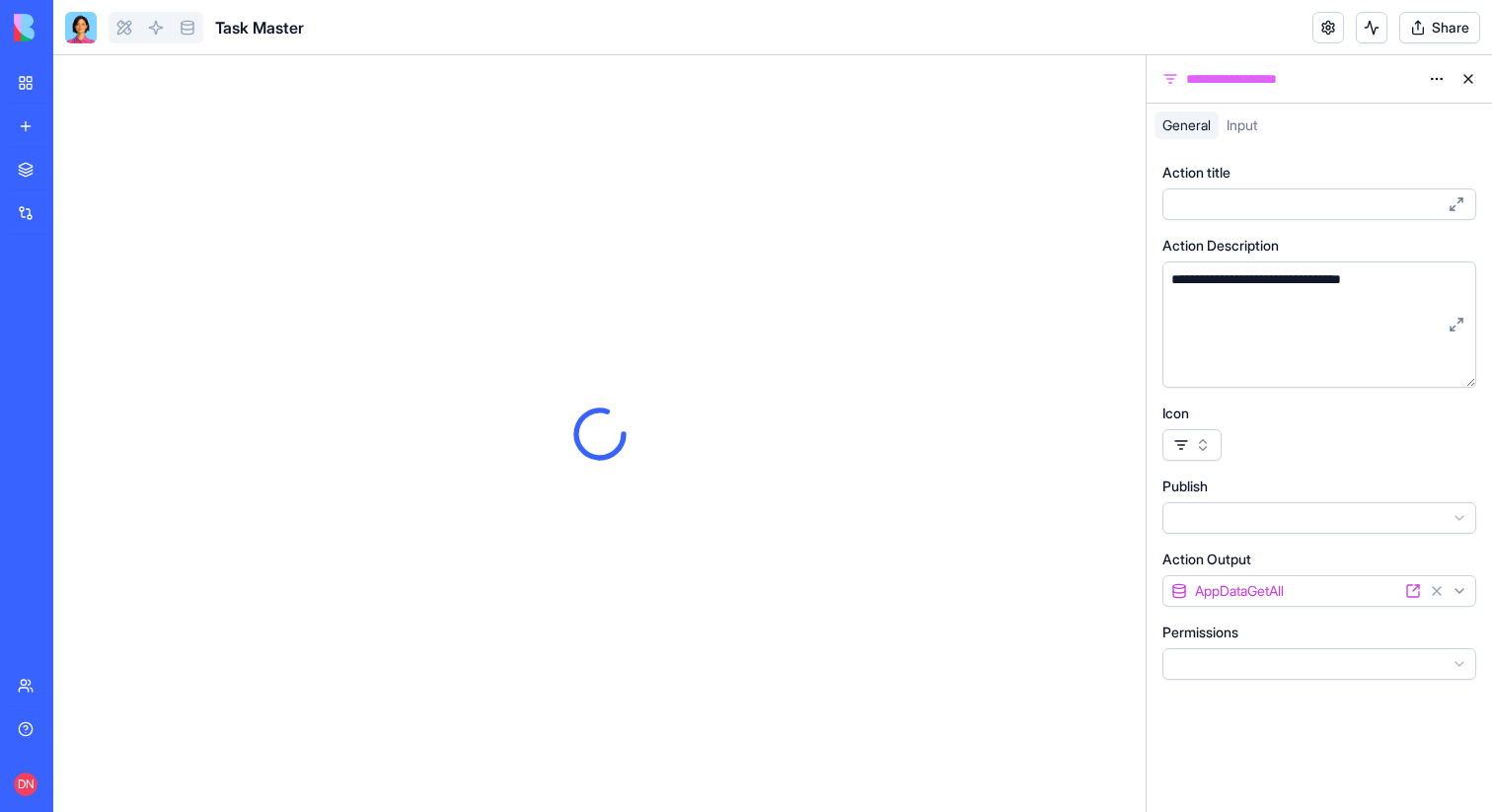 scroll, scrollTop: 0, scrollLeft: 0, axis: both 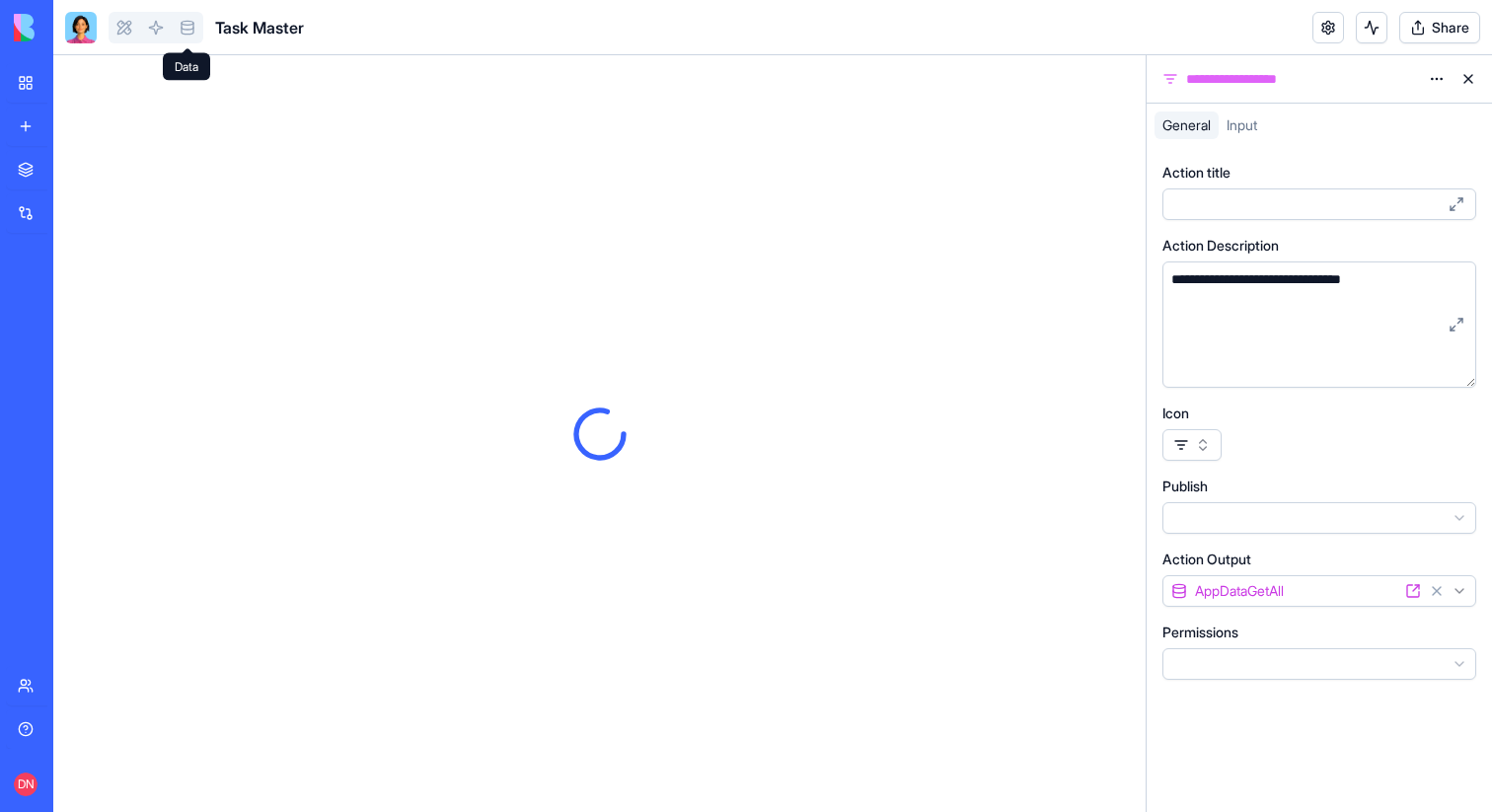 click at bounding box center (187, 28) 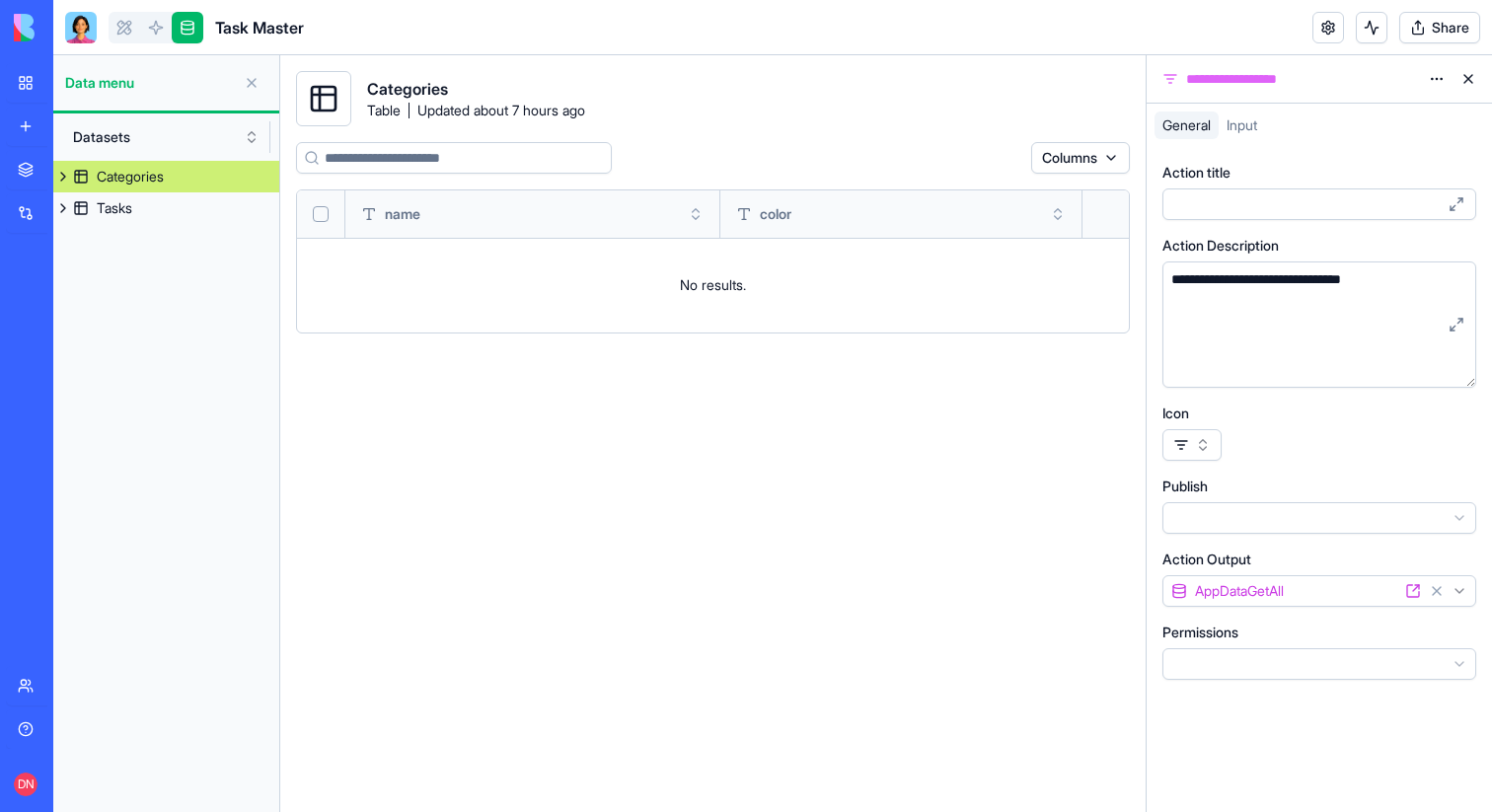 click at bounding box center (187, 28) 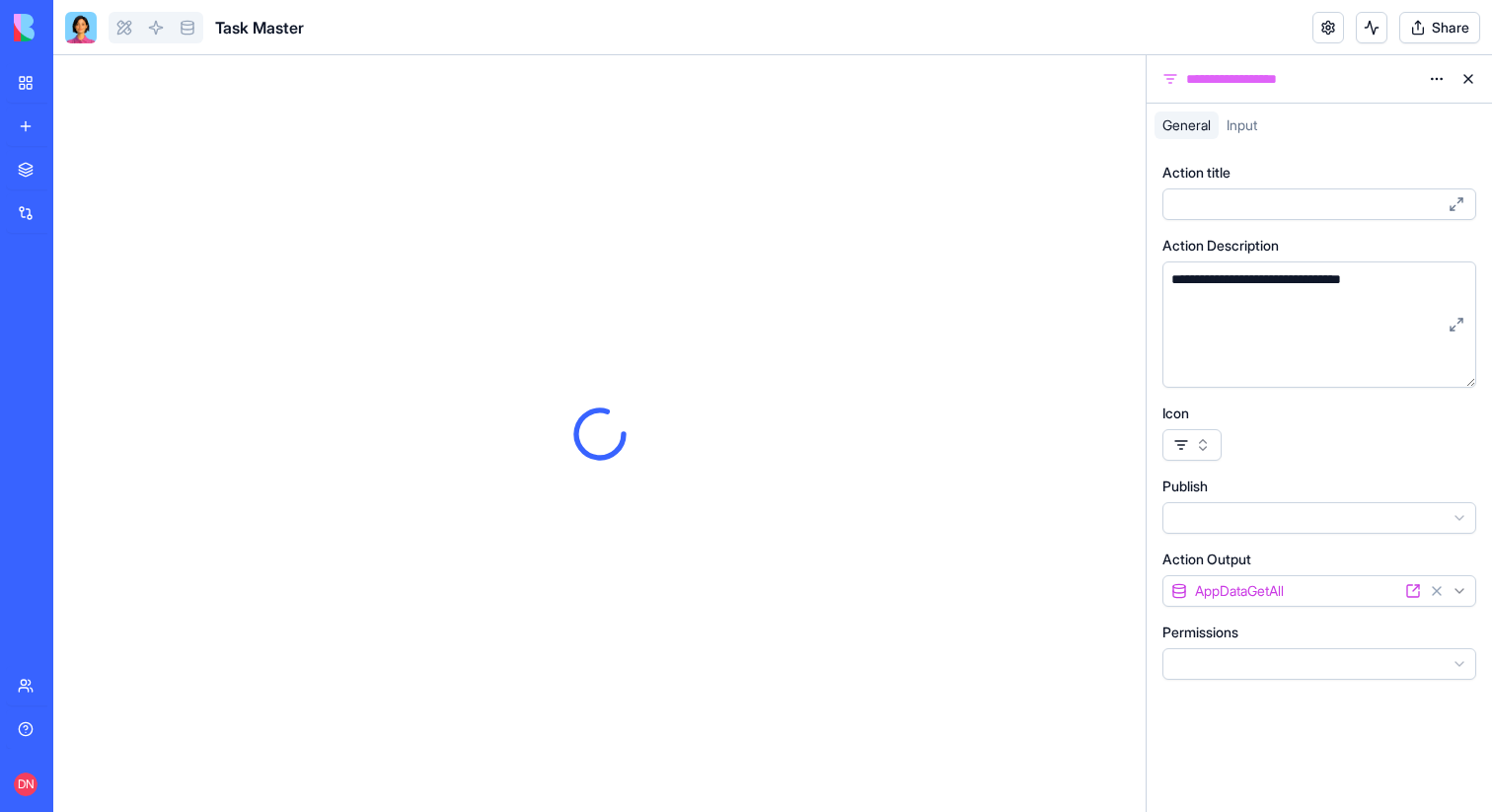 scroll, scrollTop: 0, scrollLeft: 0, axis: both 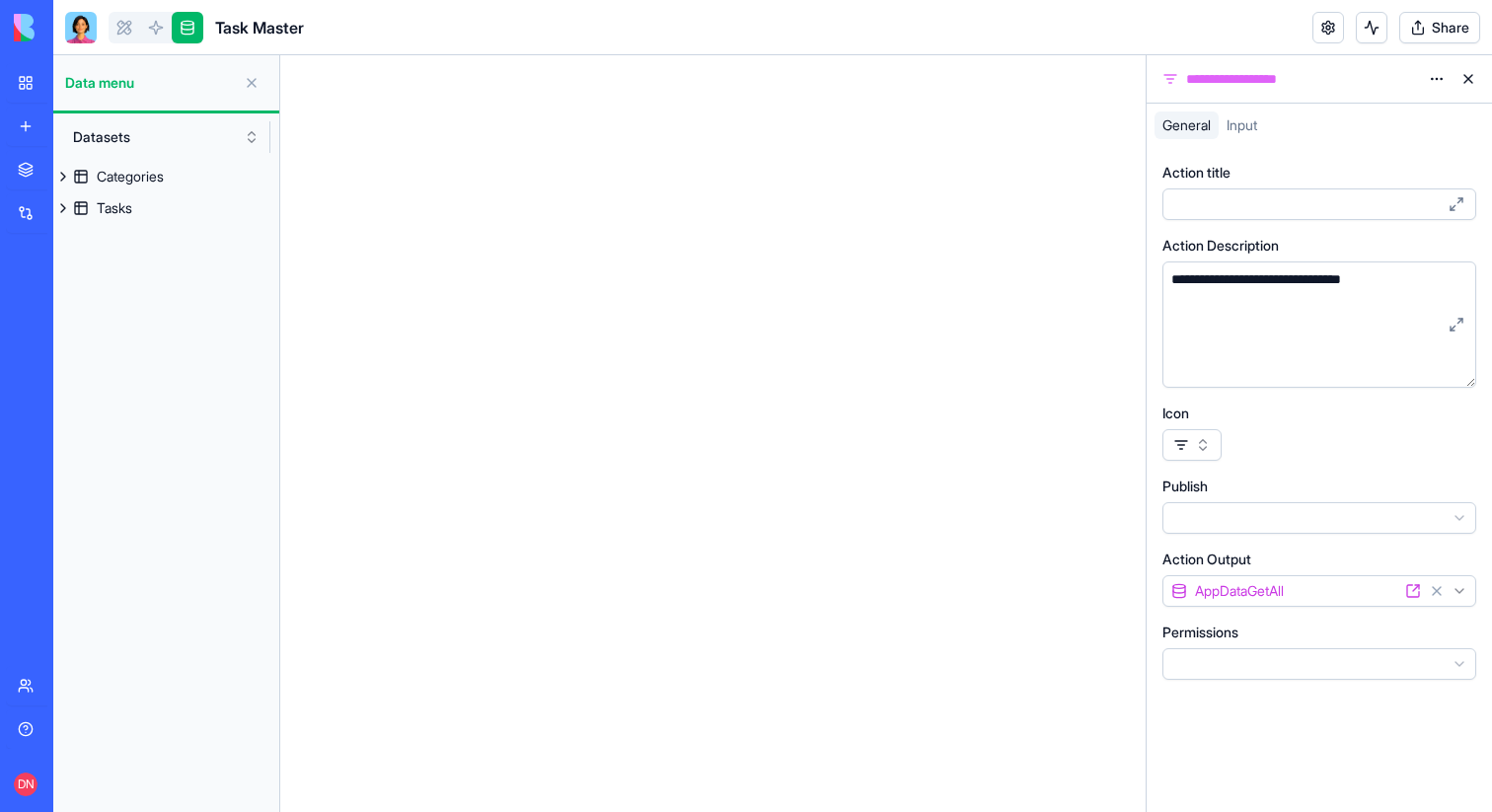 click at bounding box center (187, 28) 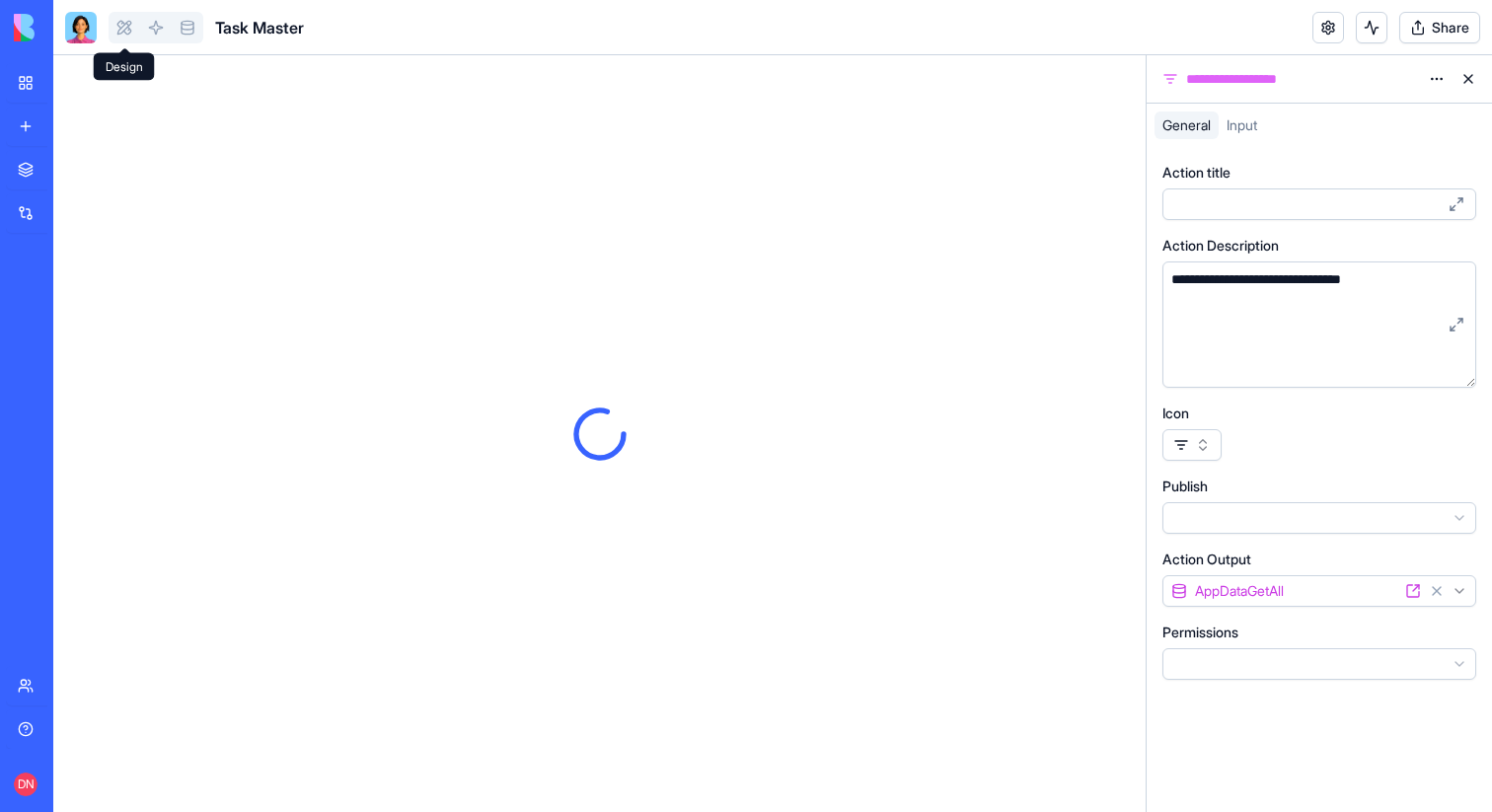 scroll, scrollTop: 0, scrollLeft: 0, axis: both 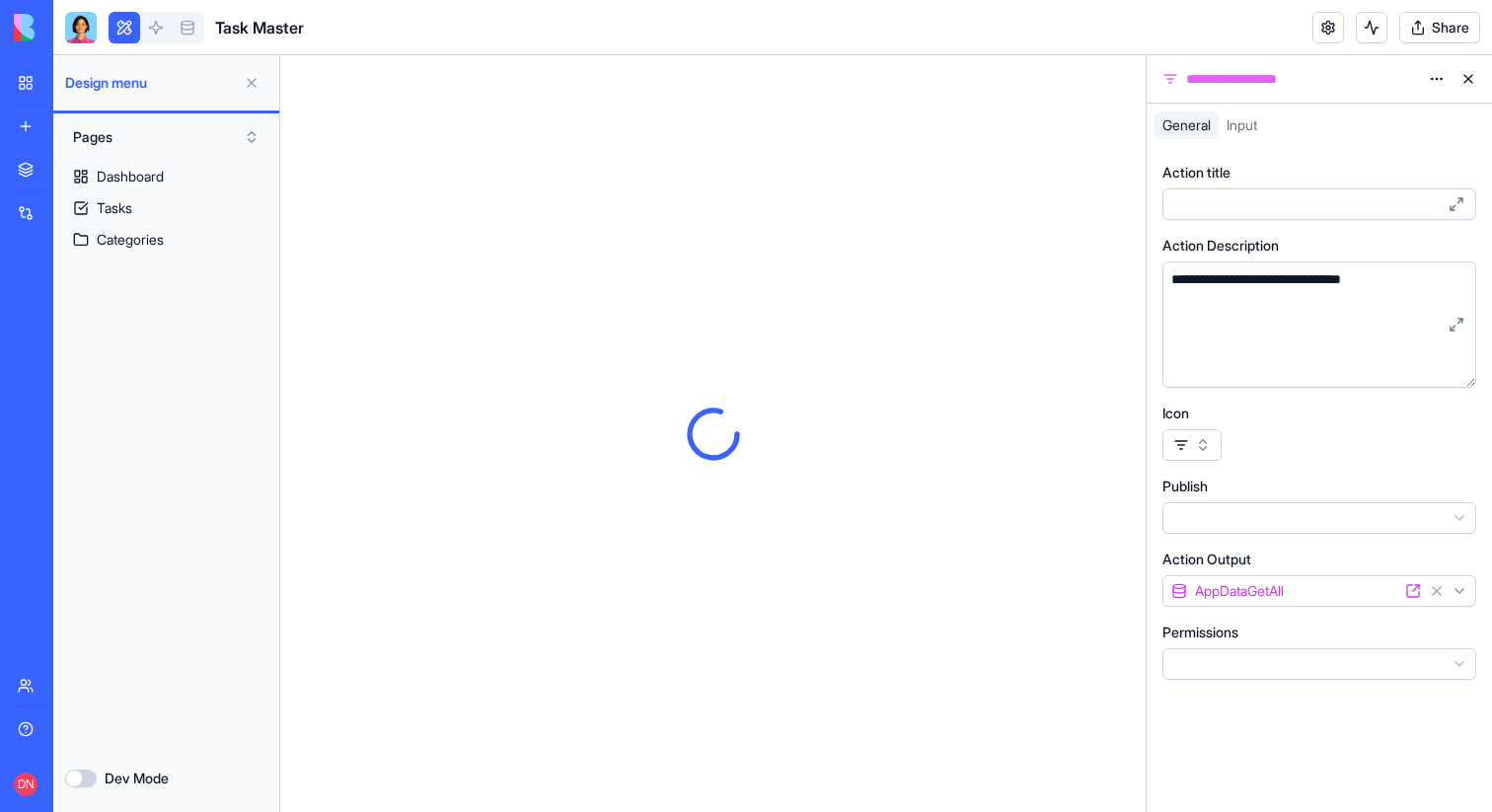 click at bounding box center (124, 28) 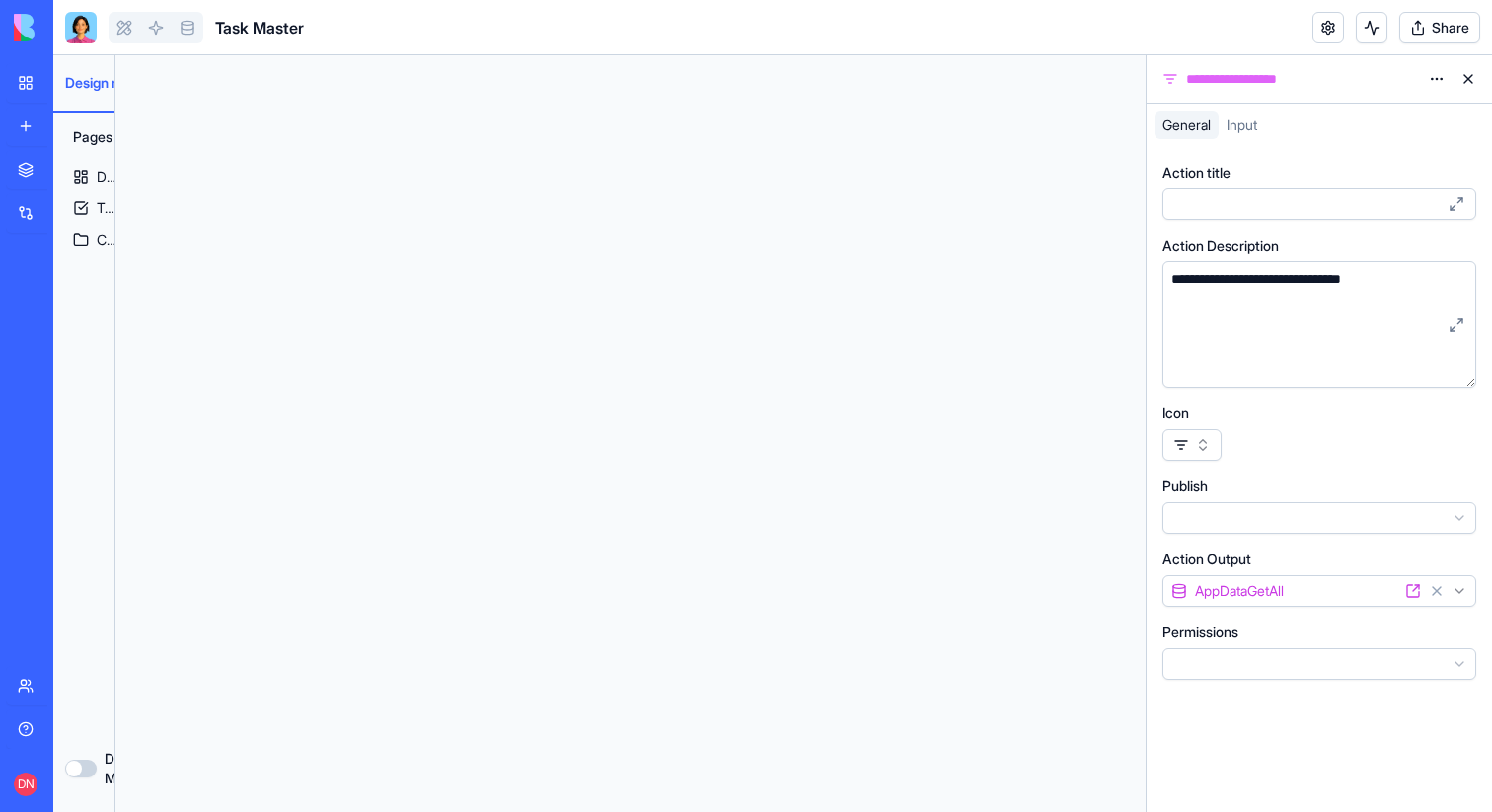 click at bounding box center [124, 28] 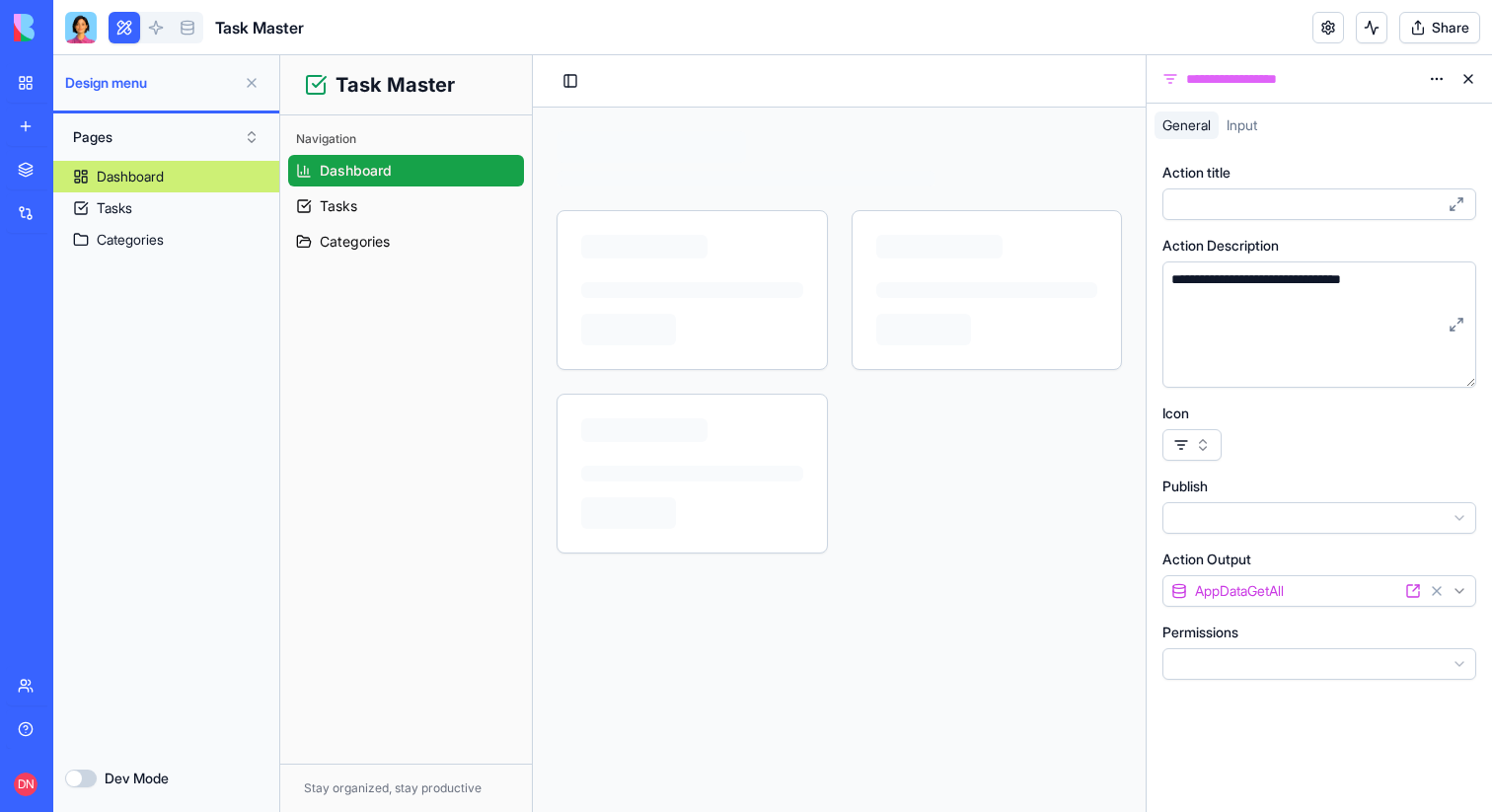 click at bounding box center [124, 28] 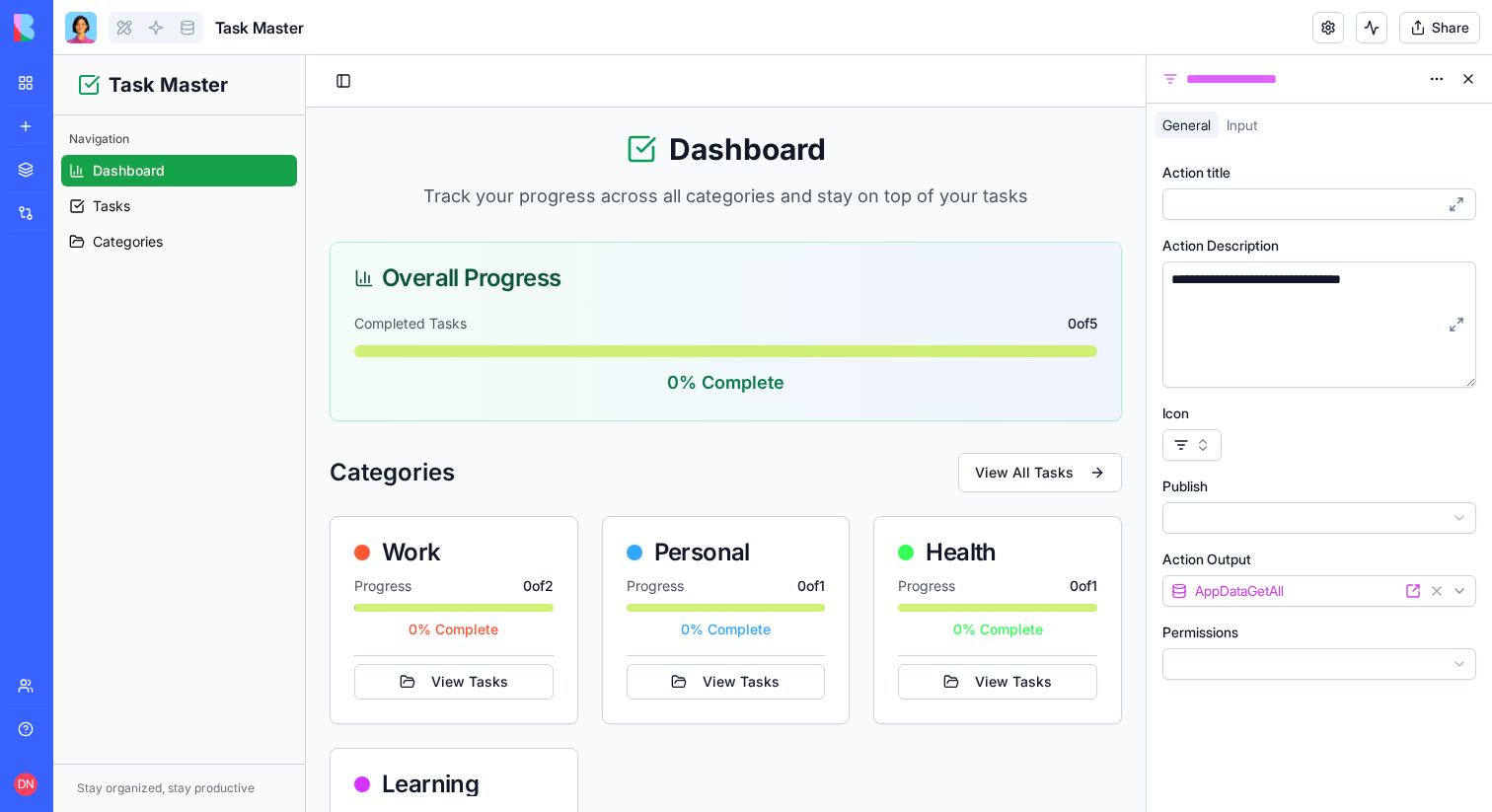 click at bounding box center [1372, 28] 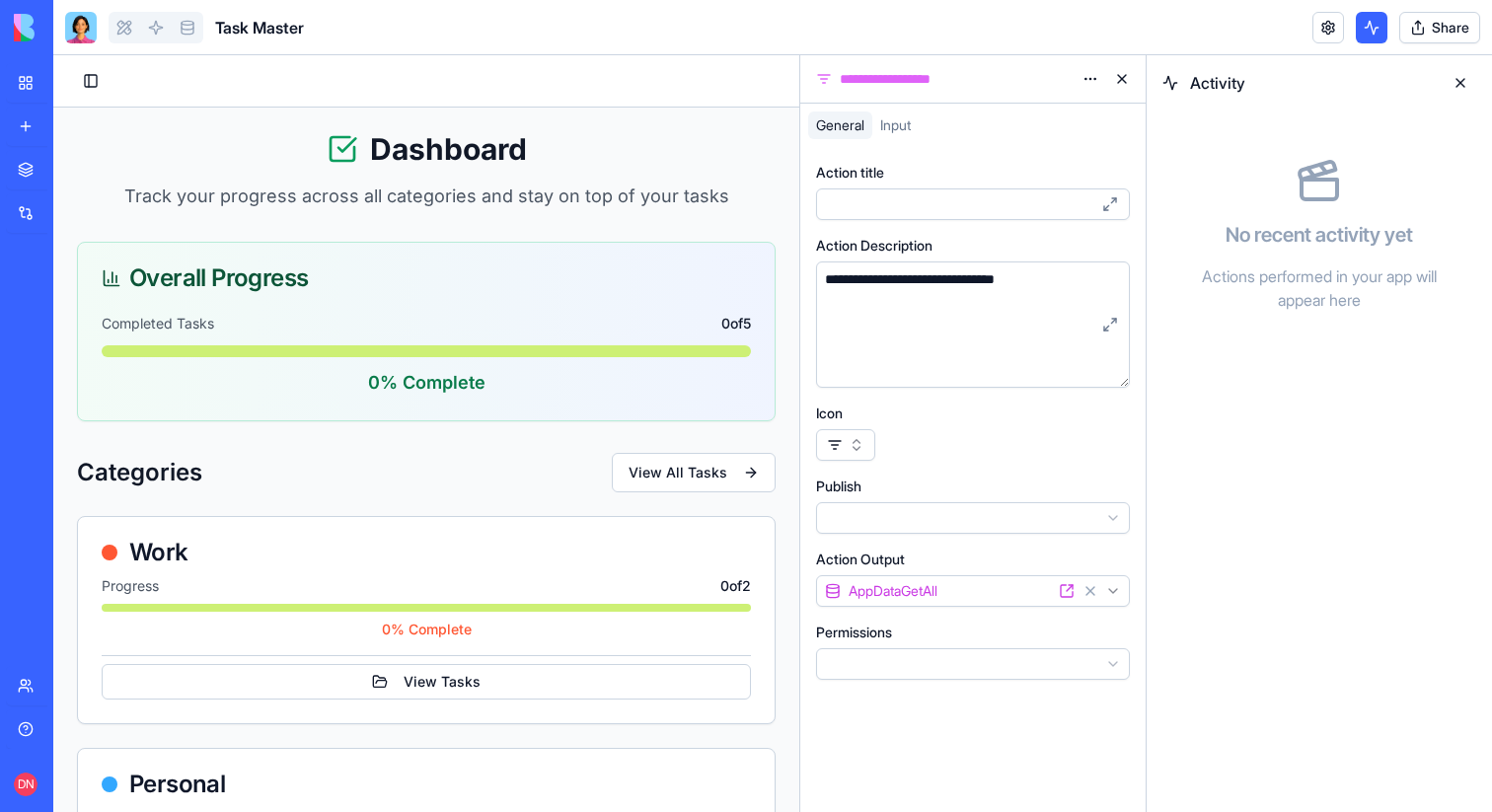 click at bounding box center (1372, 28) 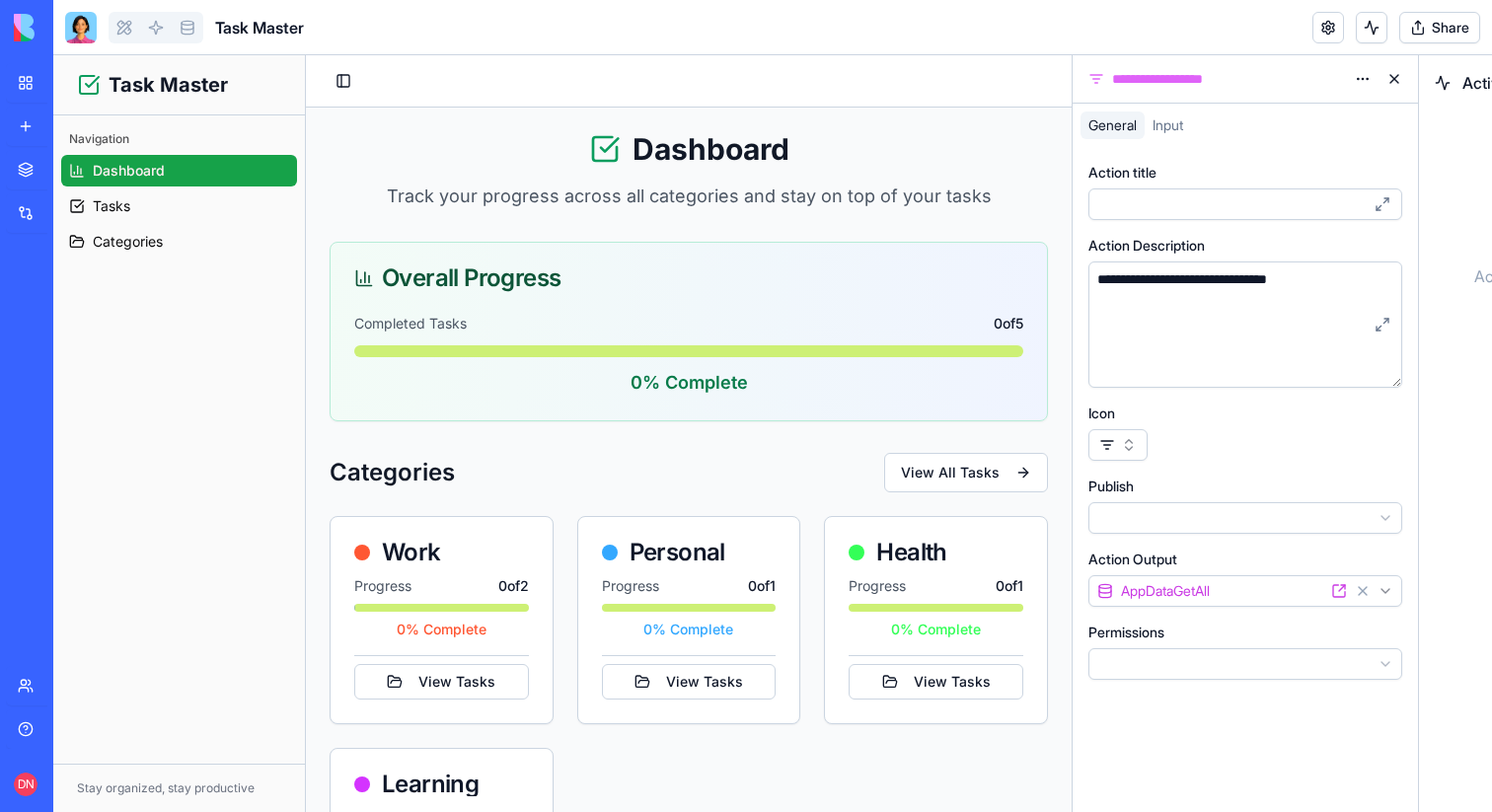 click at bounding box center [1372, 28] 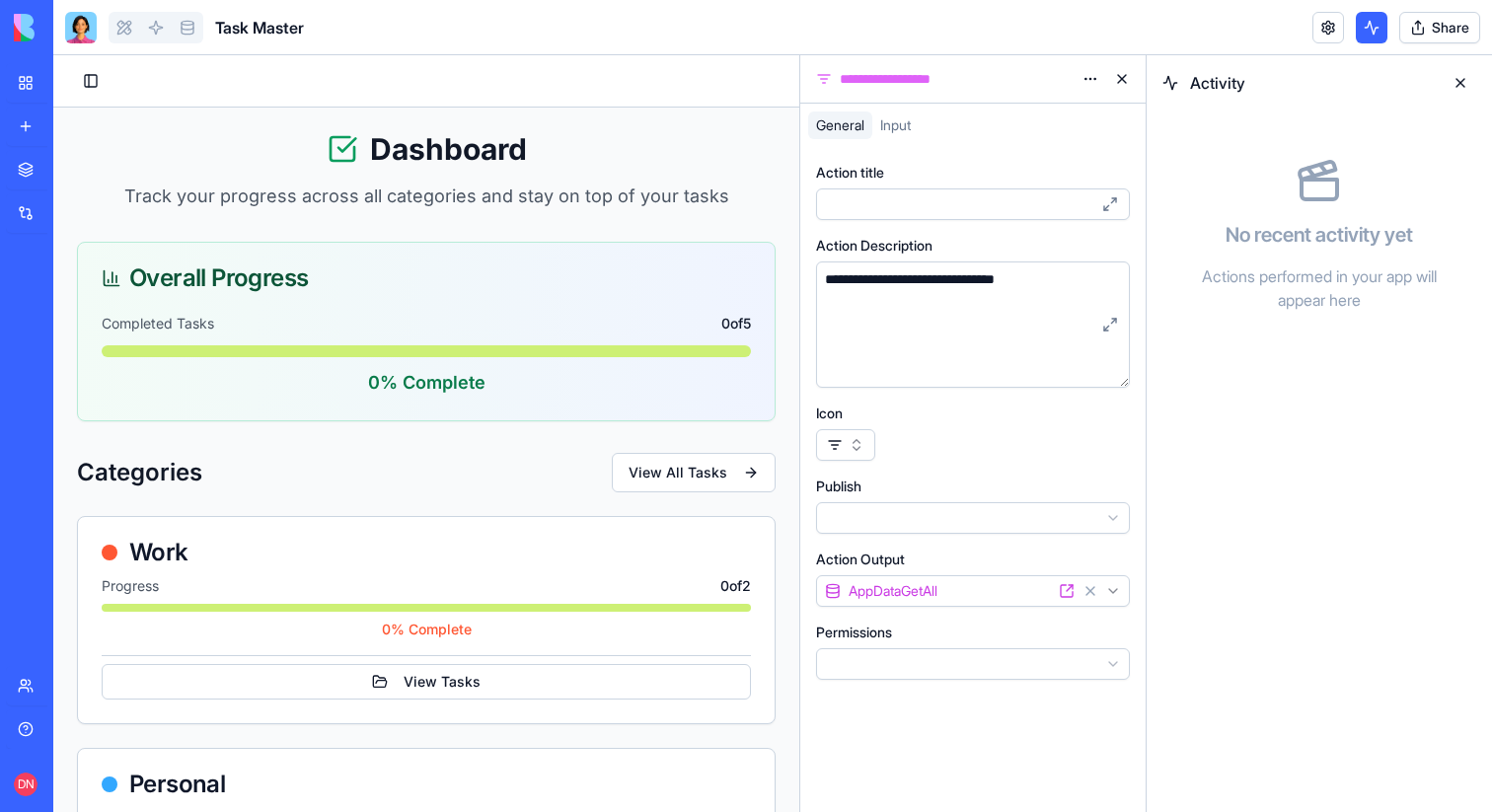click at bounding box center (1372, 28) 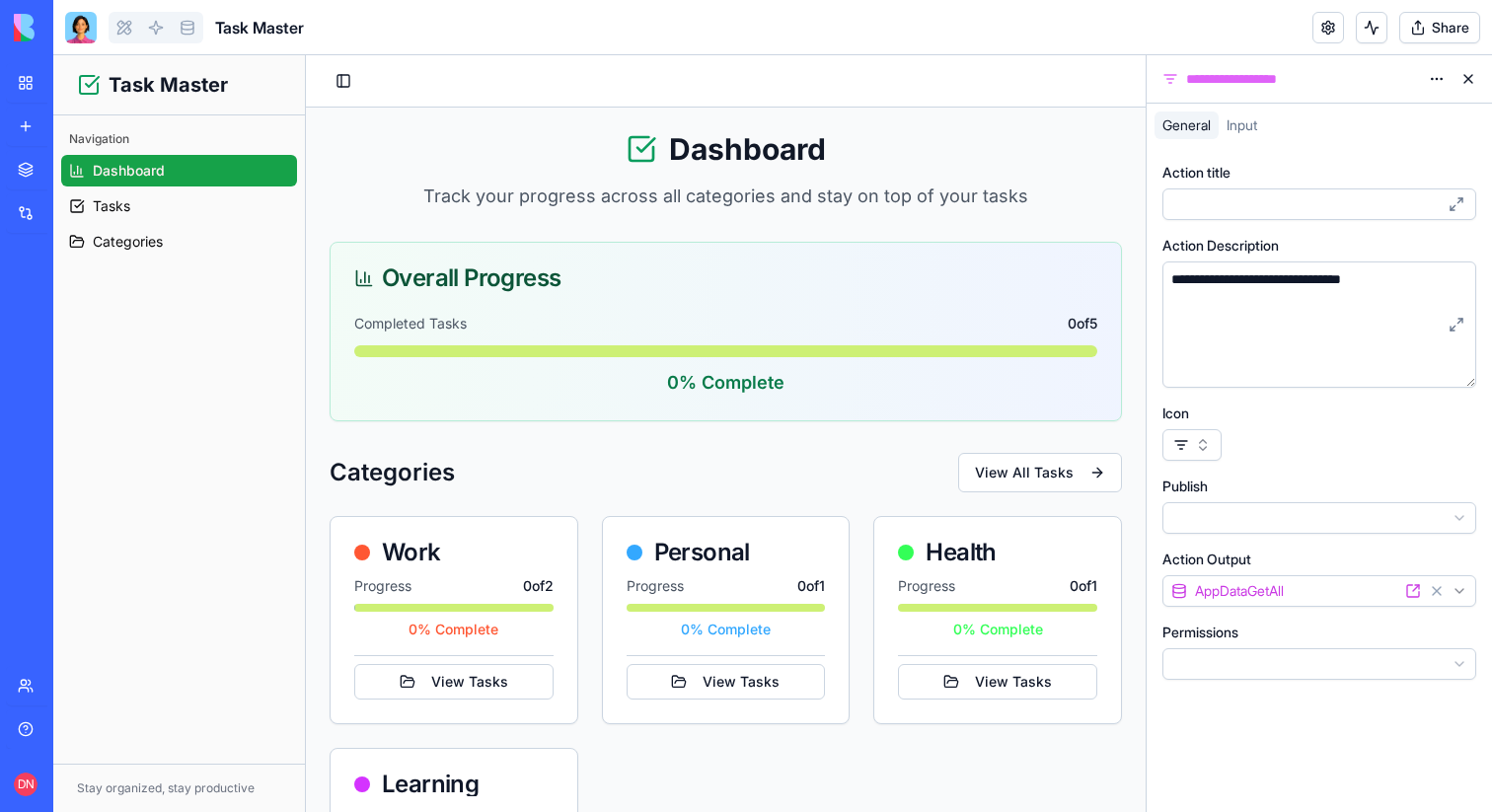 click on "New app" at bounding box center [45, 126] 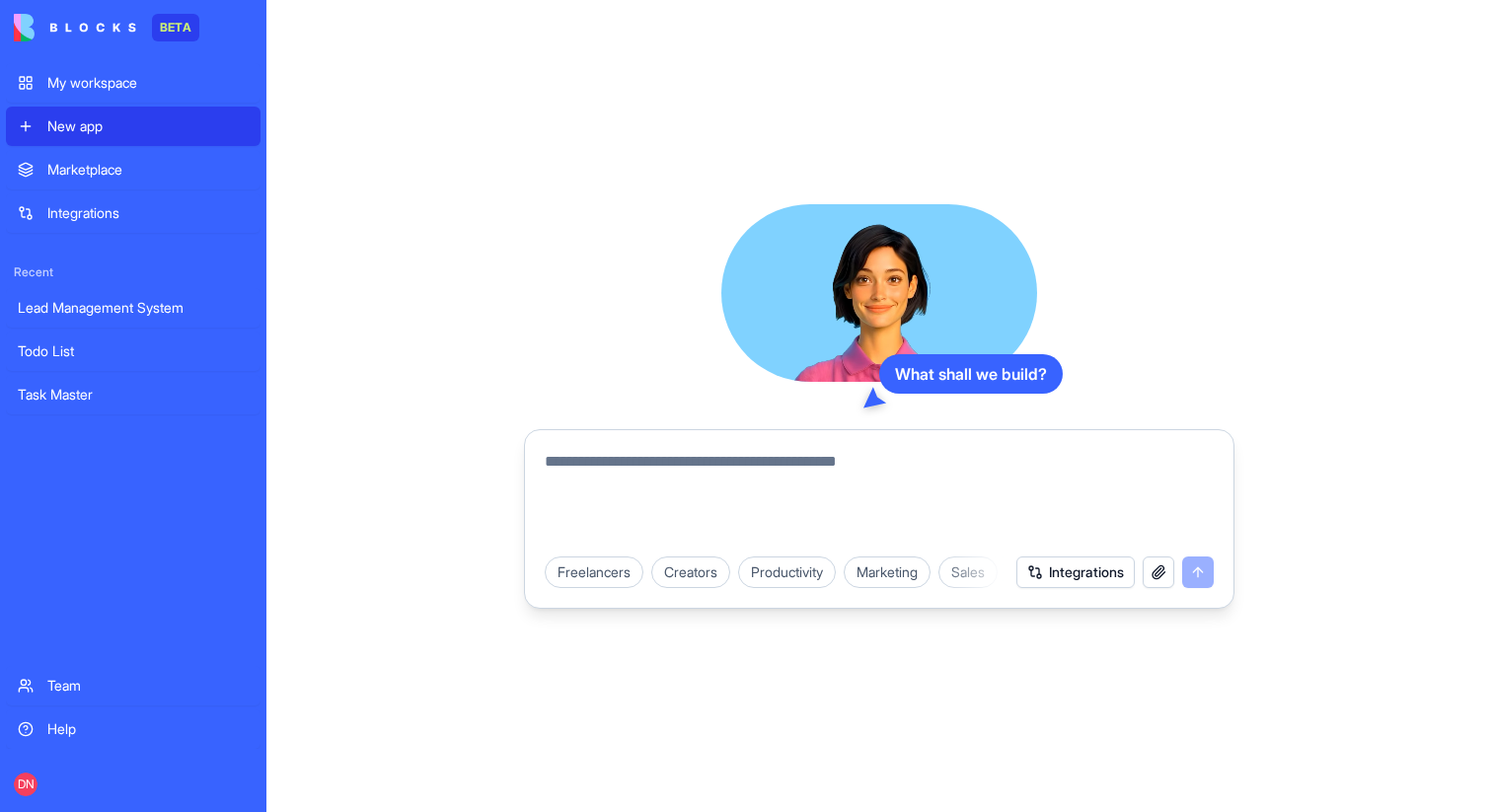 click at bounding box center (879, 497) 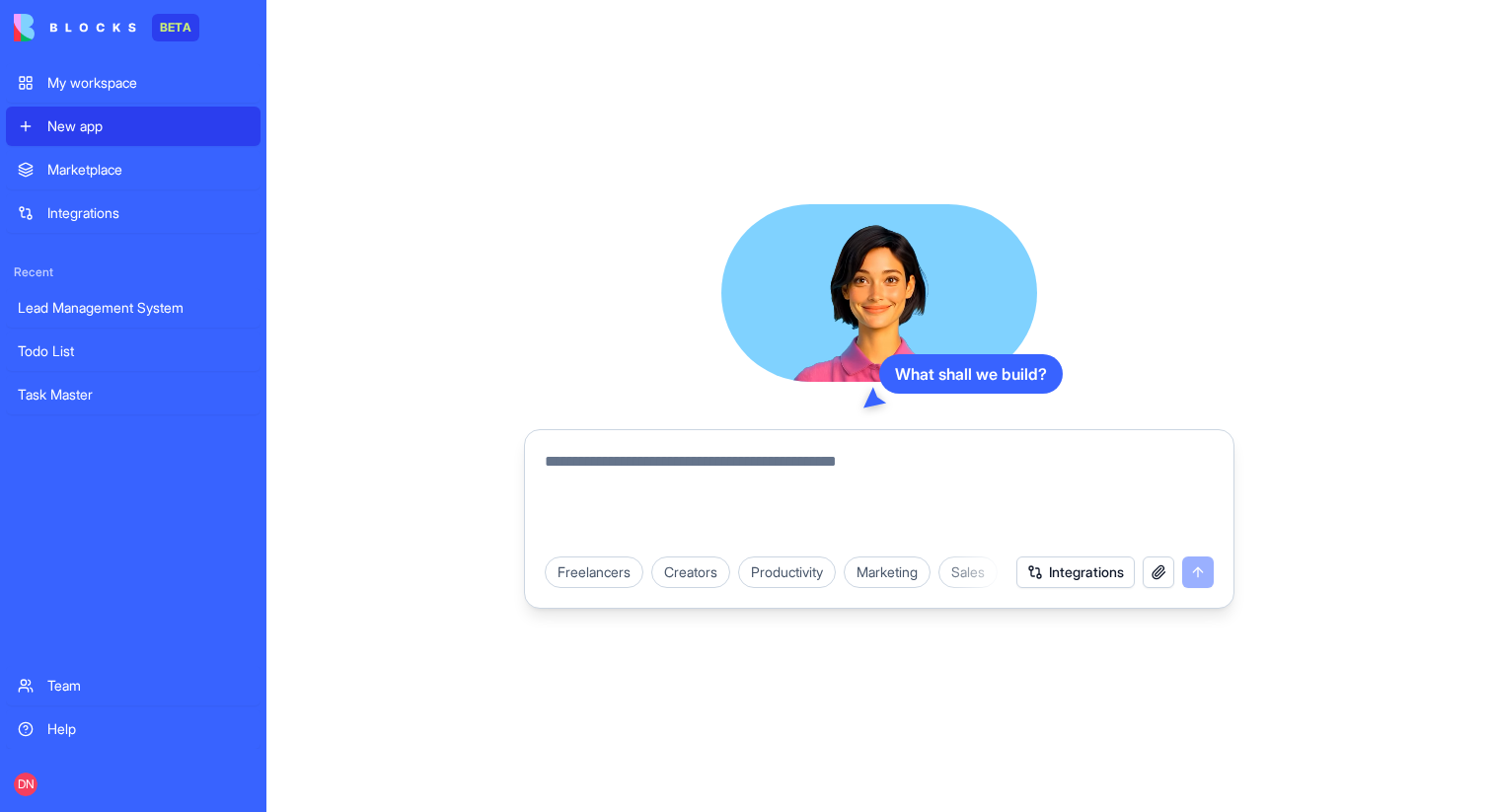click at bounding box center [1158, 572] 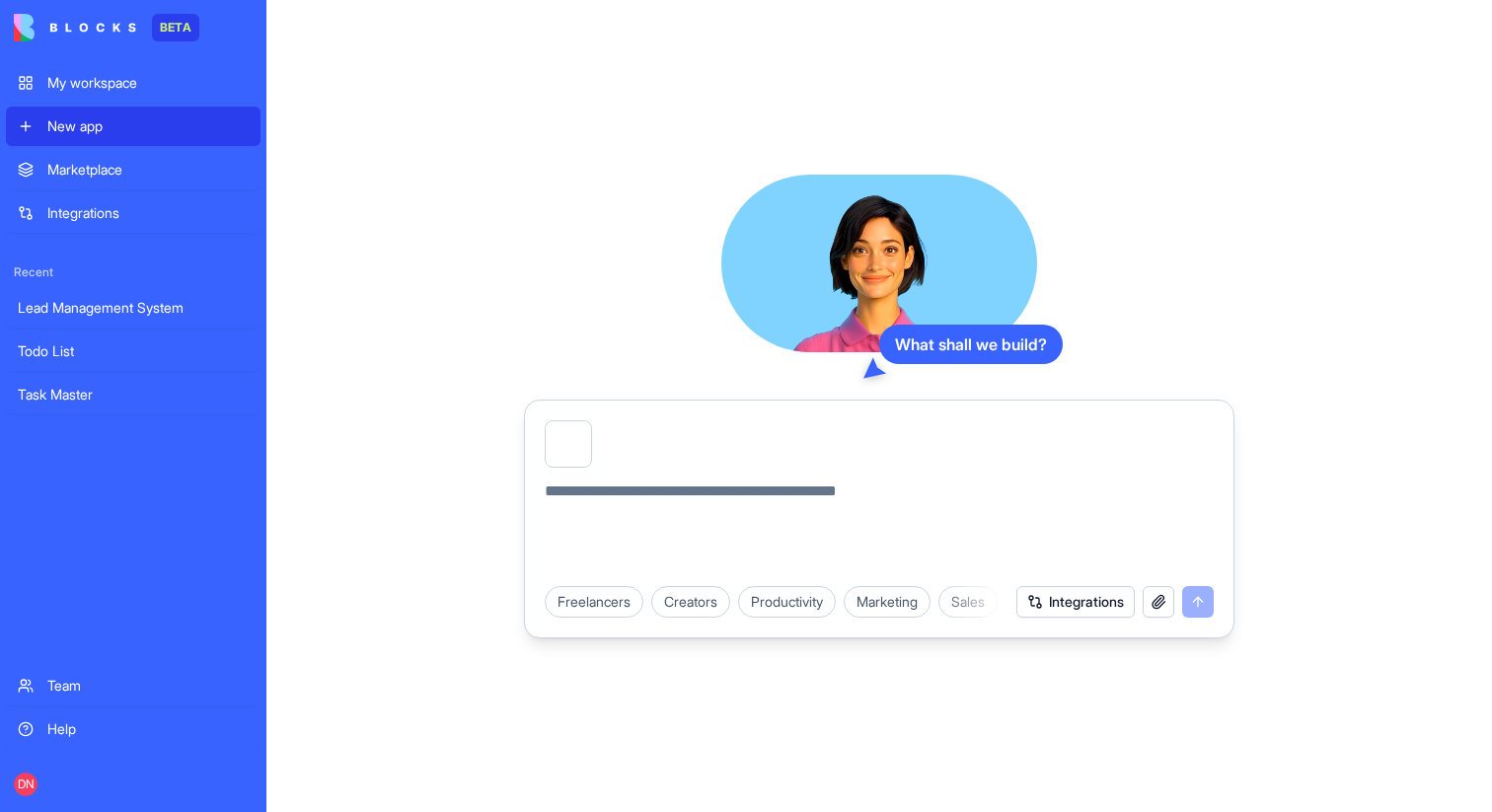 click on "Integrations" at bounding box center (1076, 602) 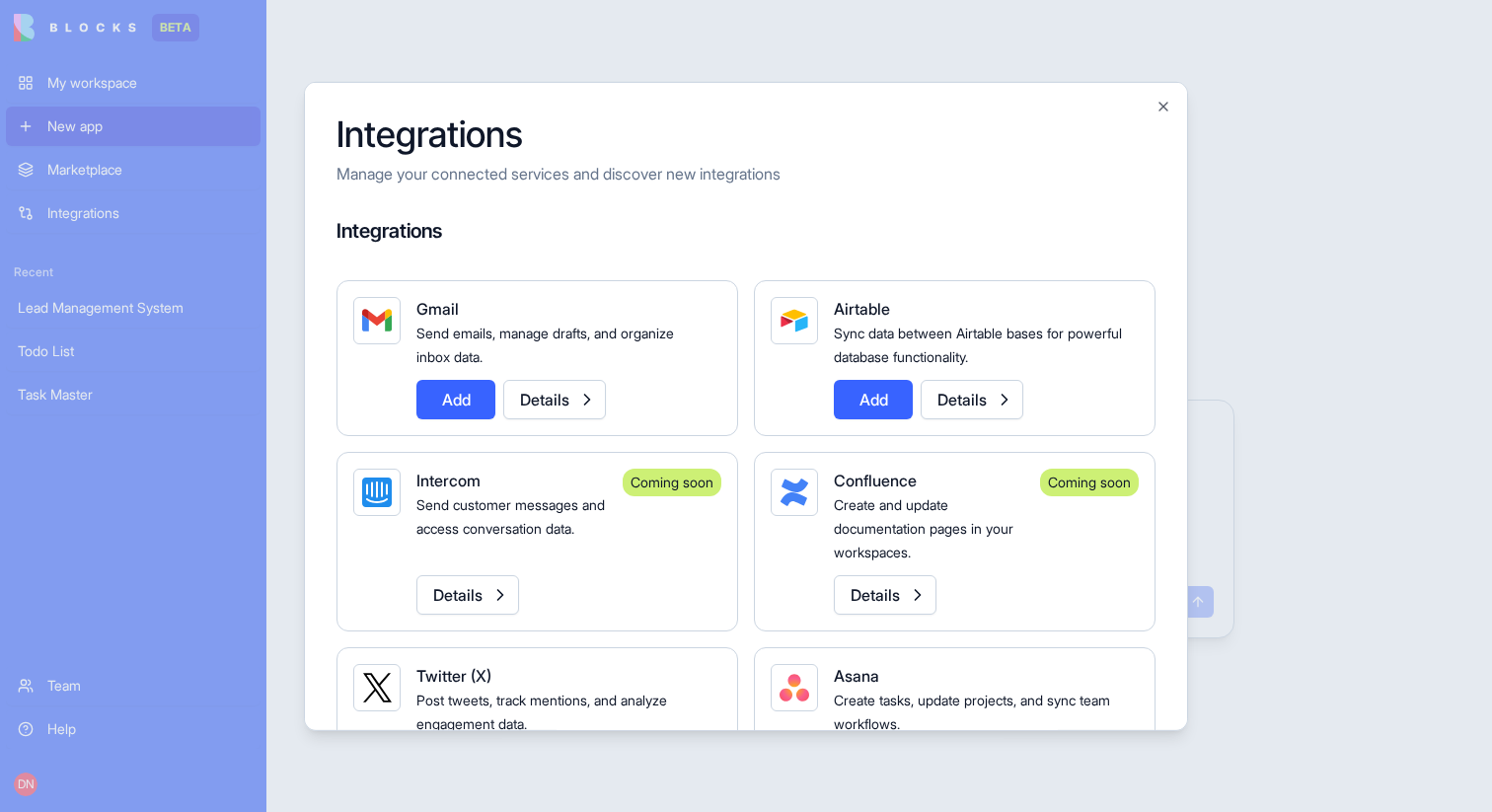 click on "Add" at bounding box center [456, 399] 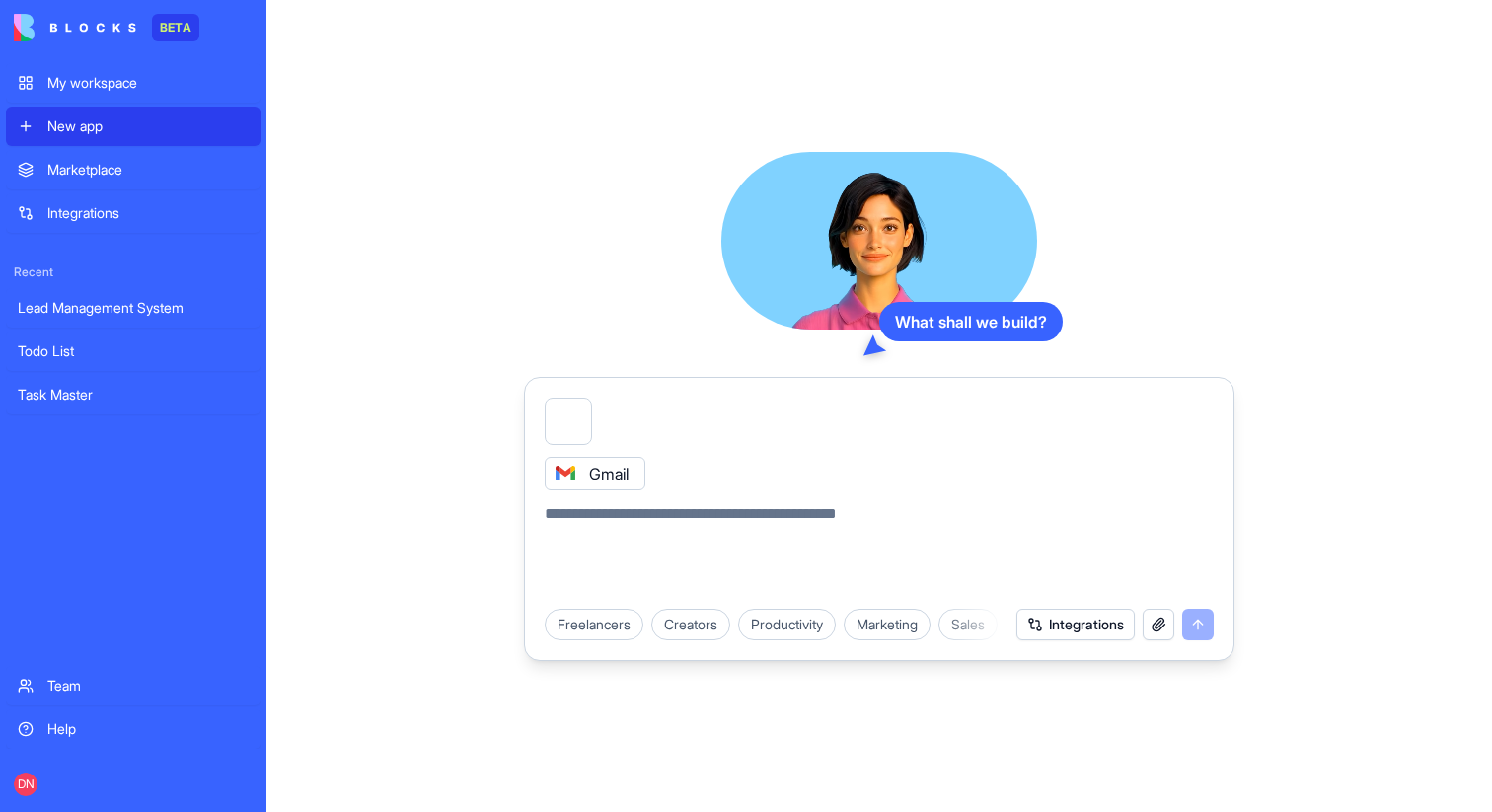 click at bounding box center (1158, 625) 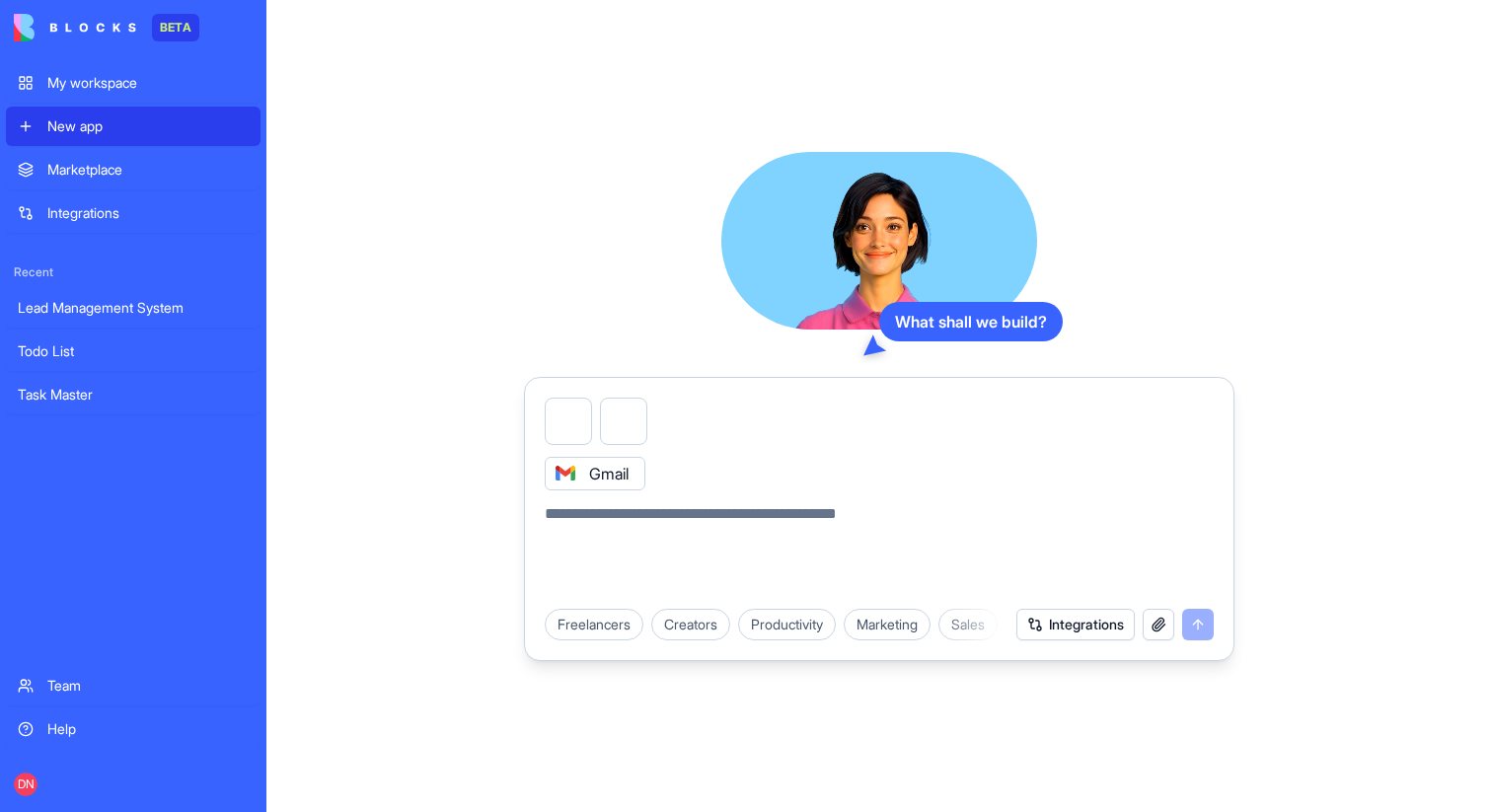 click on "Integrations" at bounding box center (1076, 625) 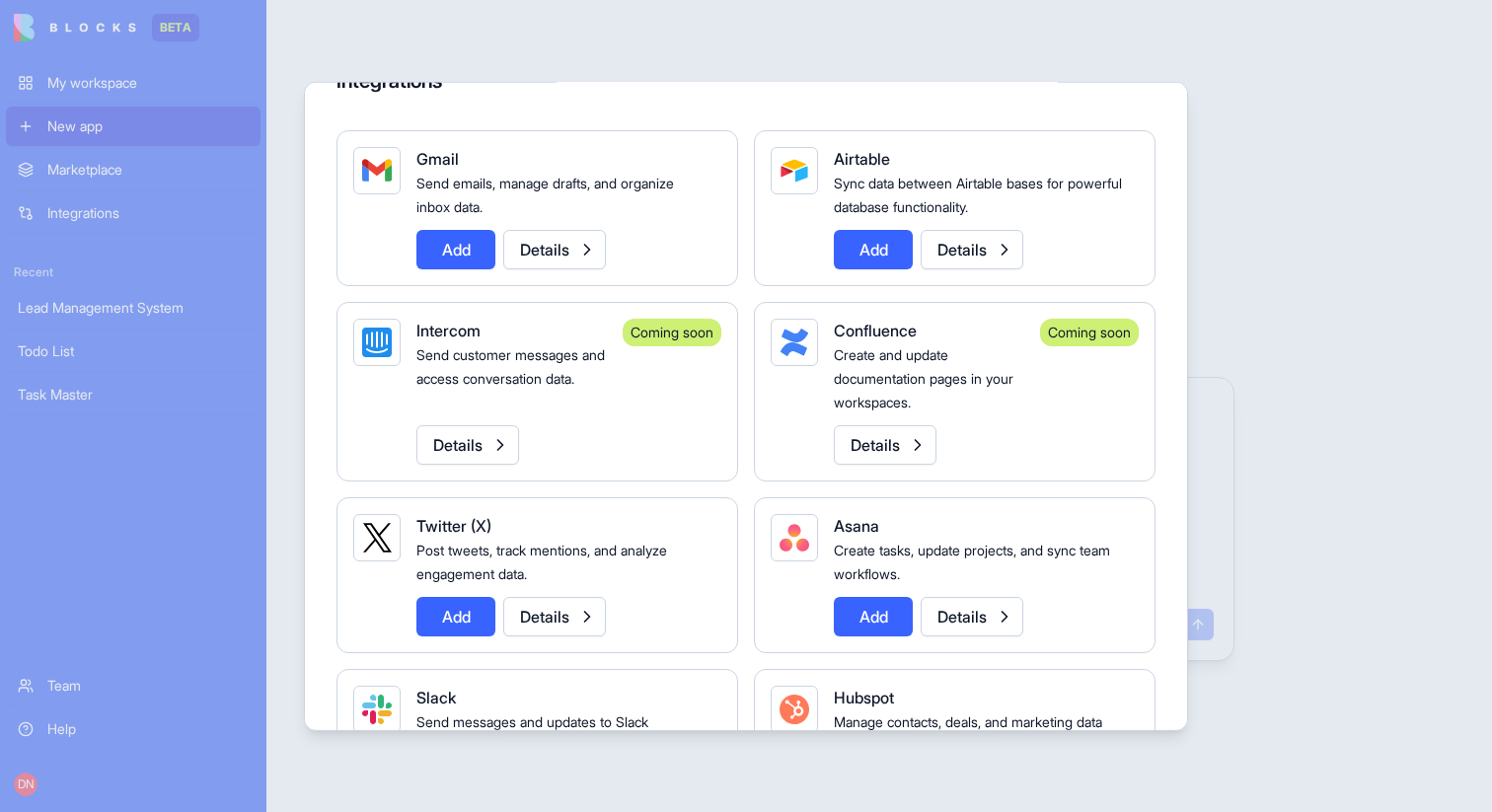 scroll, scrollTop: 180, scrollLeft: 0, axis: vertical 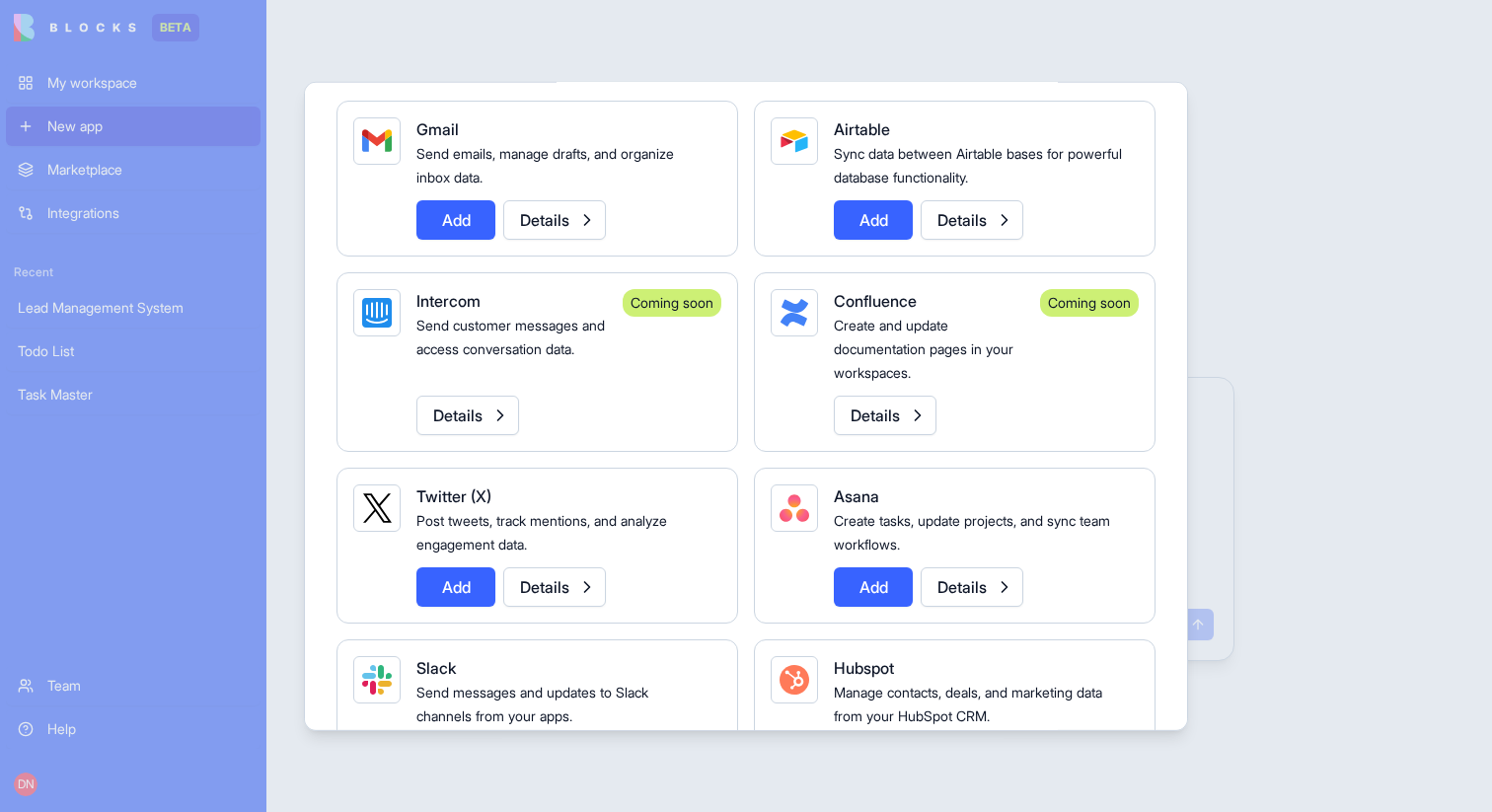 click on "Add" at bounding box center (873, 586) 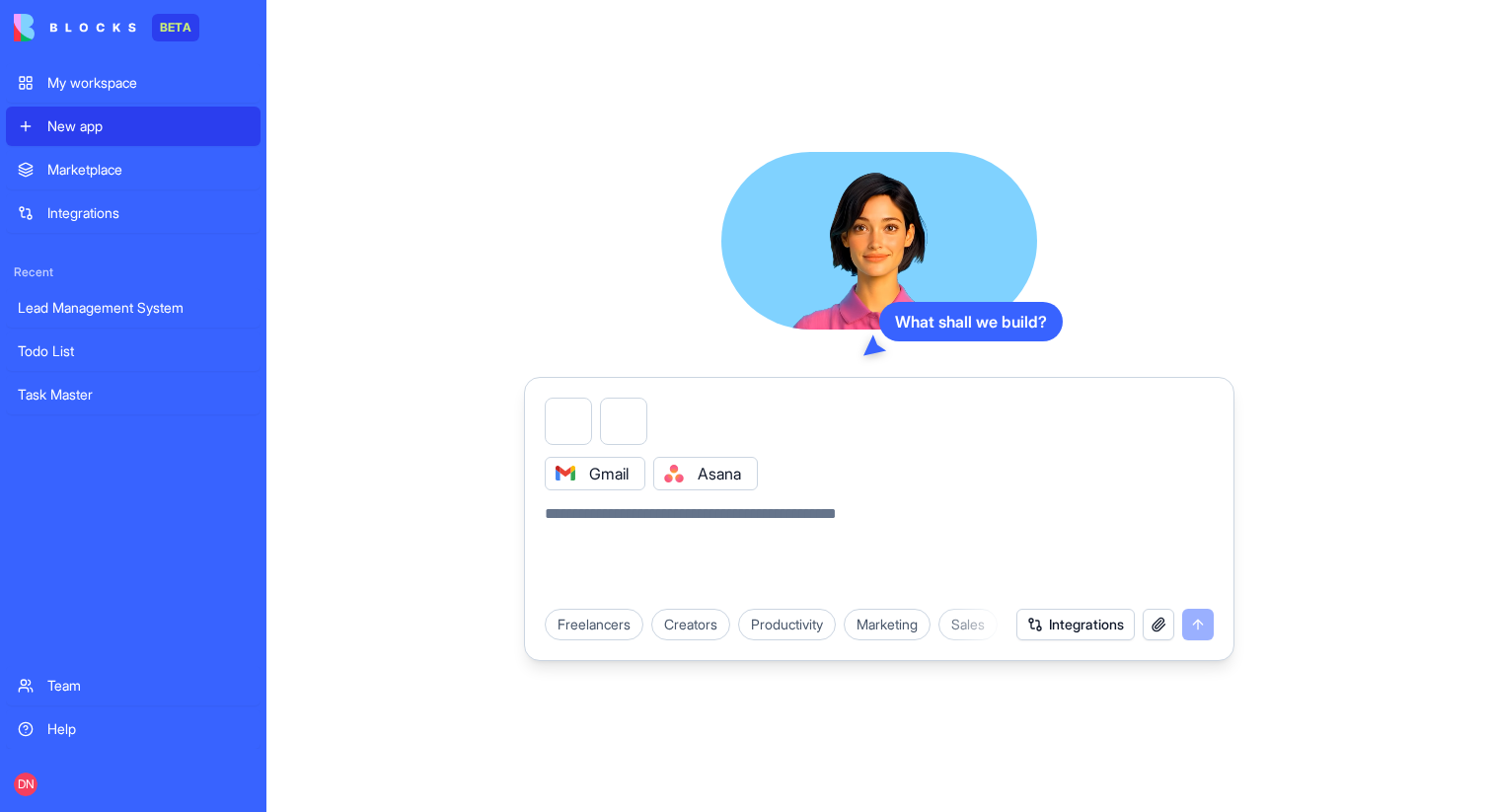 click at bounding box center [590, 402] 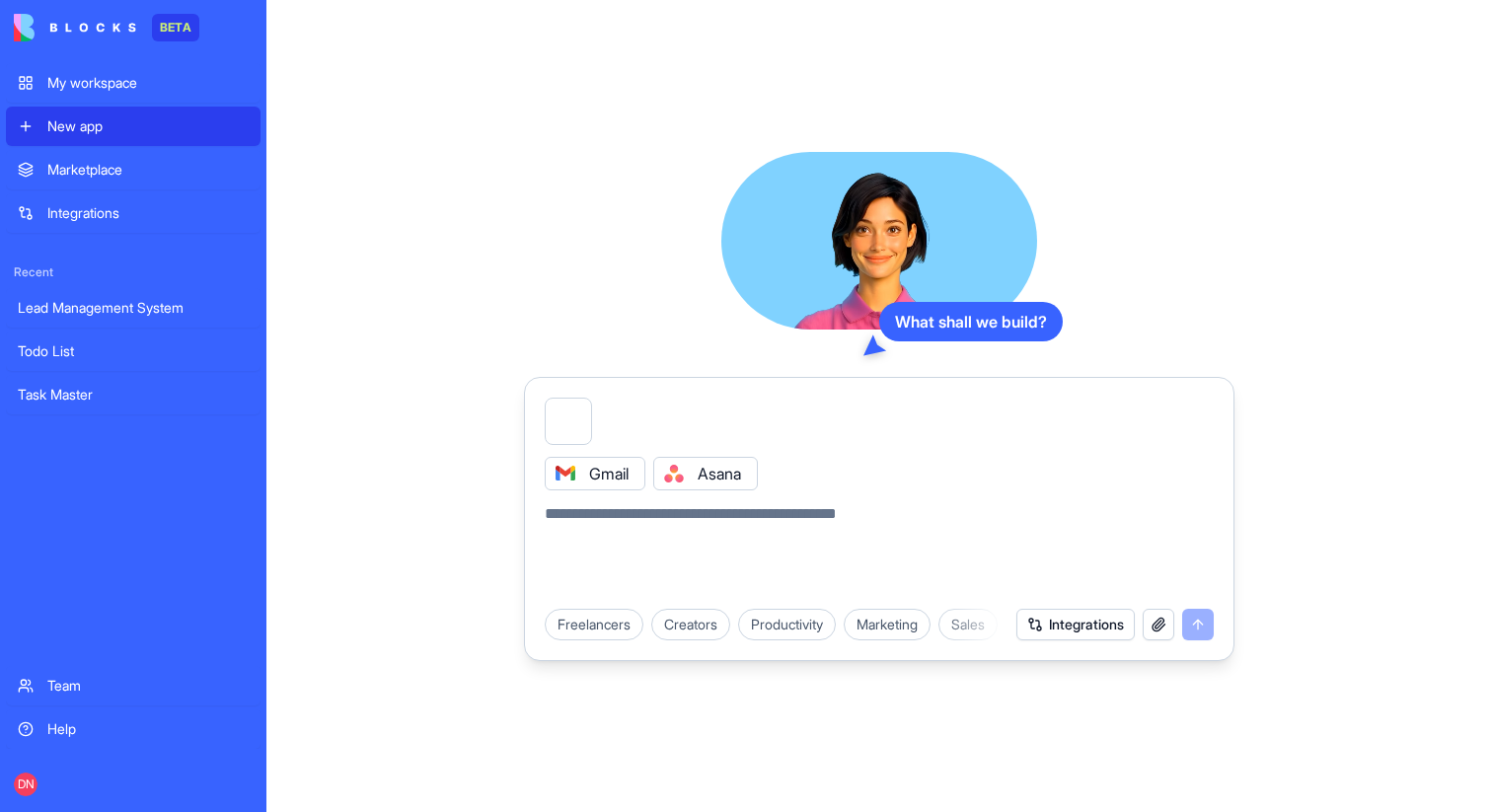 click at bounding box center [590, 402] 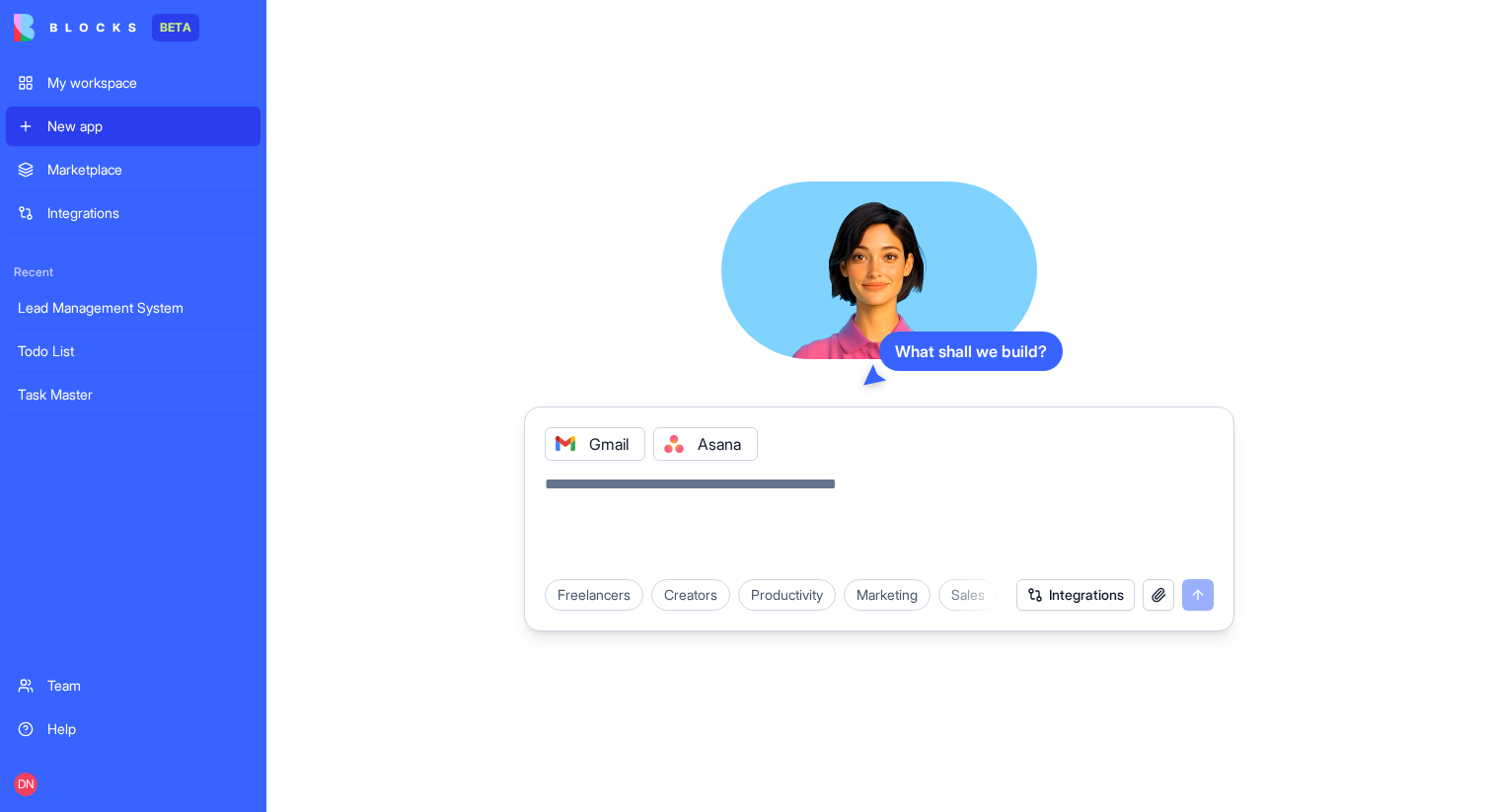 click 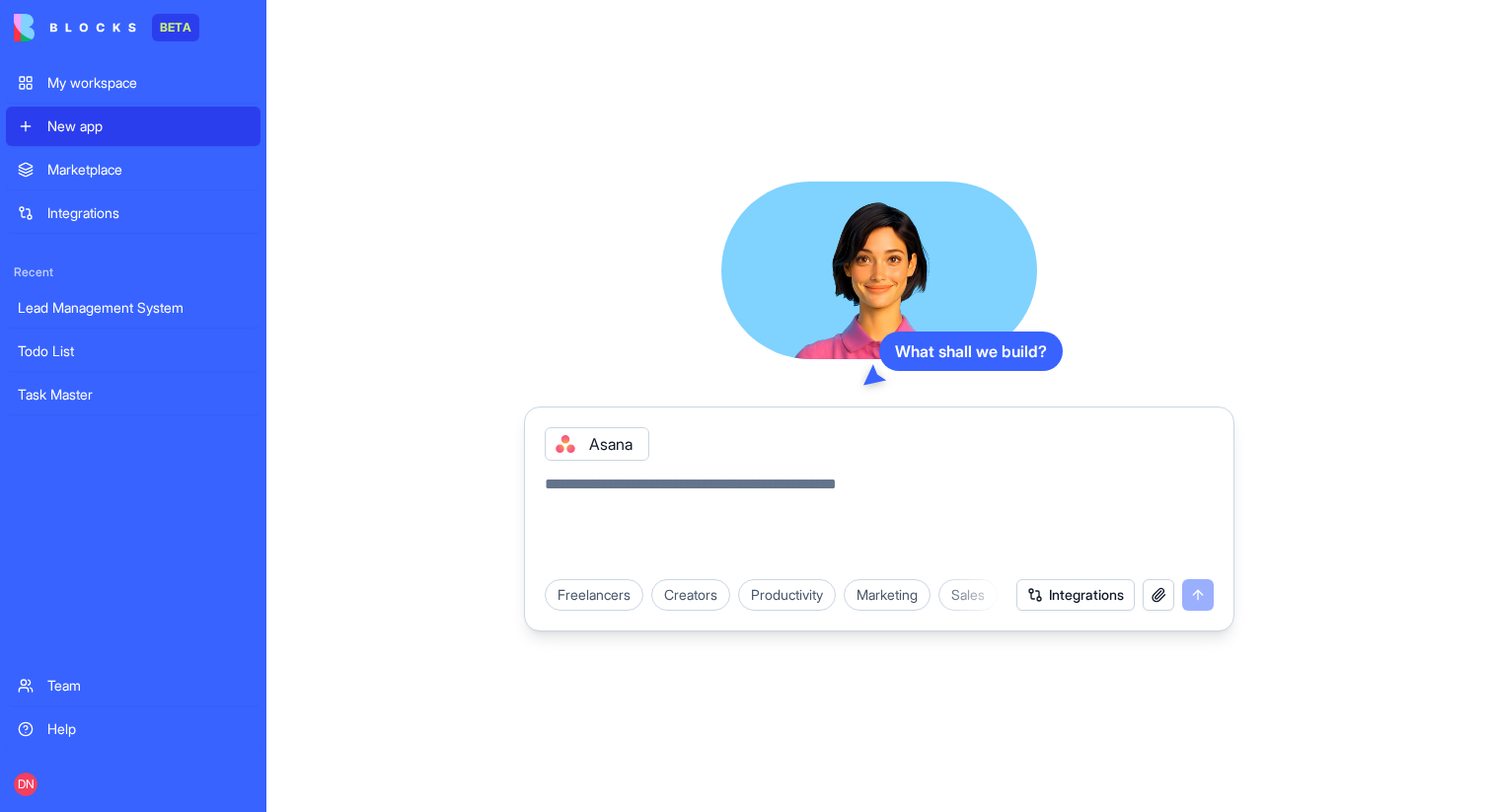 click 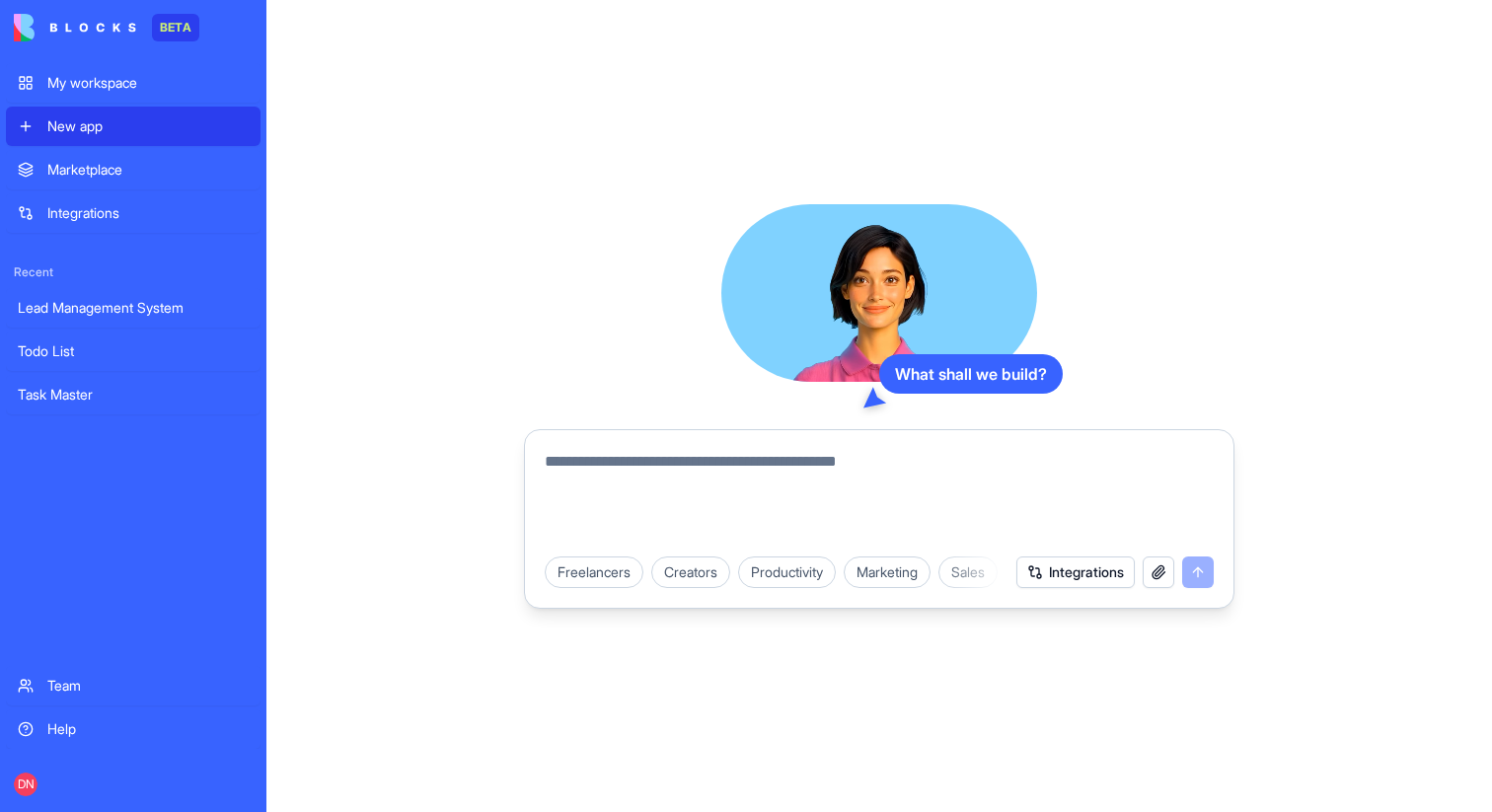 click at bounding box center (879, 497) 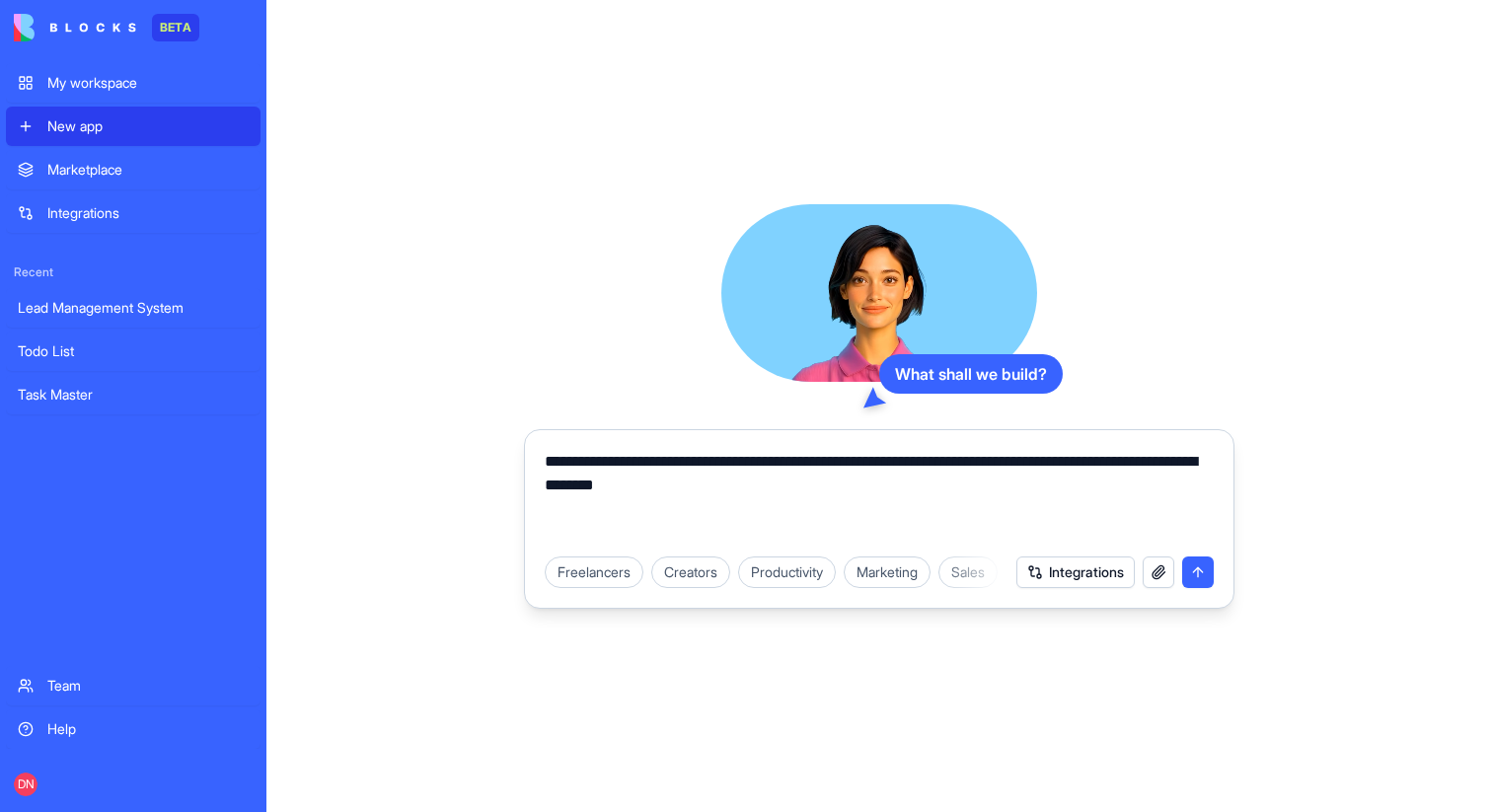 type on "**********" 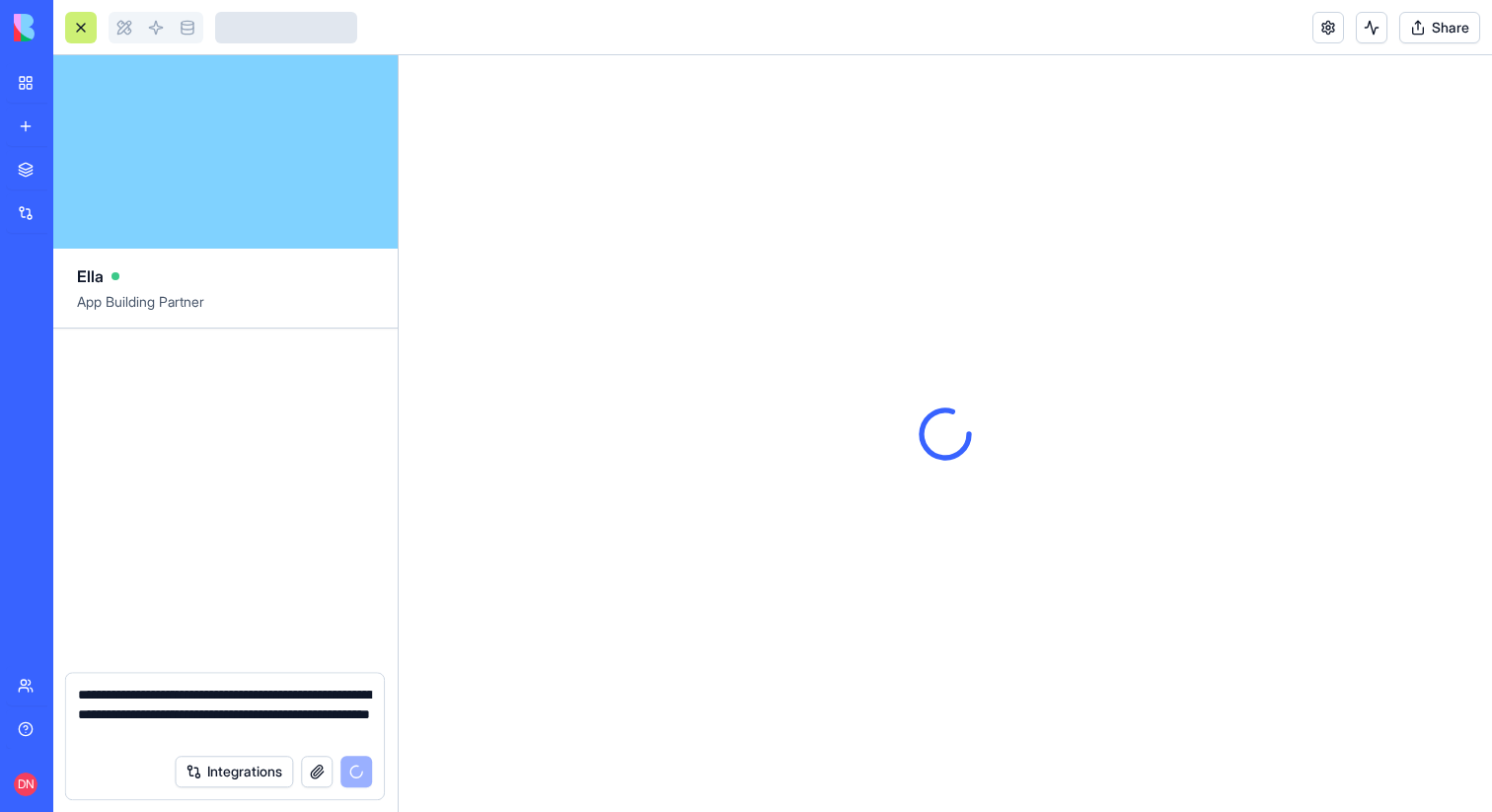 type 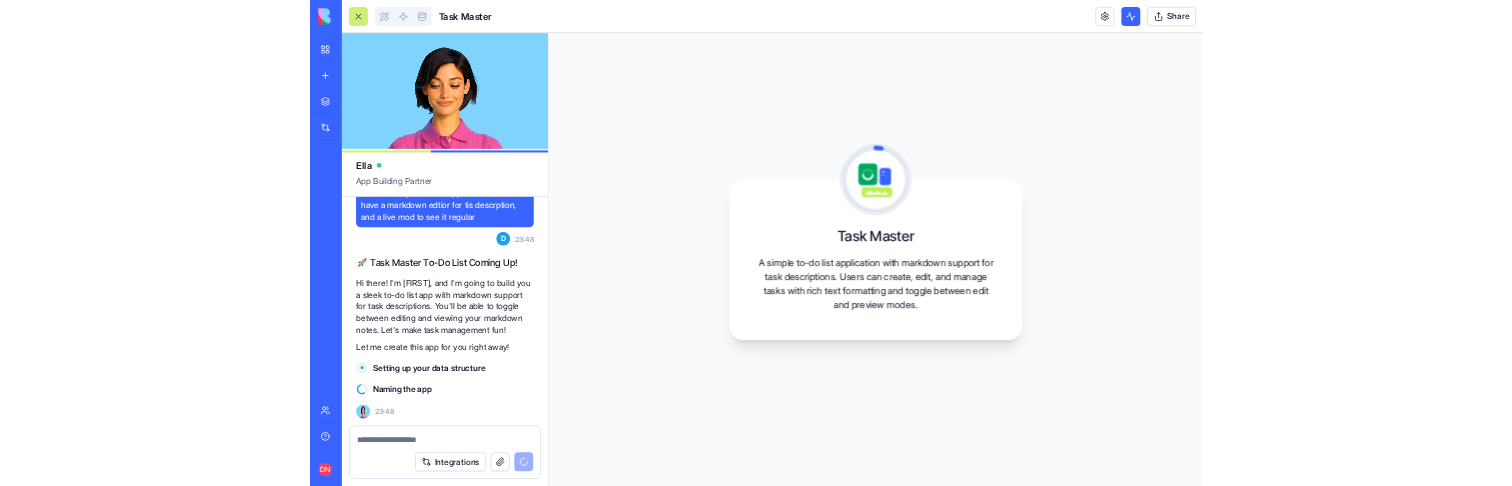 scroll, scrollTop: 108, scrollLeft: 0, axis: vertical 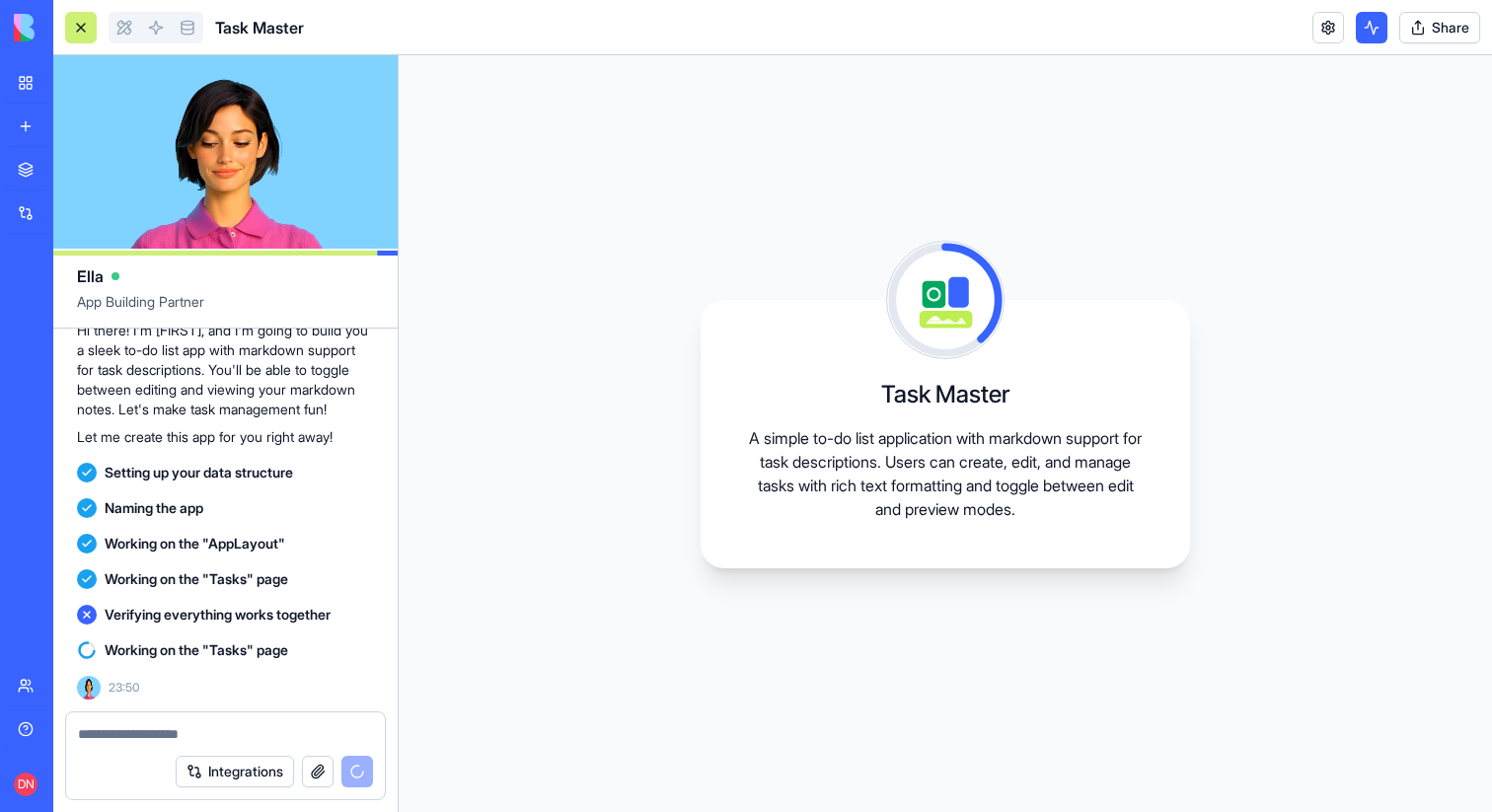 click at bounding box center [81, 28] 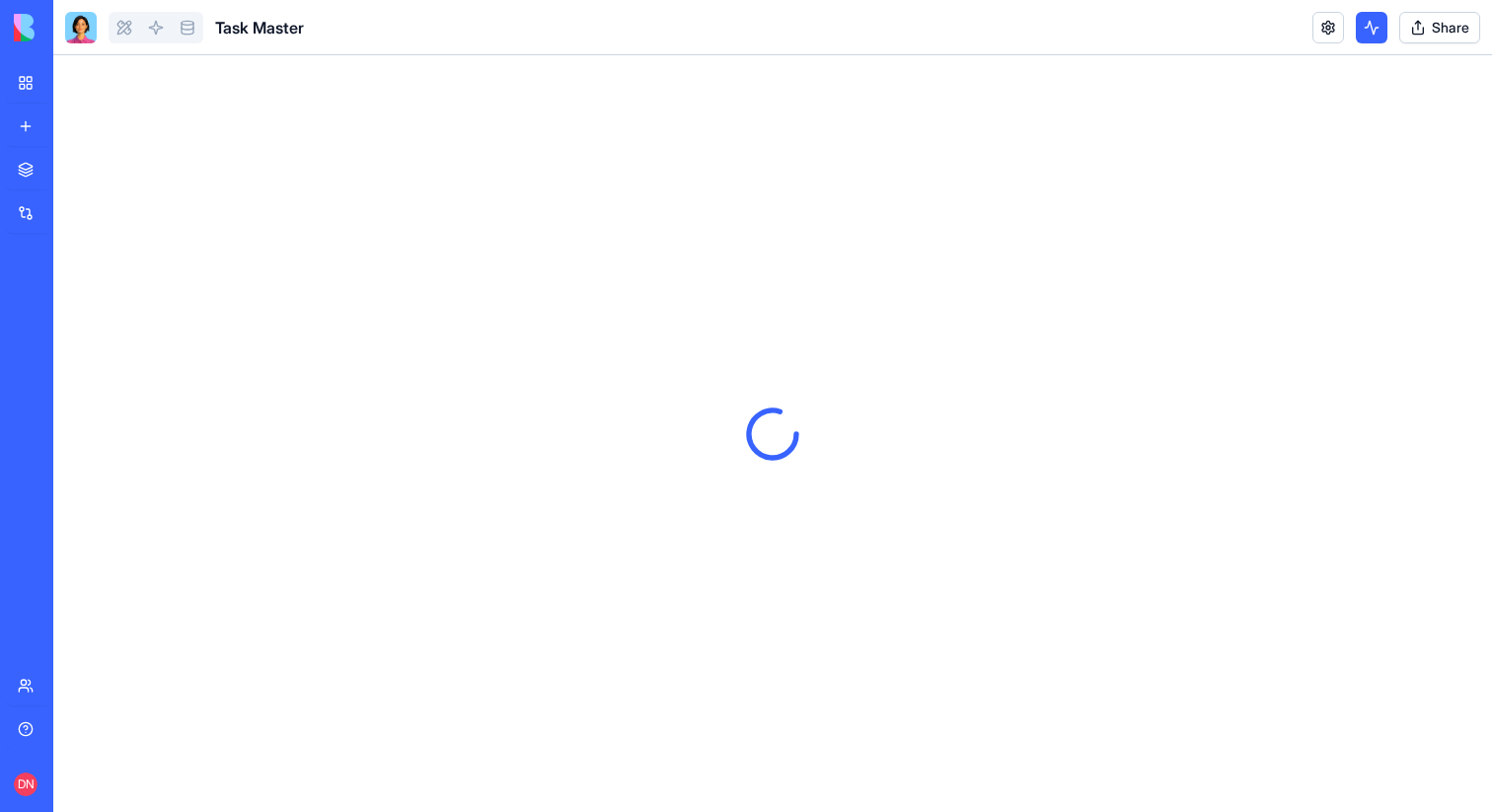 scroll, scrollTop: 0, scrollLeft: 0, axis: both 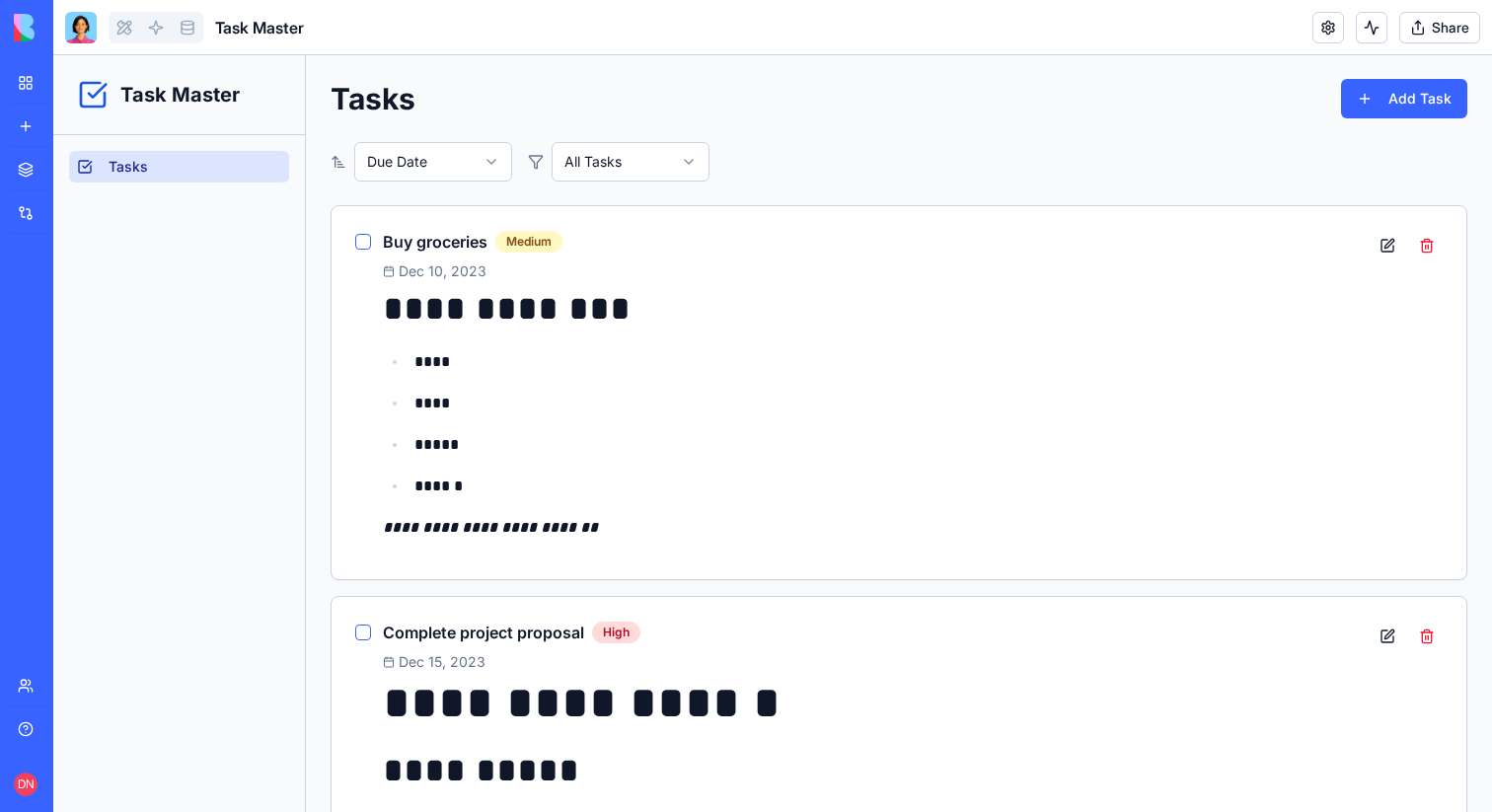 type 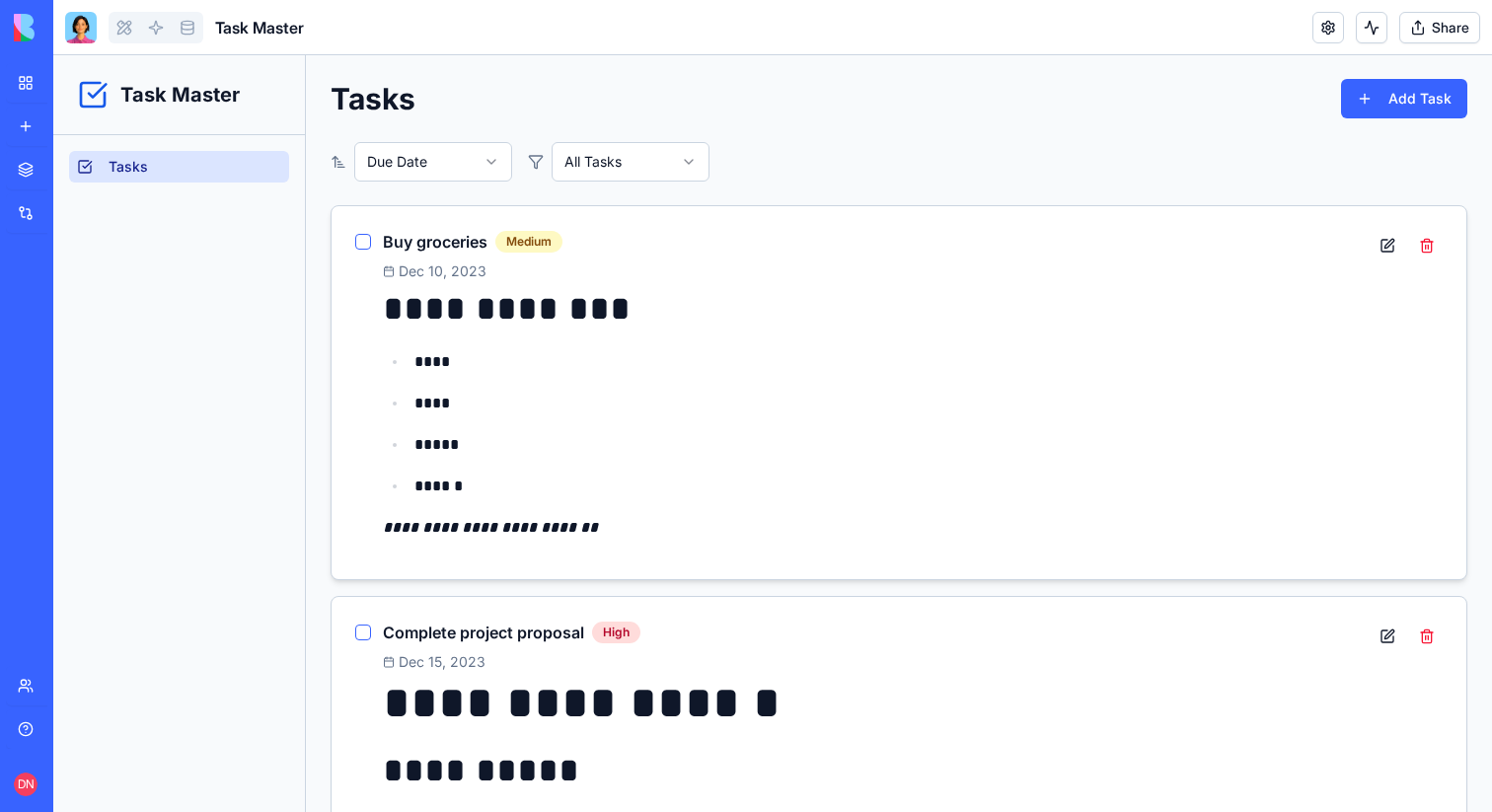 click on "****" at bounding box center [885, 404] 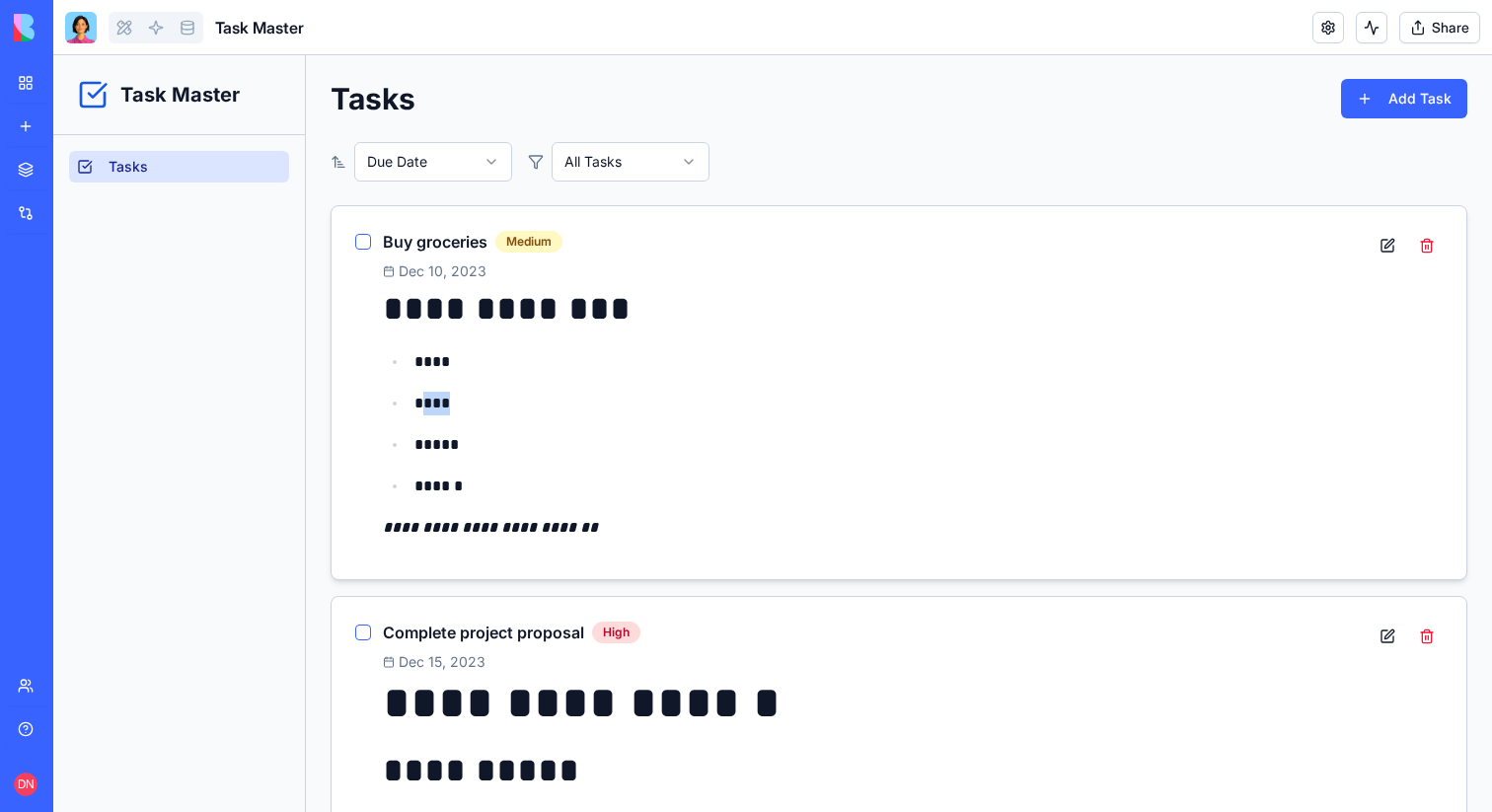 drag, startPoint x: 419, startPoint y: 408, endPoint x: 455, endPoint y: 408, distance: 36 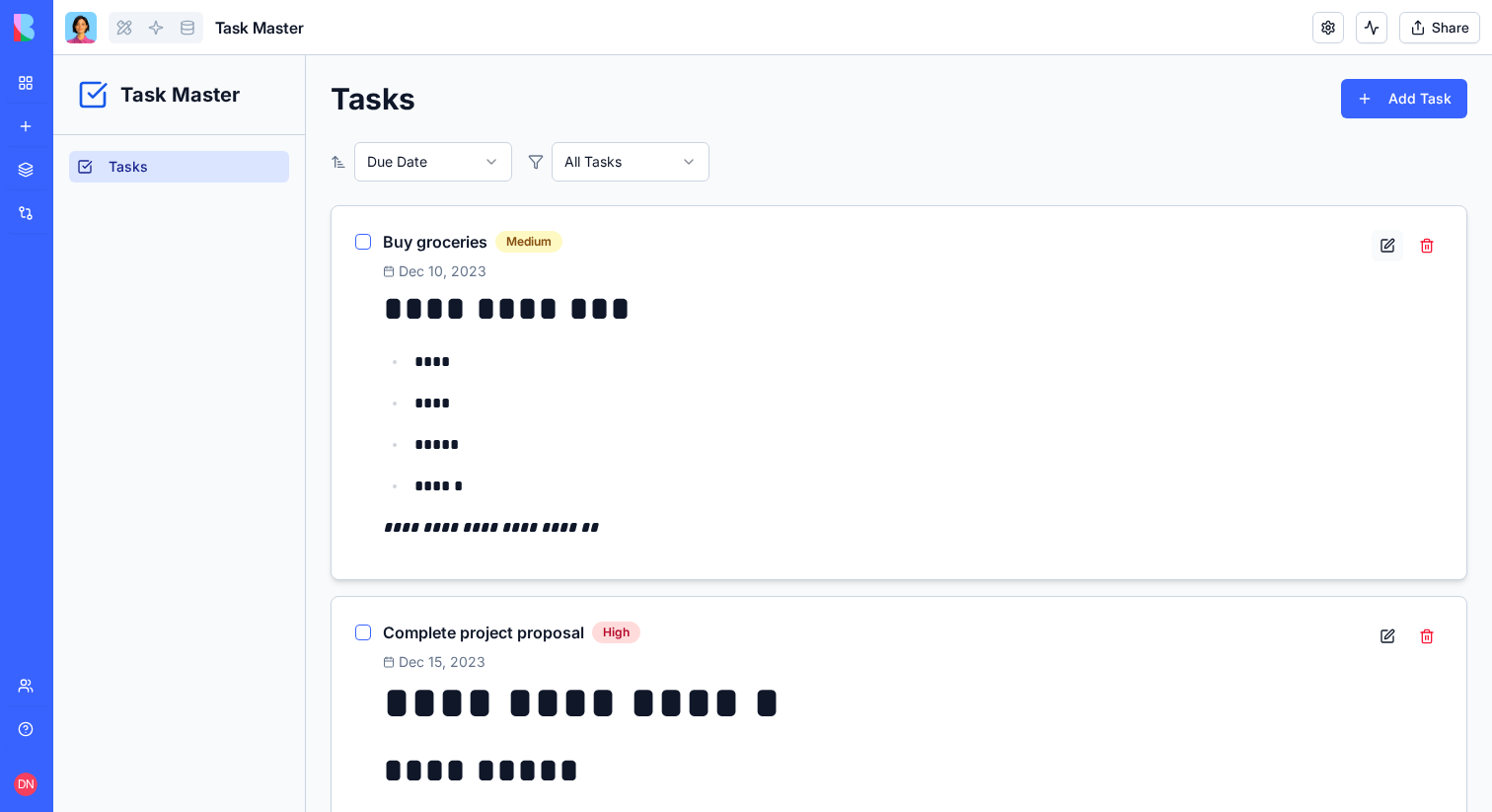 click at bounding box center (1387, 246) 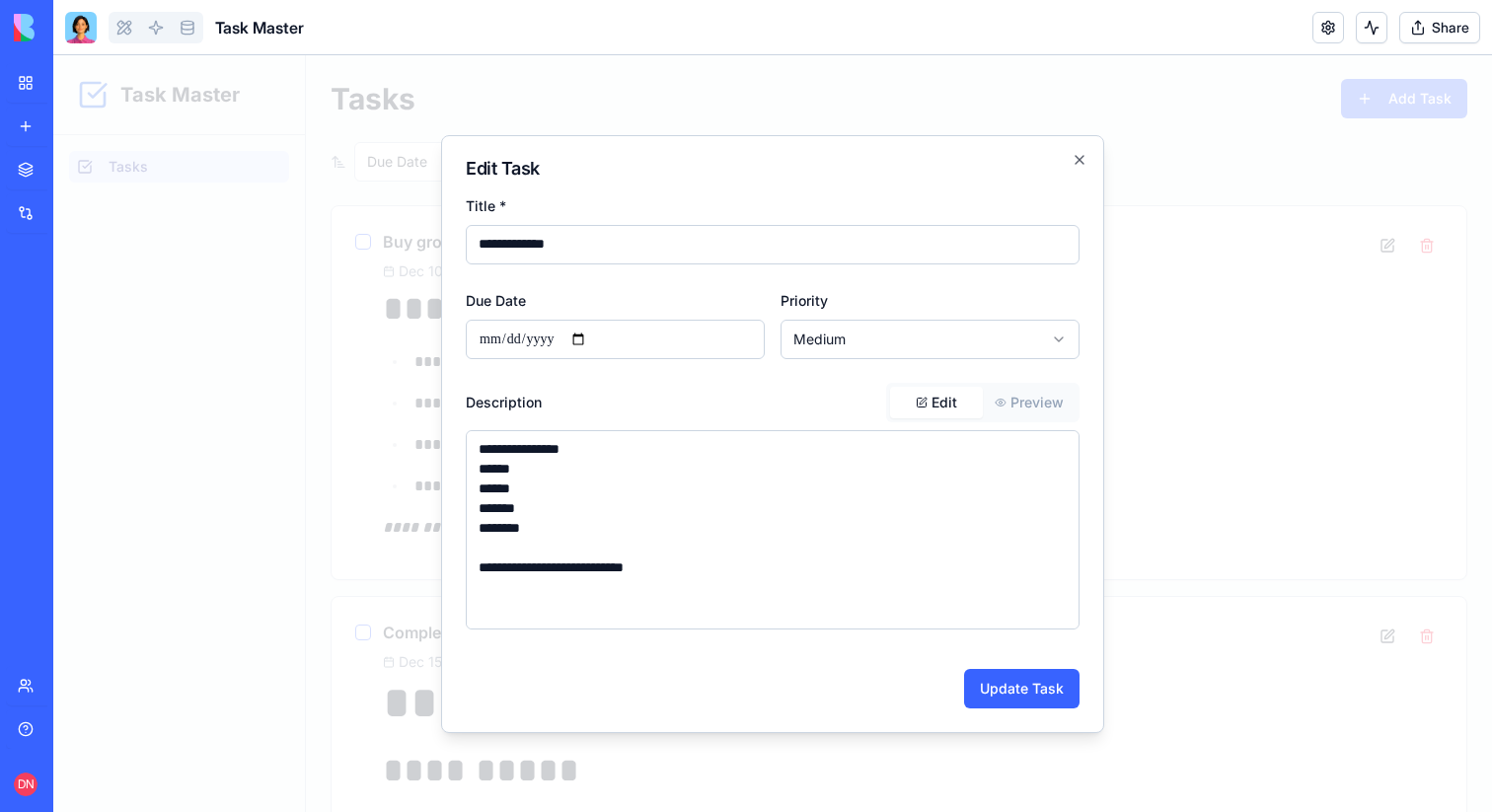click on "Edit" at bounding box center (936, 403) 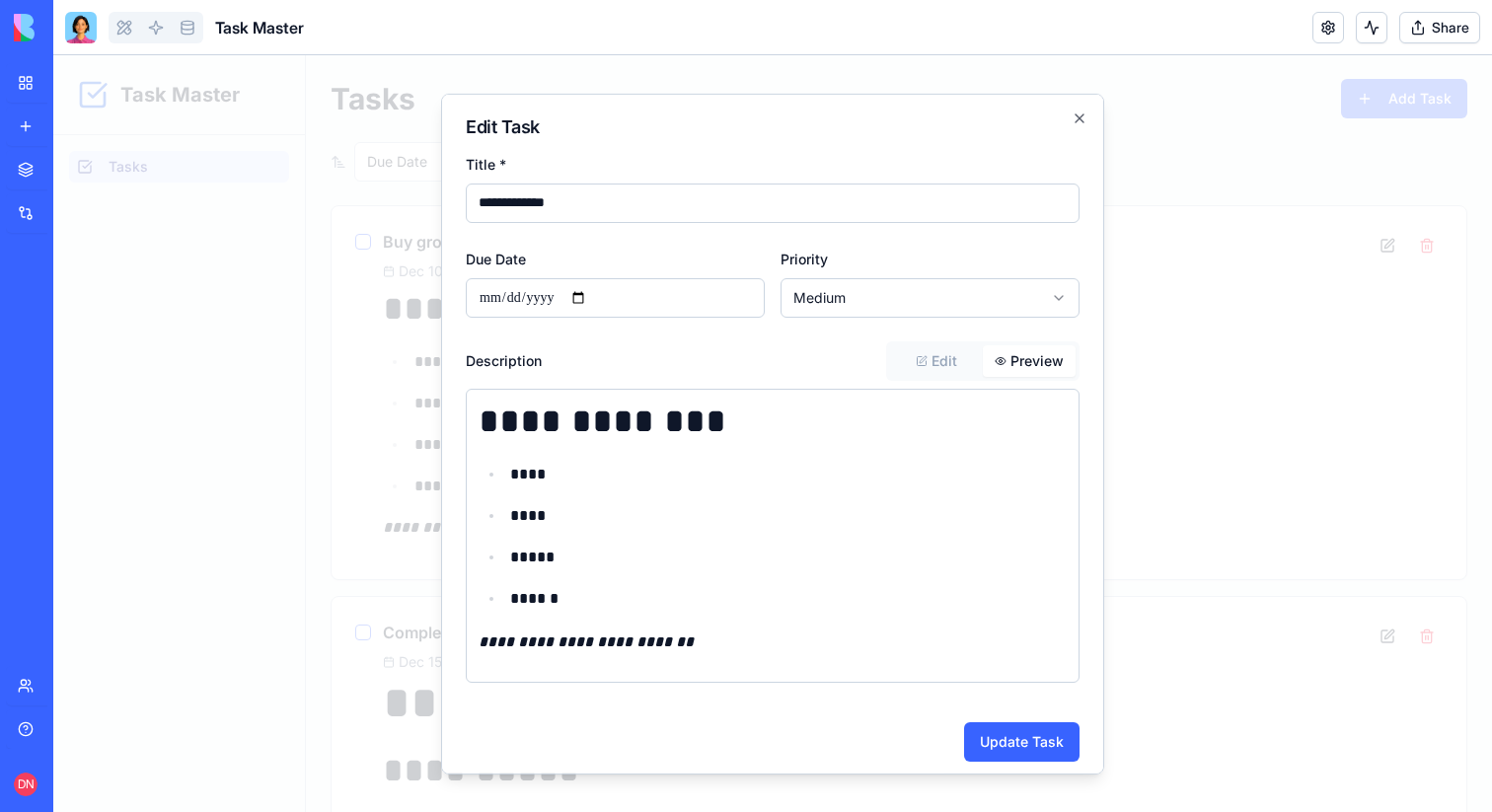 click on "**********" at bounding box center (773, 511) 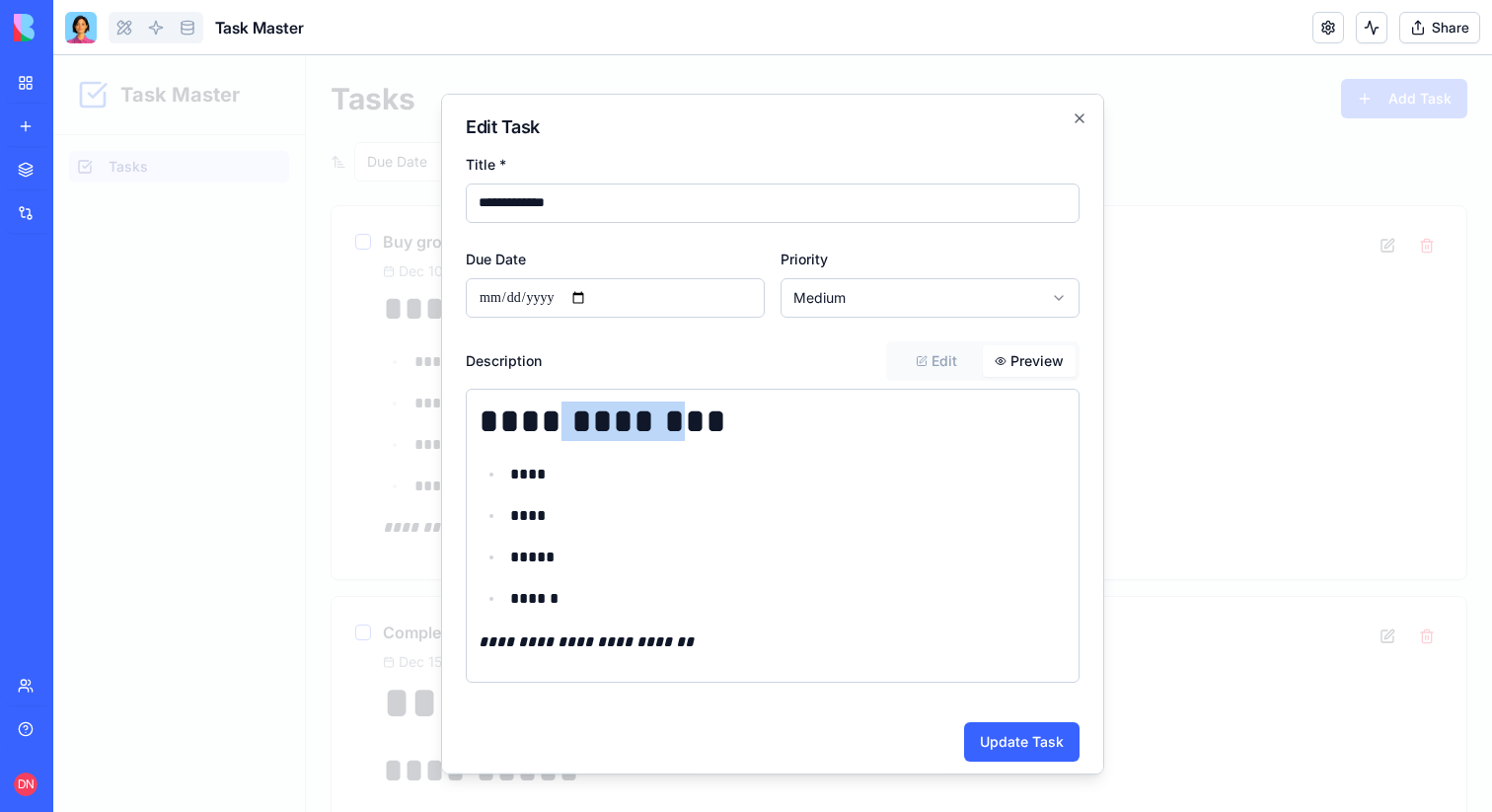 drag, startPoint x: 545, startPoint y: 438, endPoint x: 655, endPoint y: 432, distance: 110.1635 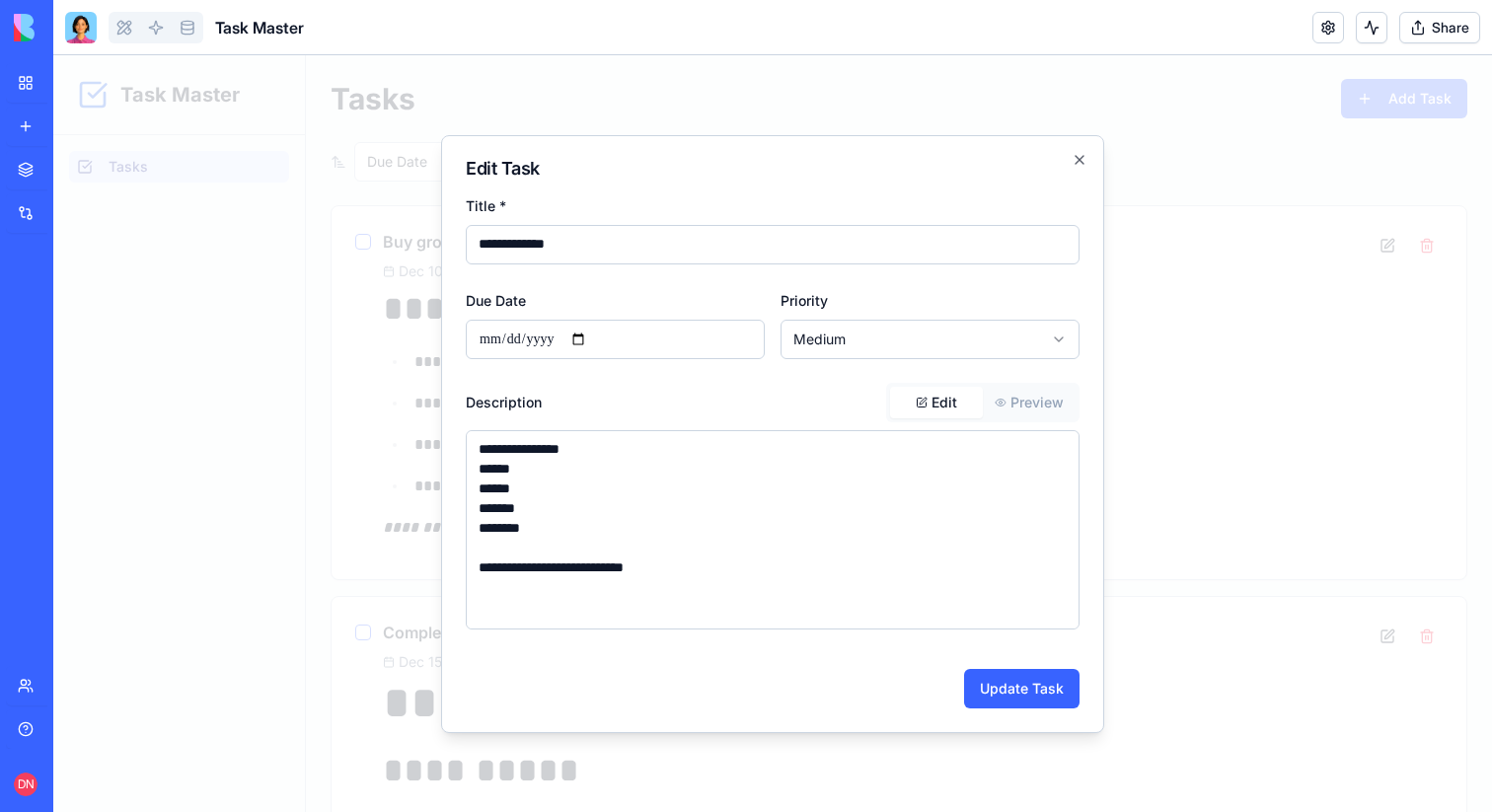 click on "**********" at bounding box center (773, 451) 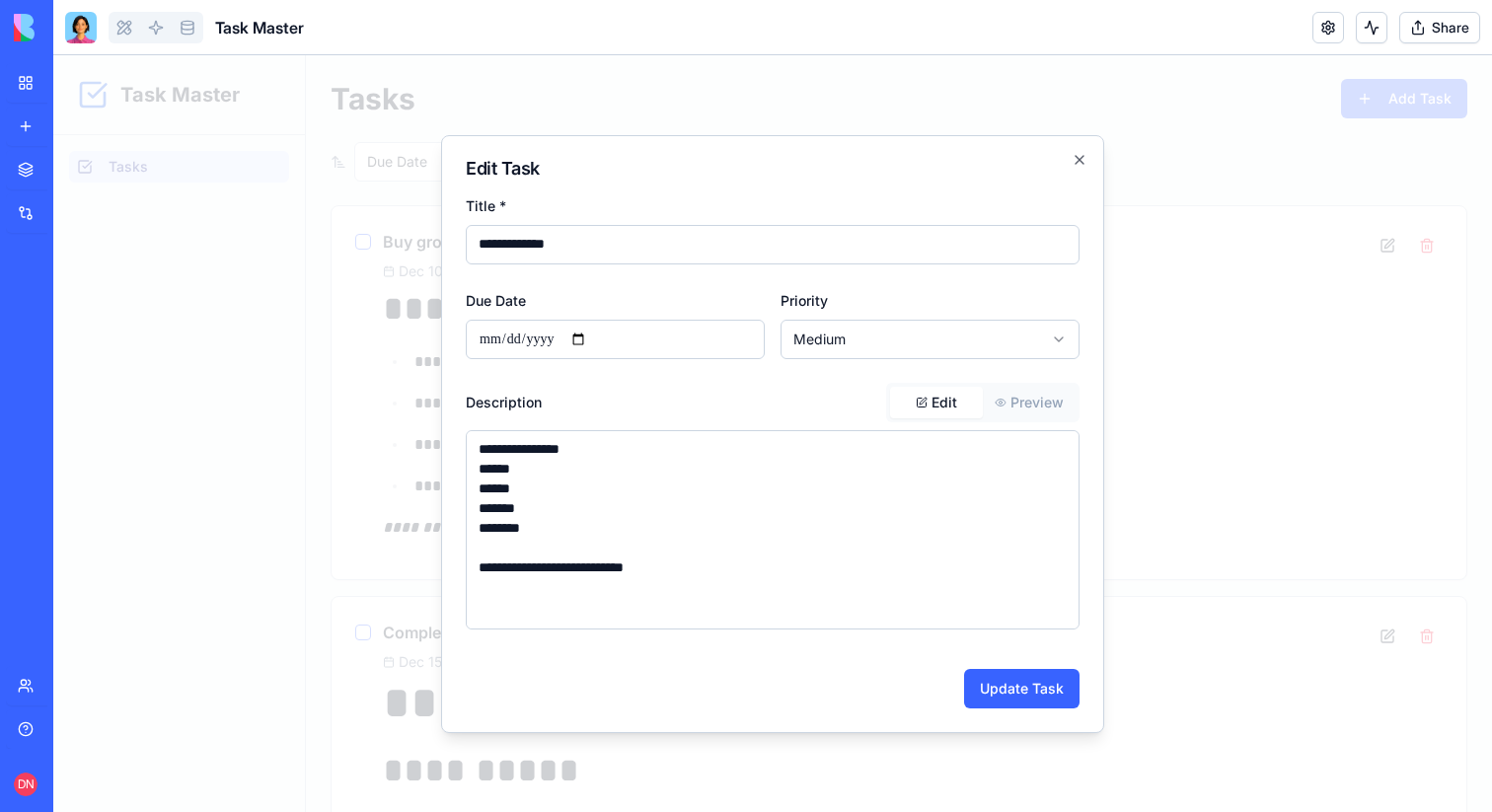 drag, startPoint x: 512, startPoint y: 492, endPoint x: 532, endPoint y: 468, distance: 31.241 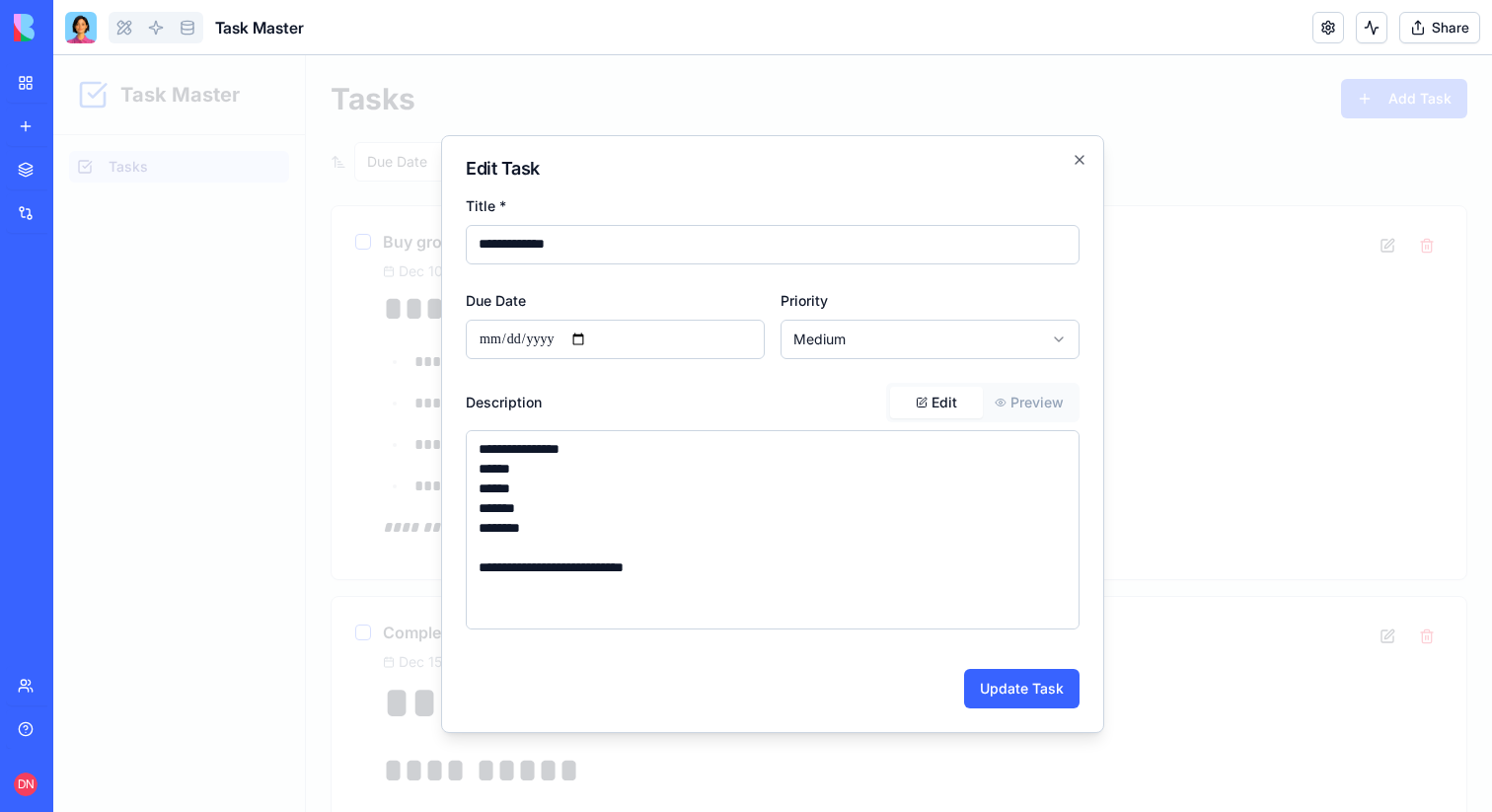 click on "Edit Preview" at bounding box center (983, 403) 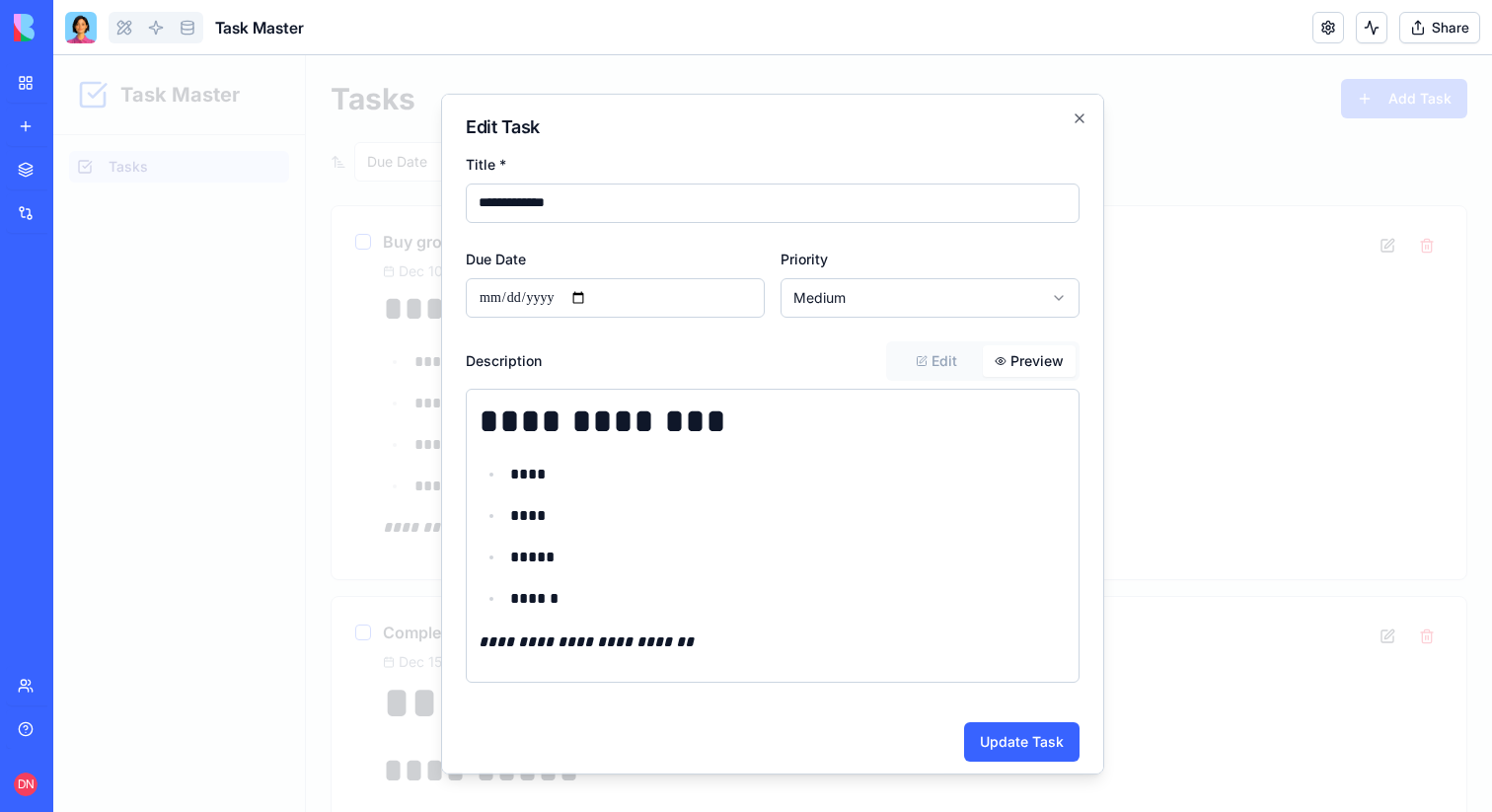 type 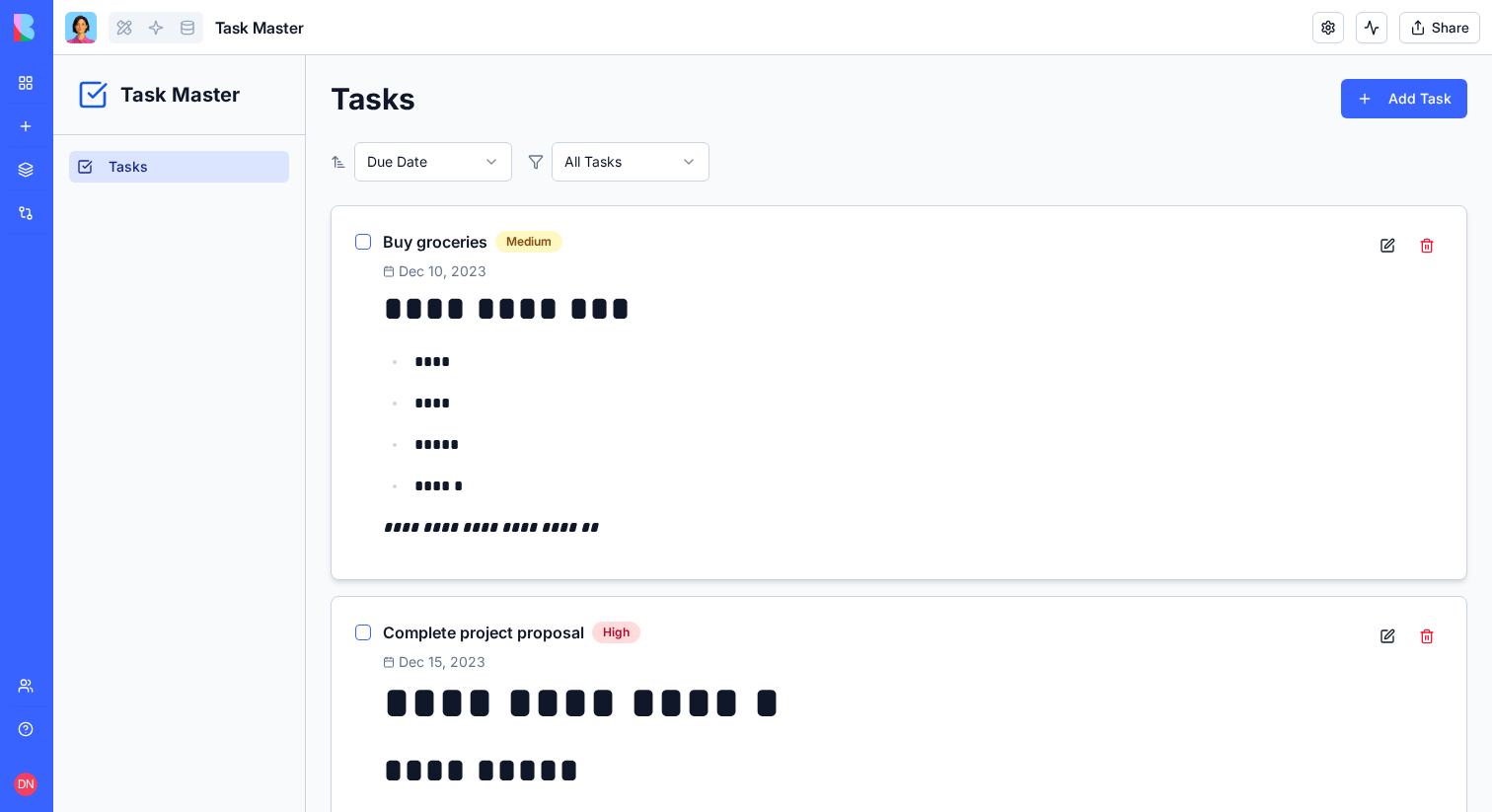 click on "**********" at bounding box center [490, 527] 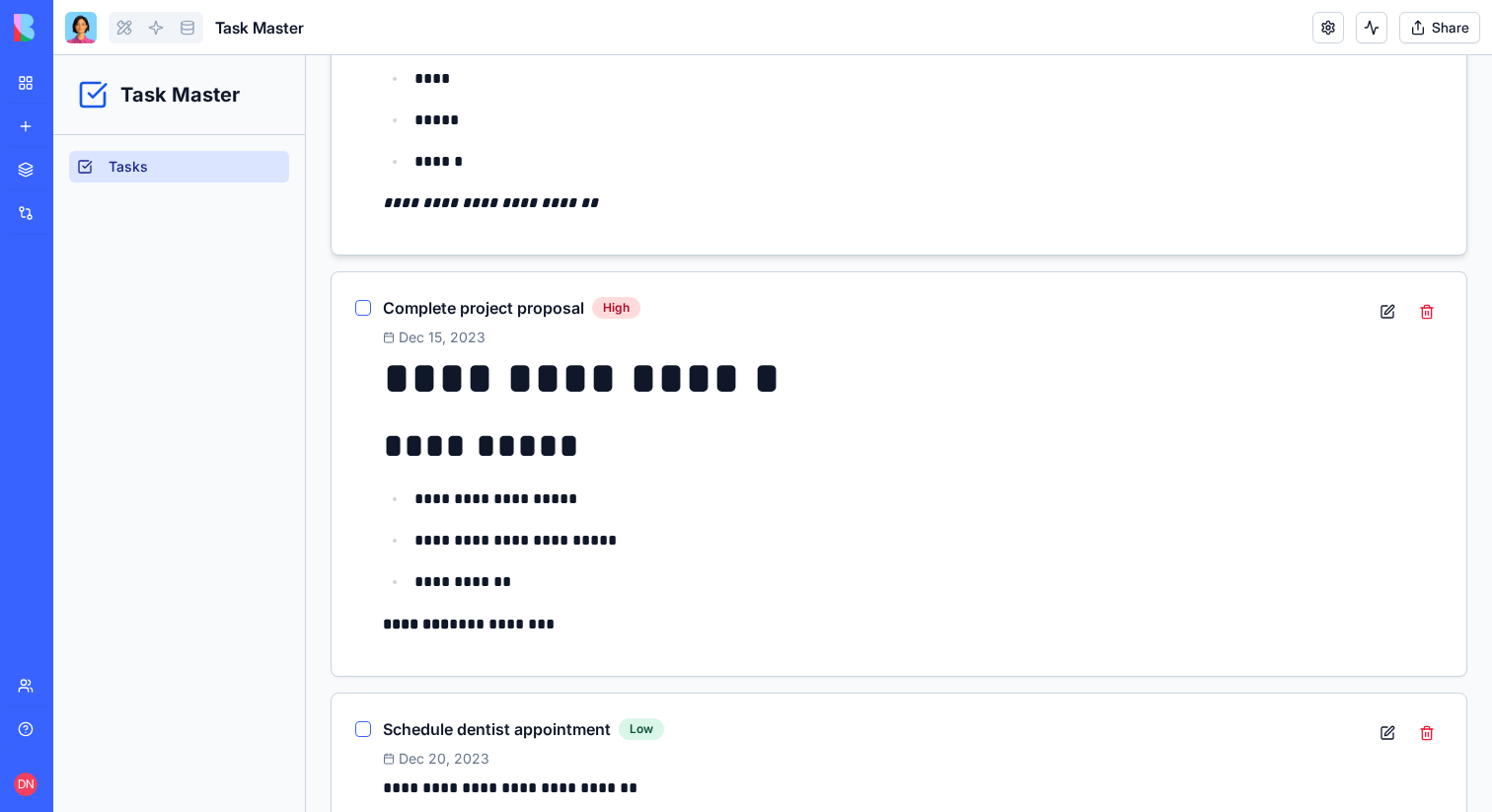 scroll, scrollTop: 479, scrollLeft: 0, axis: vertical 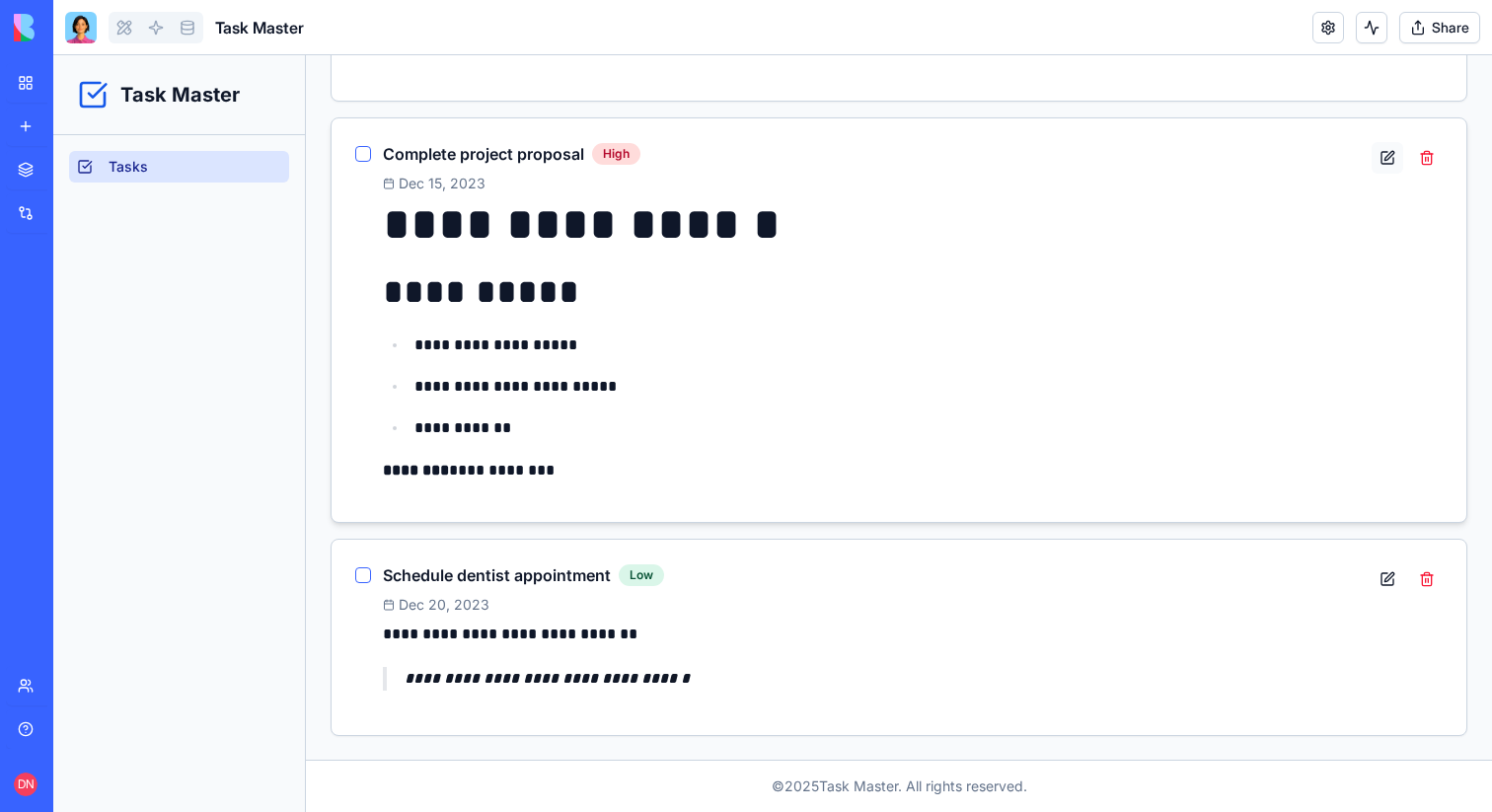 click at bounding box center [1387, 158] 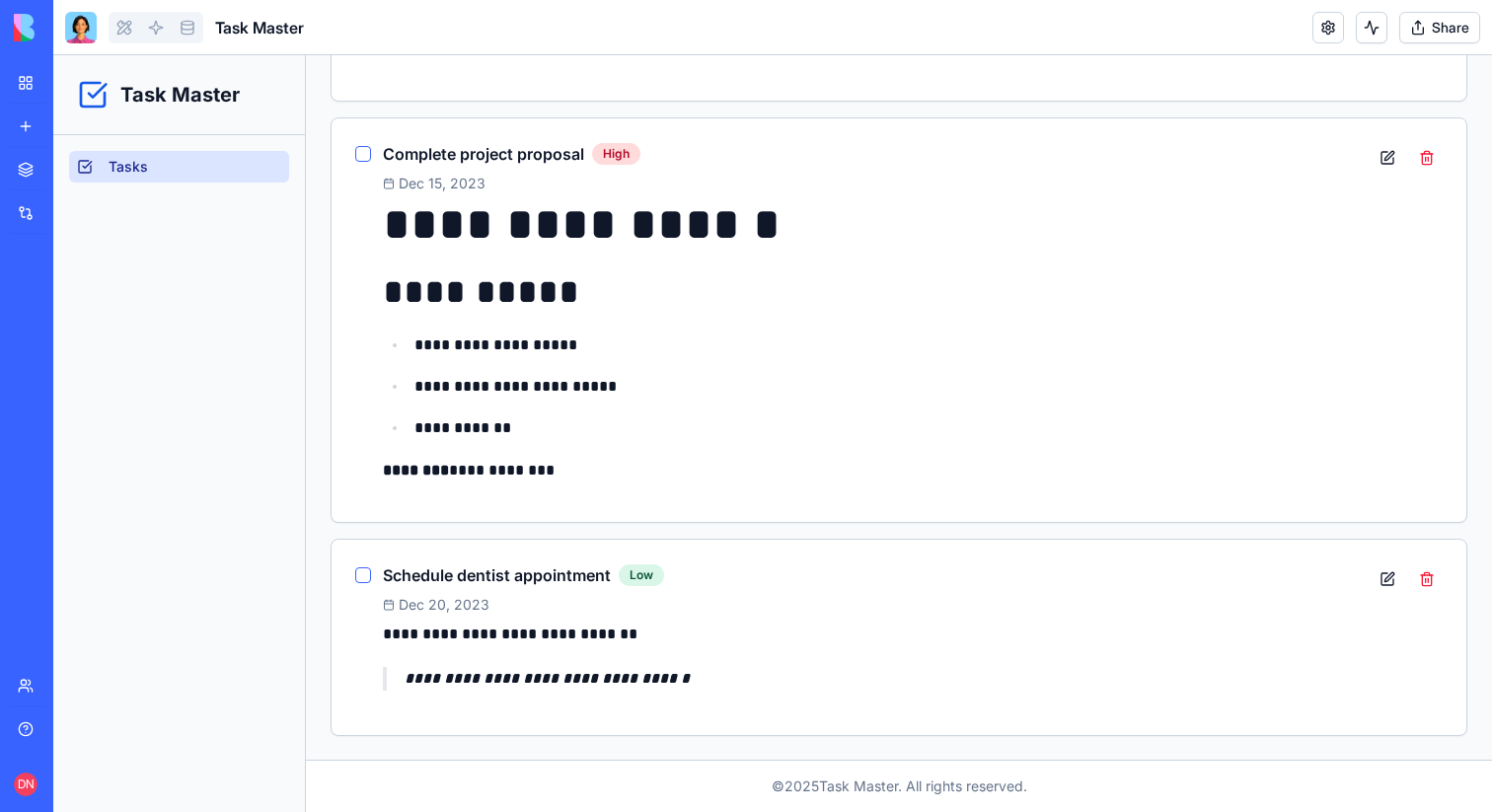click at bounding box center (81, 28) 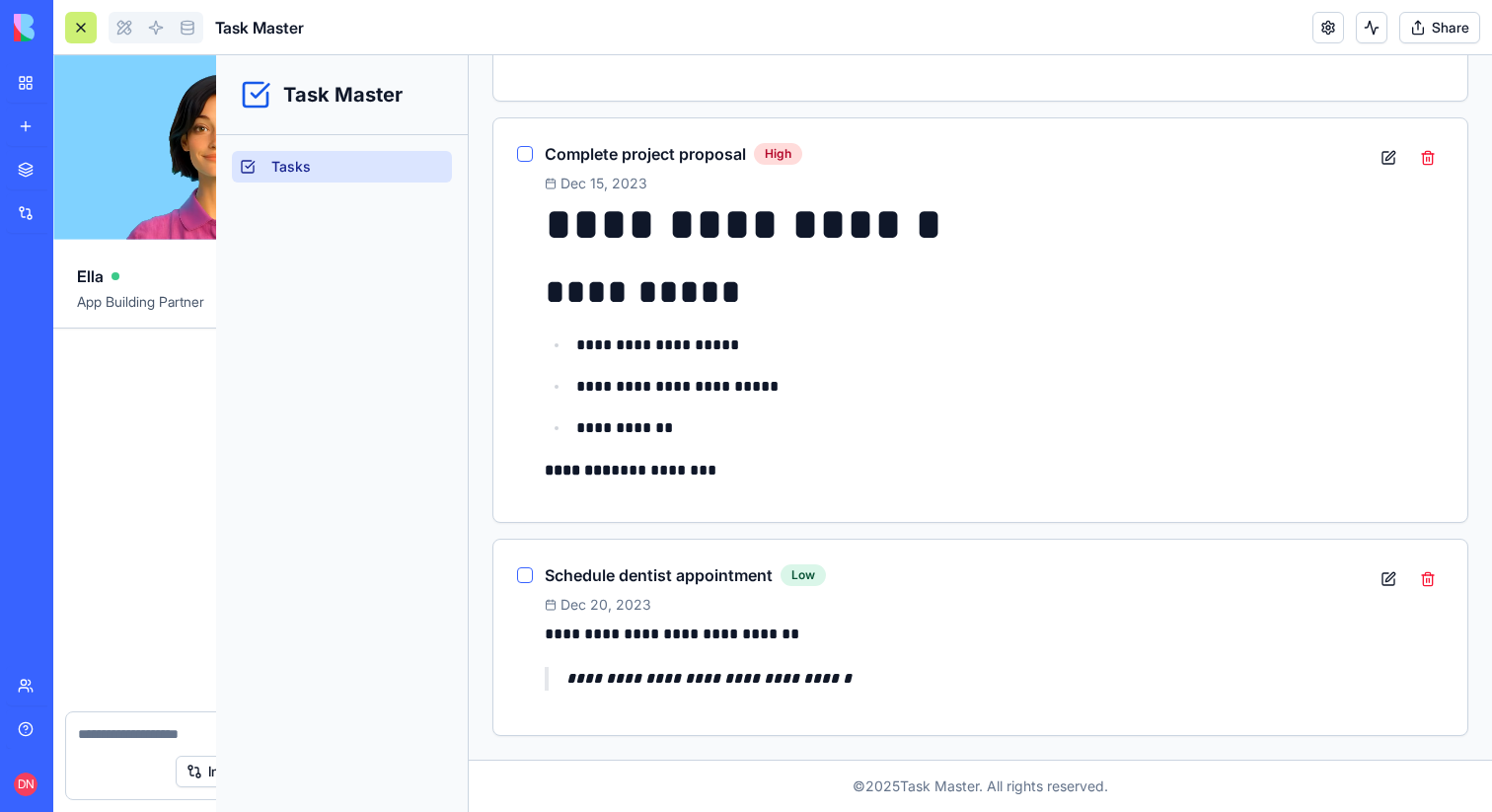 scroll, scrollTop: 695, scrollLeft: 0, axis: vertical 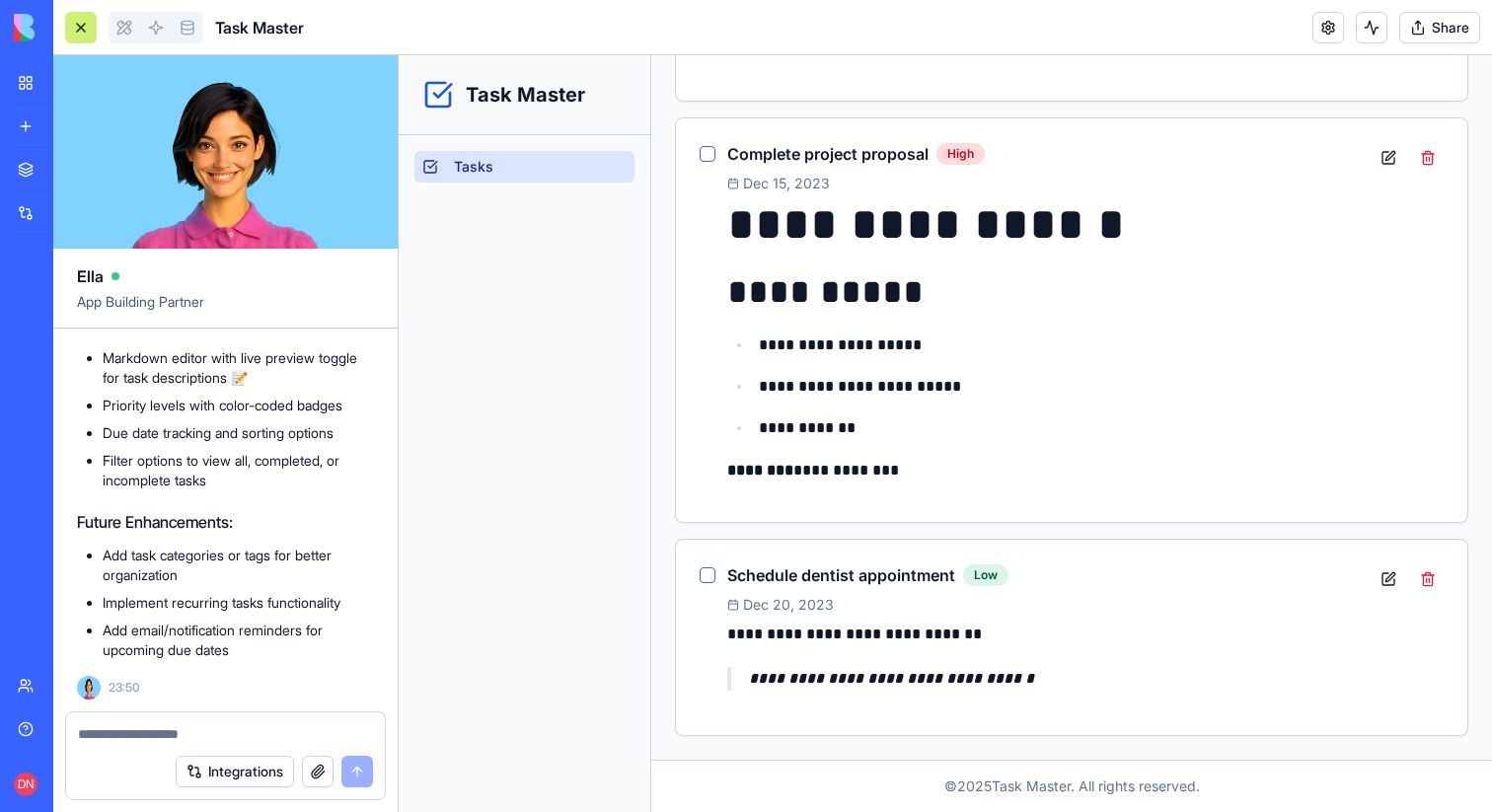 click at bounding box center (225, 728) 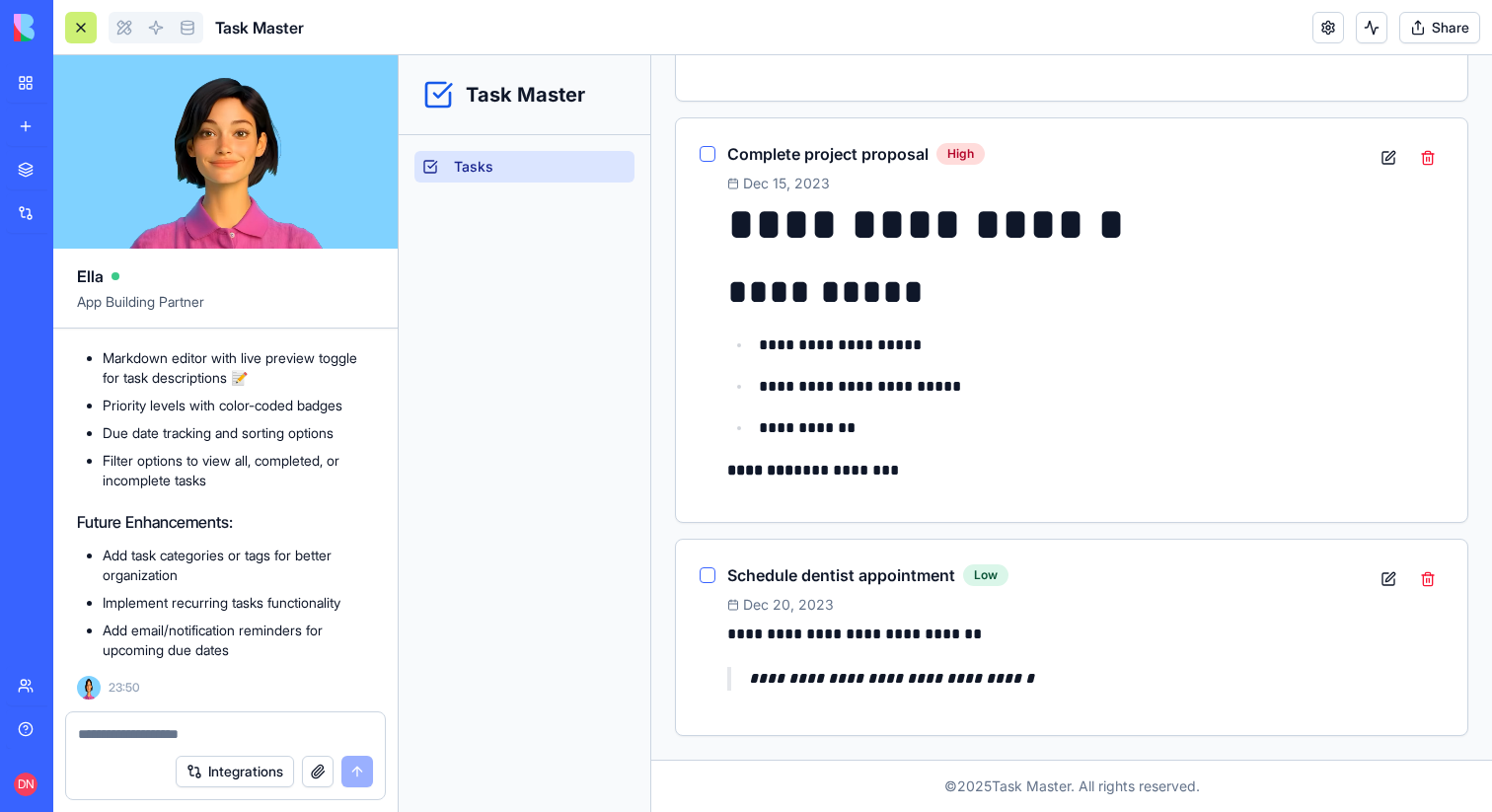 click at bounding box center [225, 734] 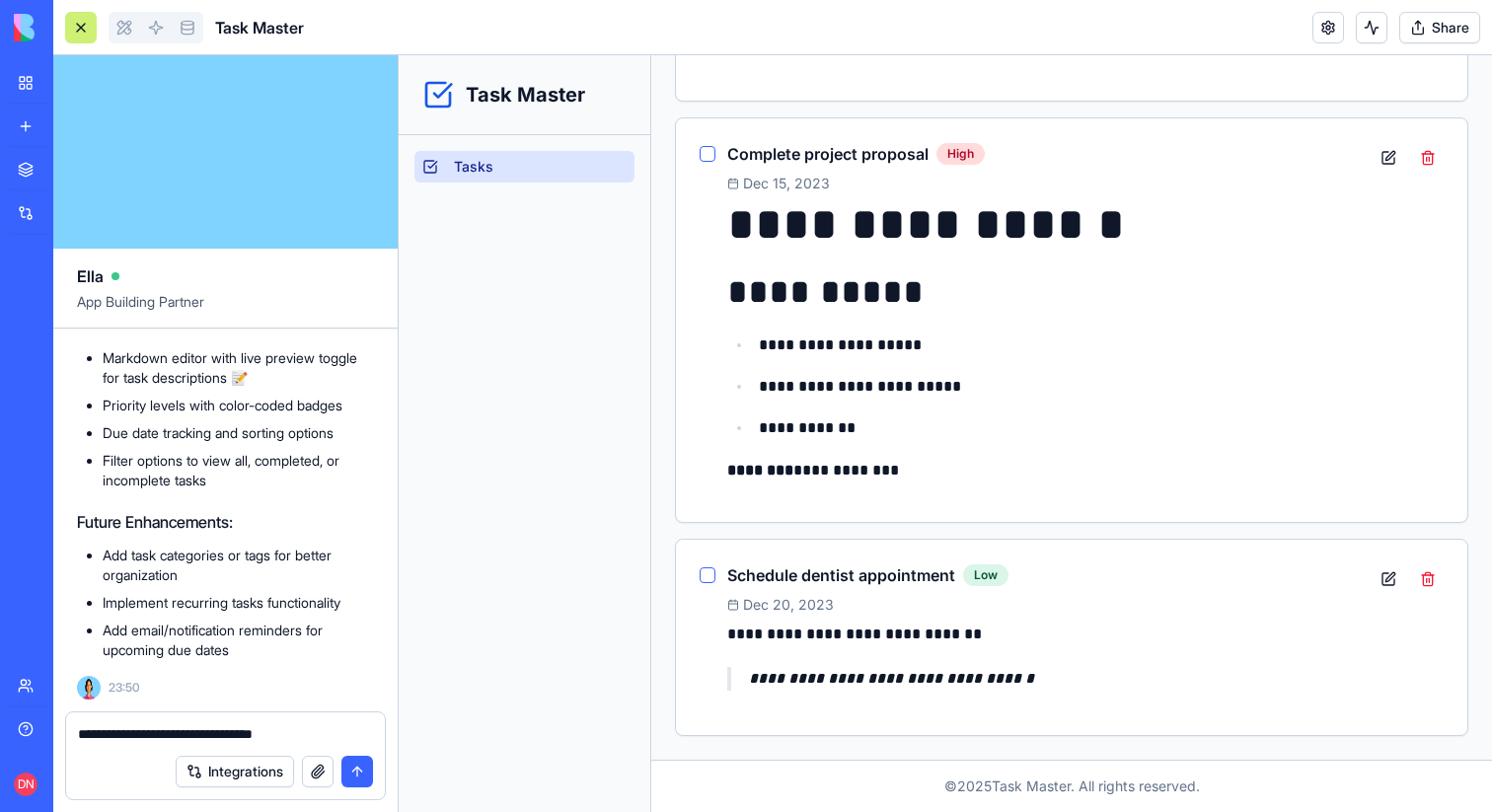 type on "**********" 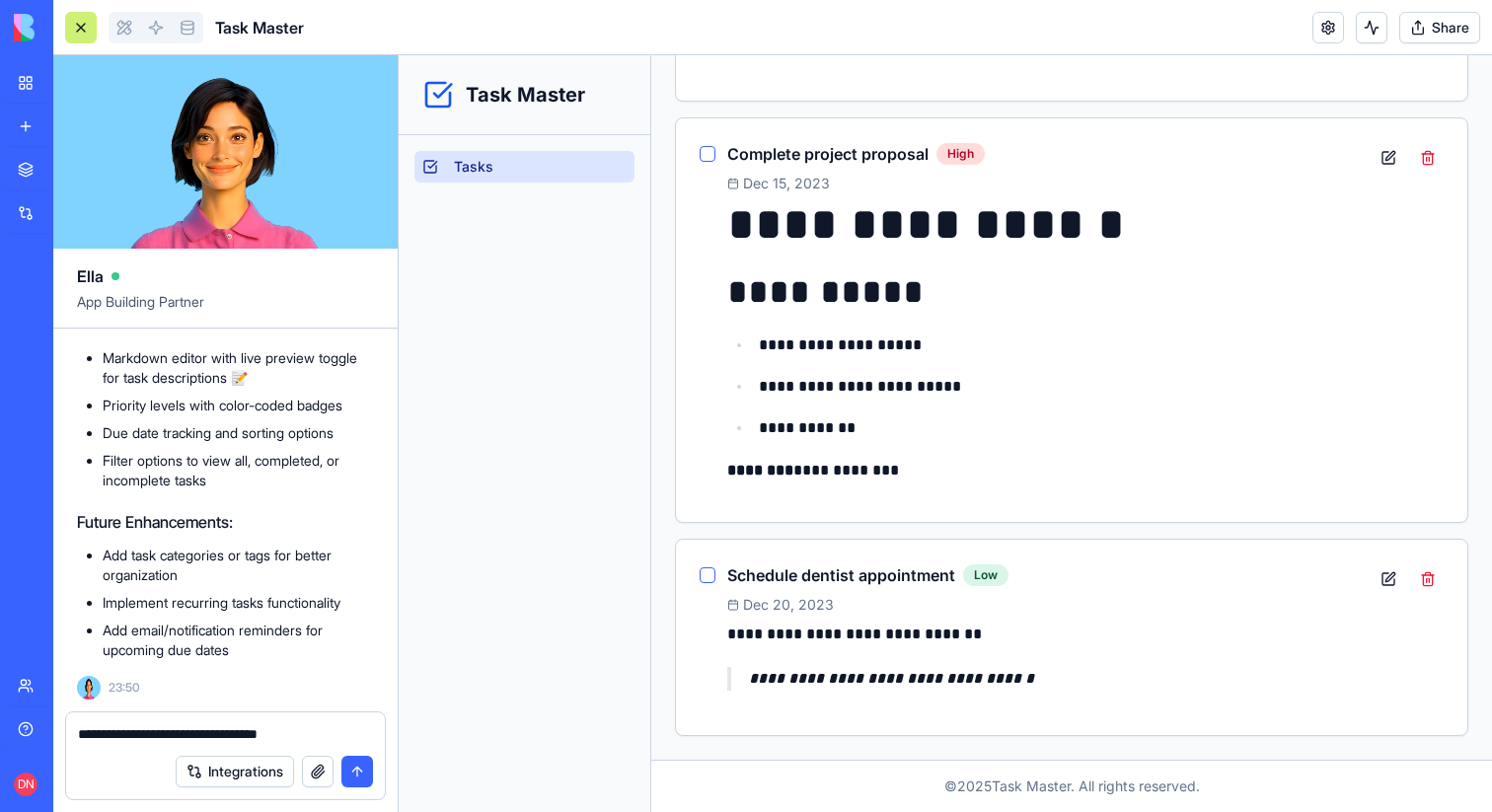 type 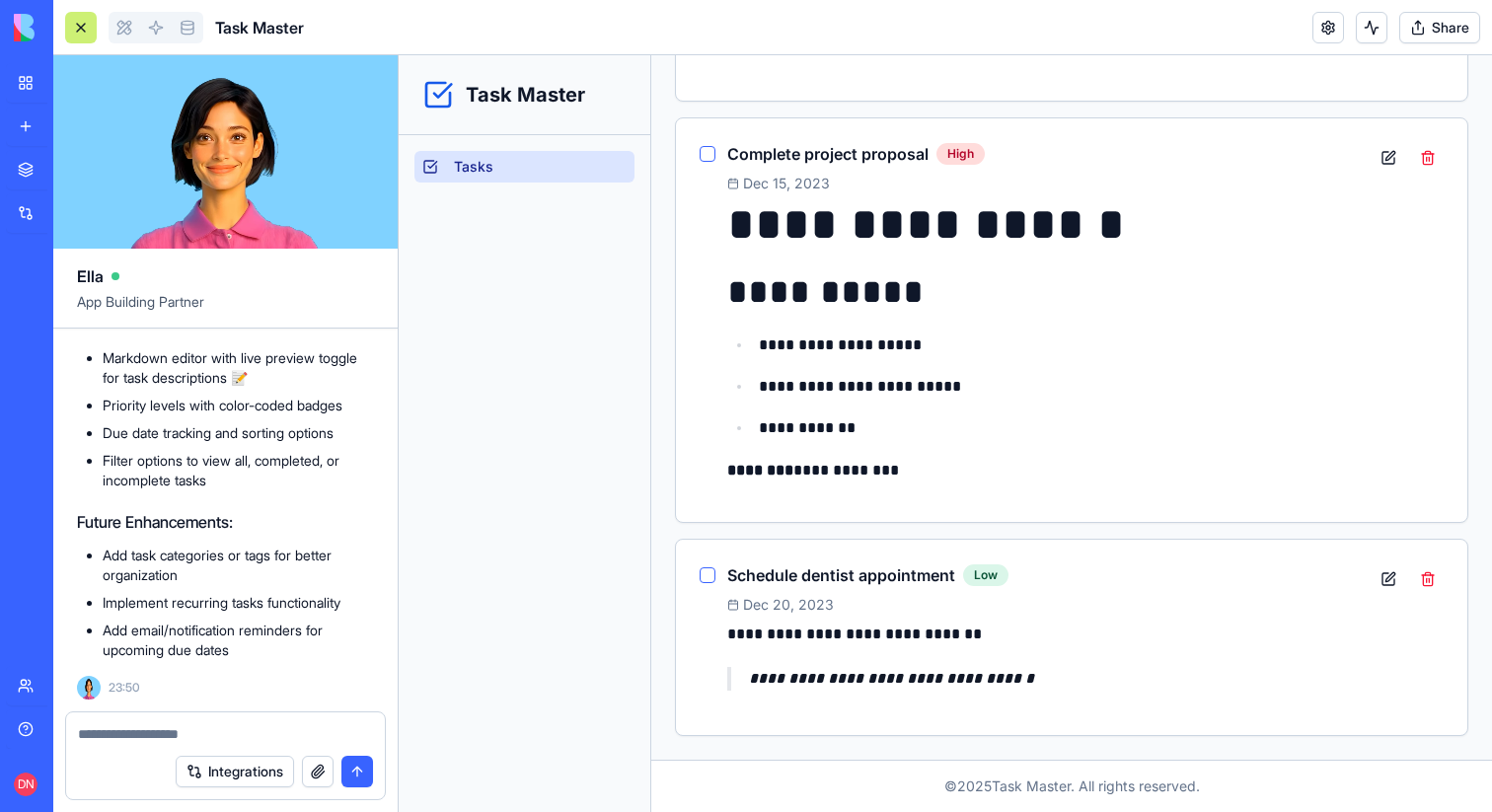 scroll, scrollTop: 770, scrollLeft: 0, axis: vertical 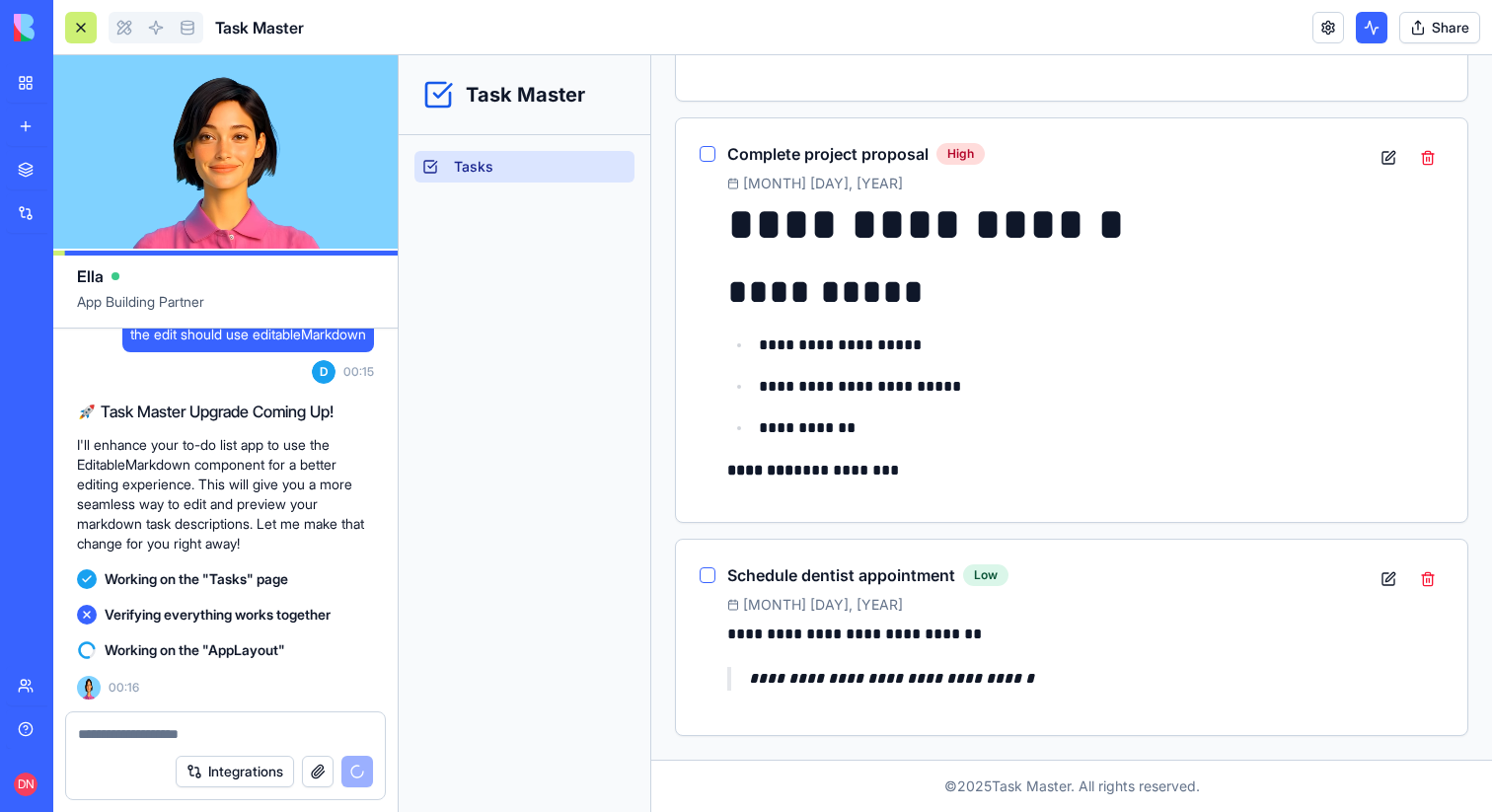 click 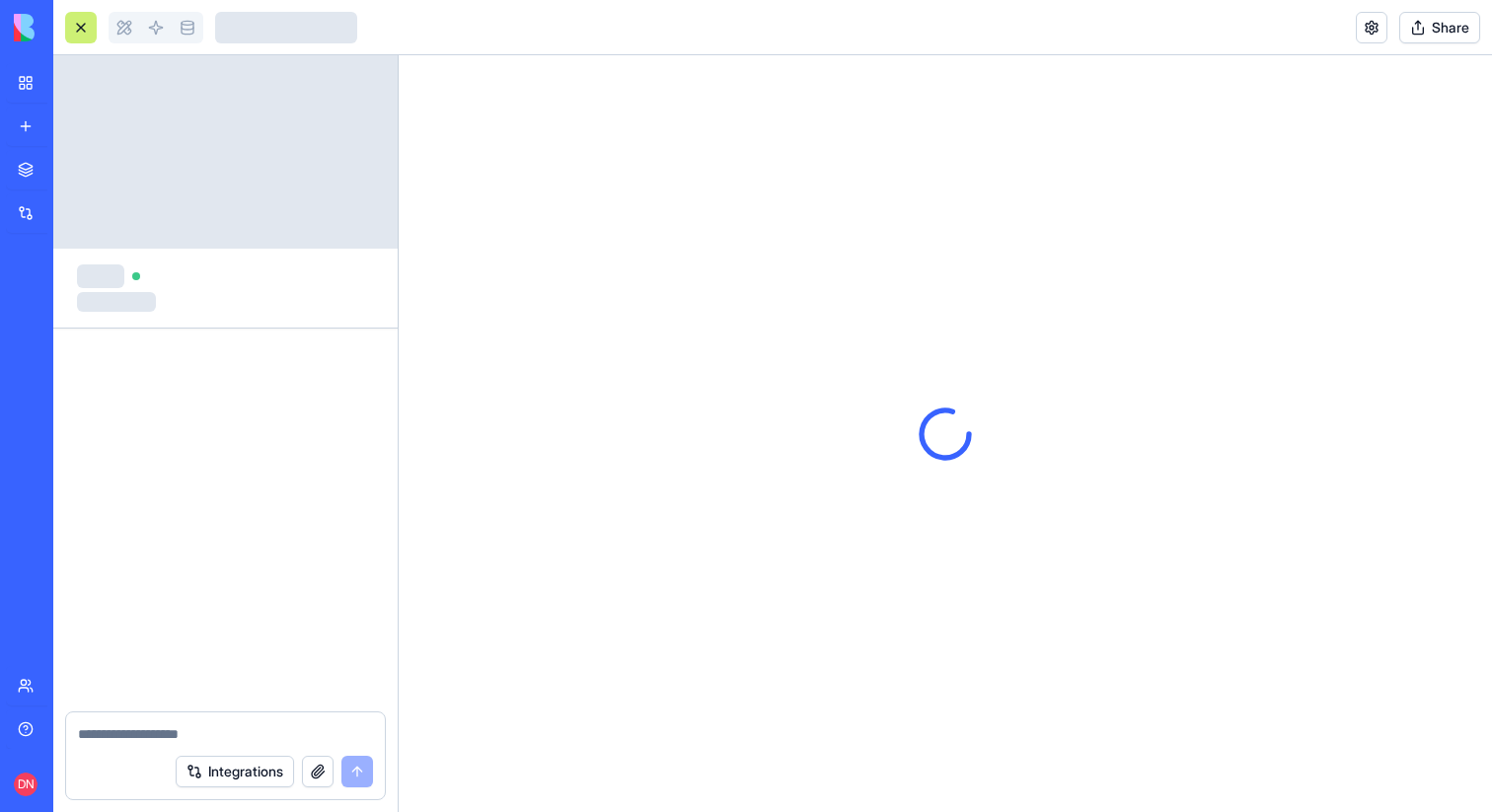 scroll, scrollTop: 0, scrollLeft: 0, axis: both 